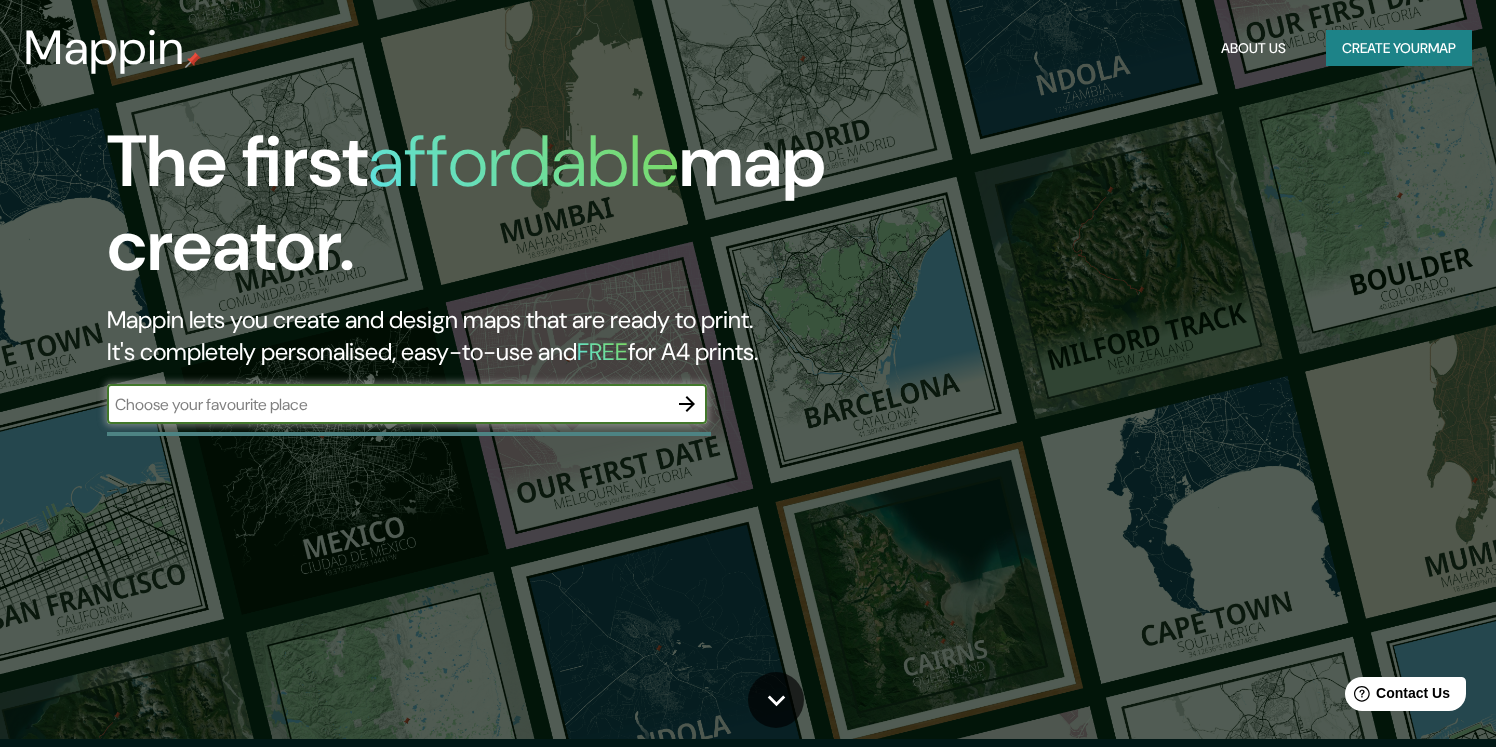 scroll, scrollTop: 0, scrollLeft: 0, axis: both 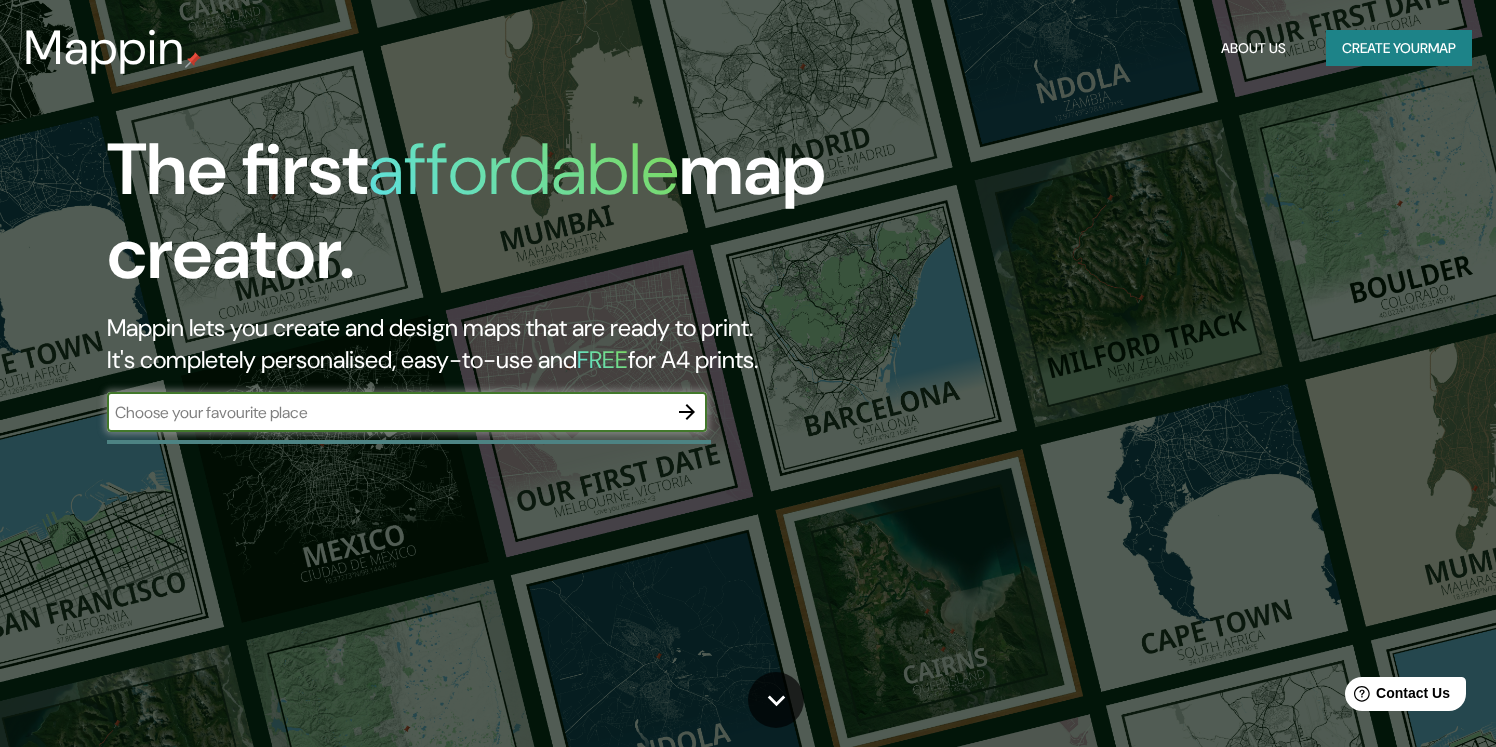 click at bounding box center (387, 412) 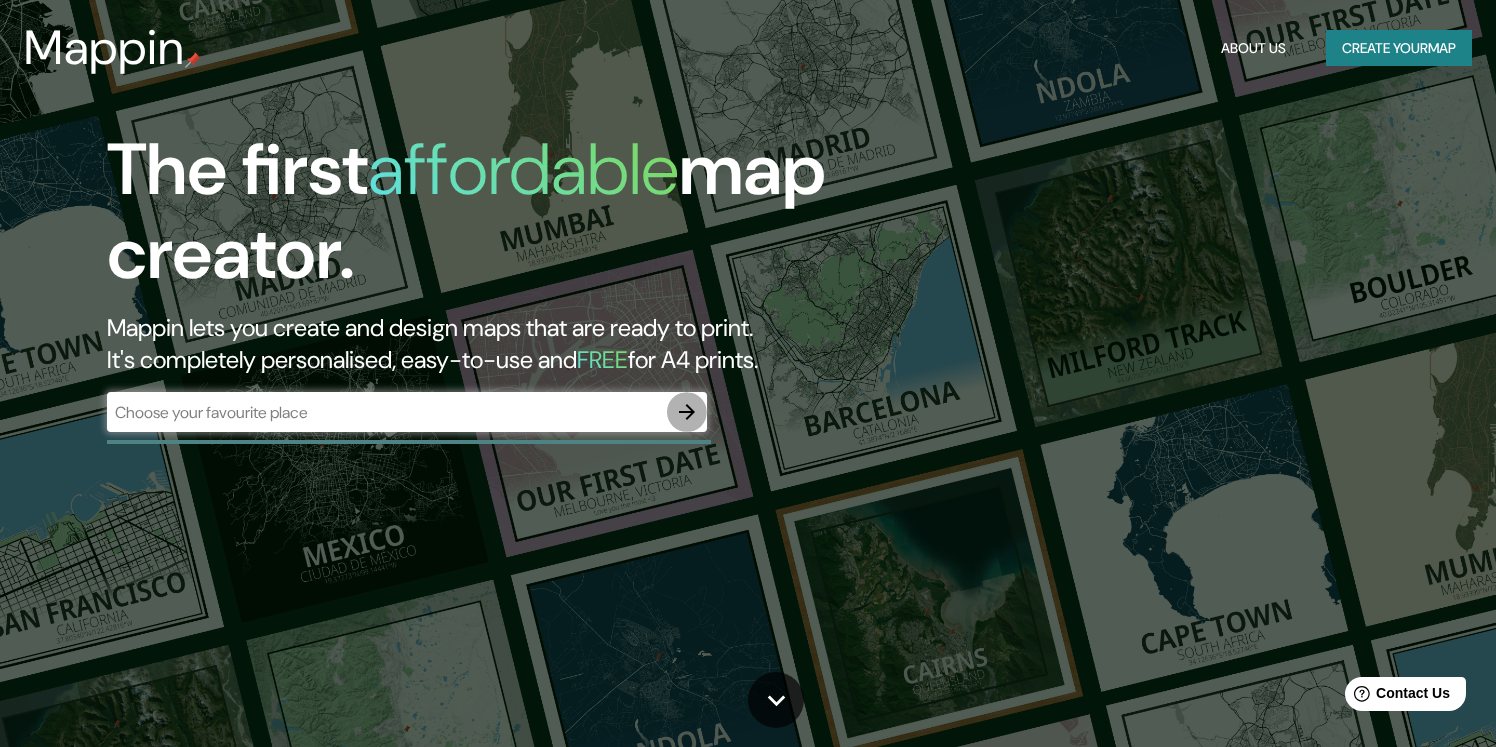 click 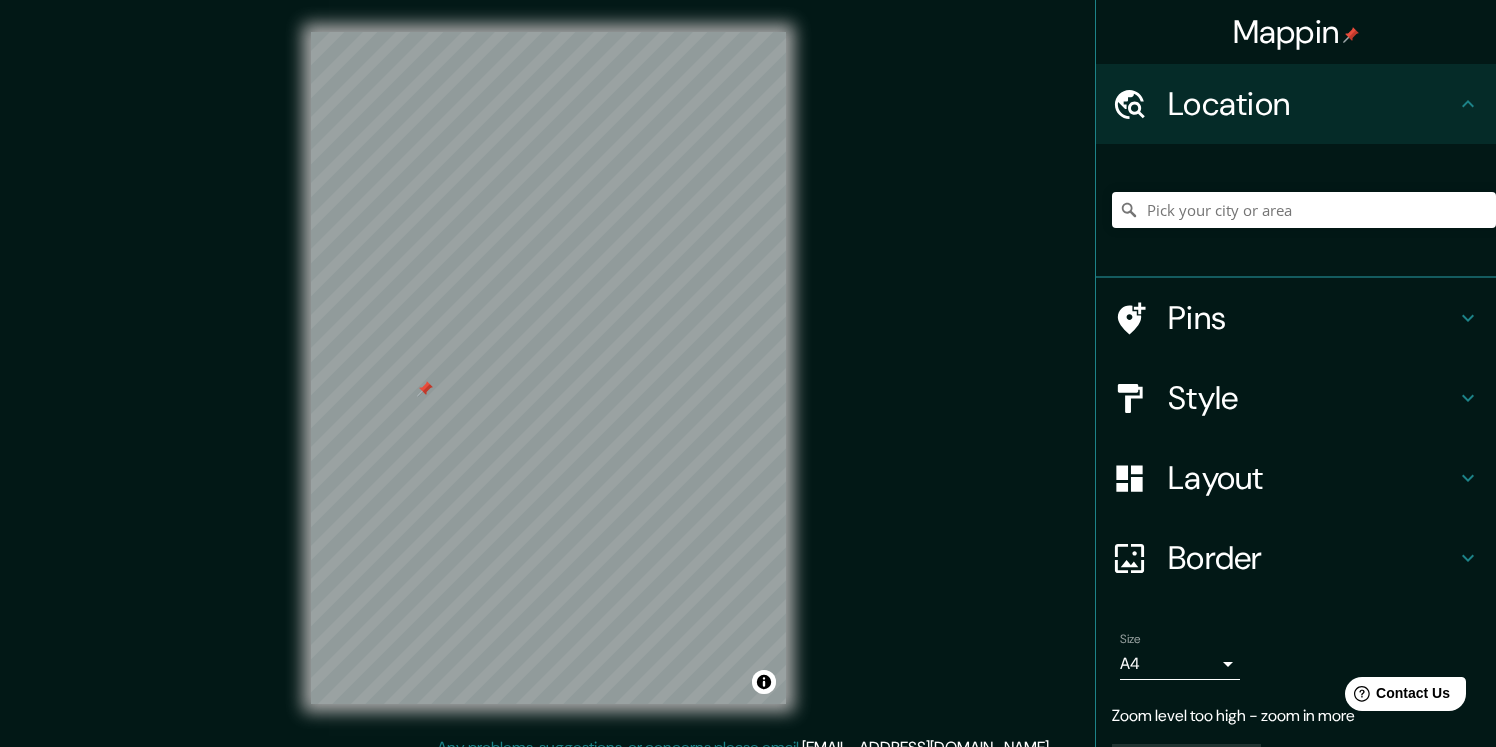 click on "Layout" at bounding box center (1312, 478) 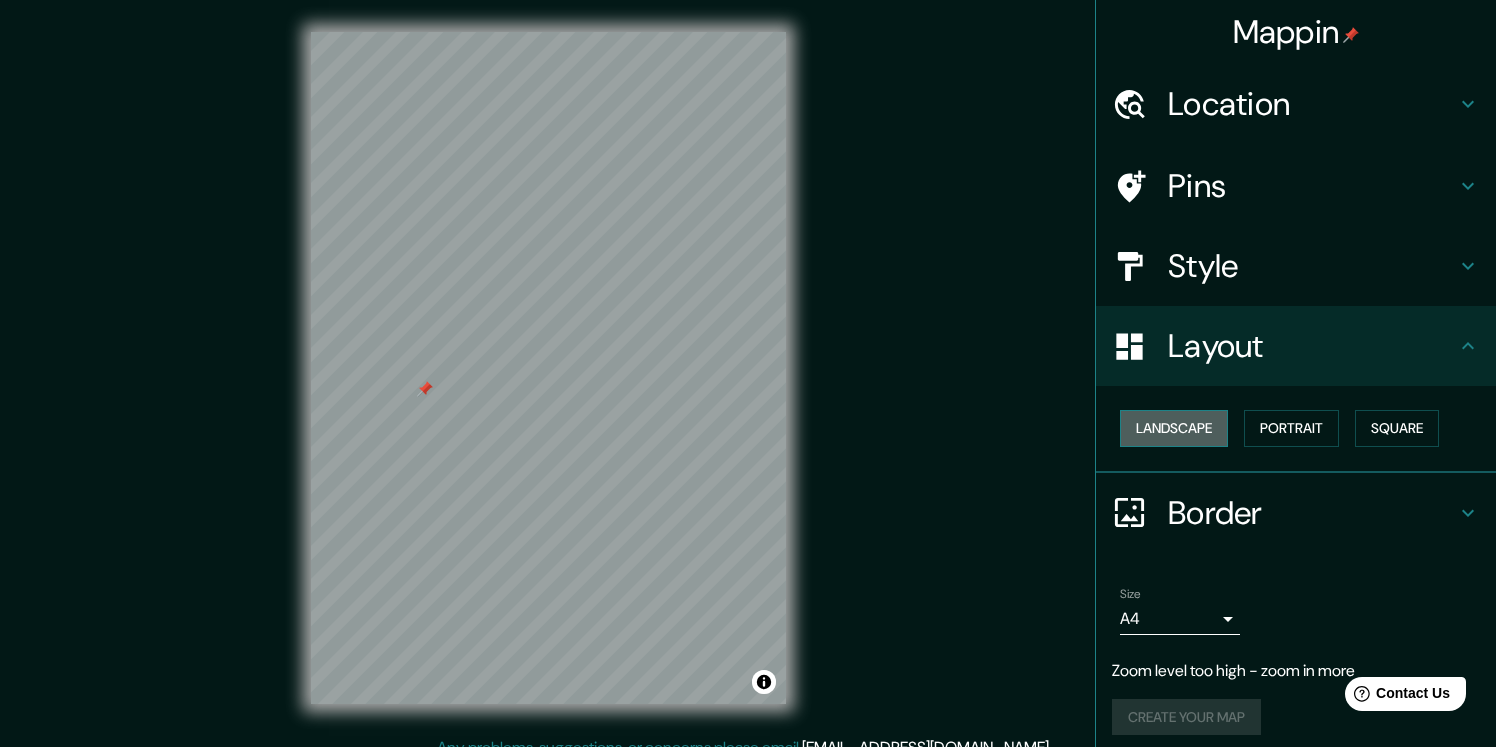click on "Landscape" at bounding box center [1174, 428] 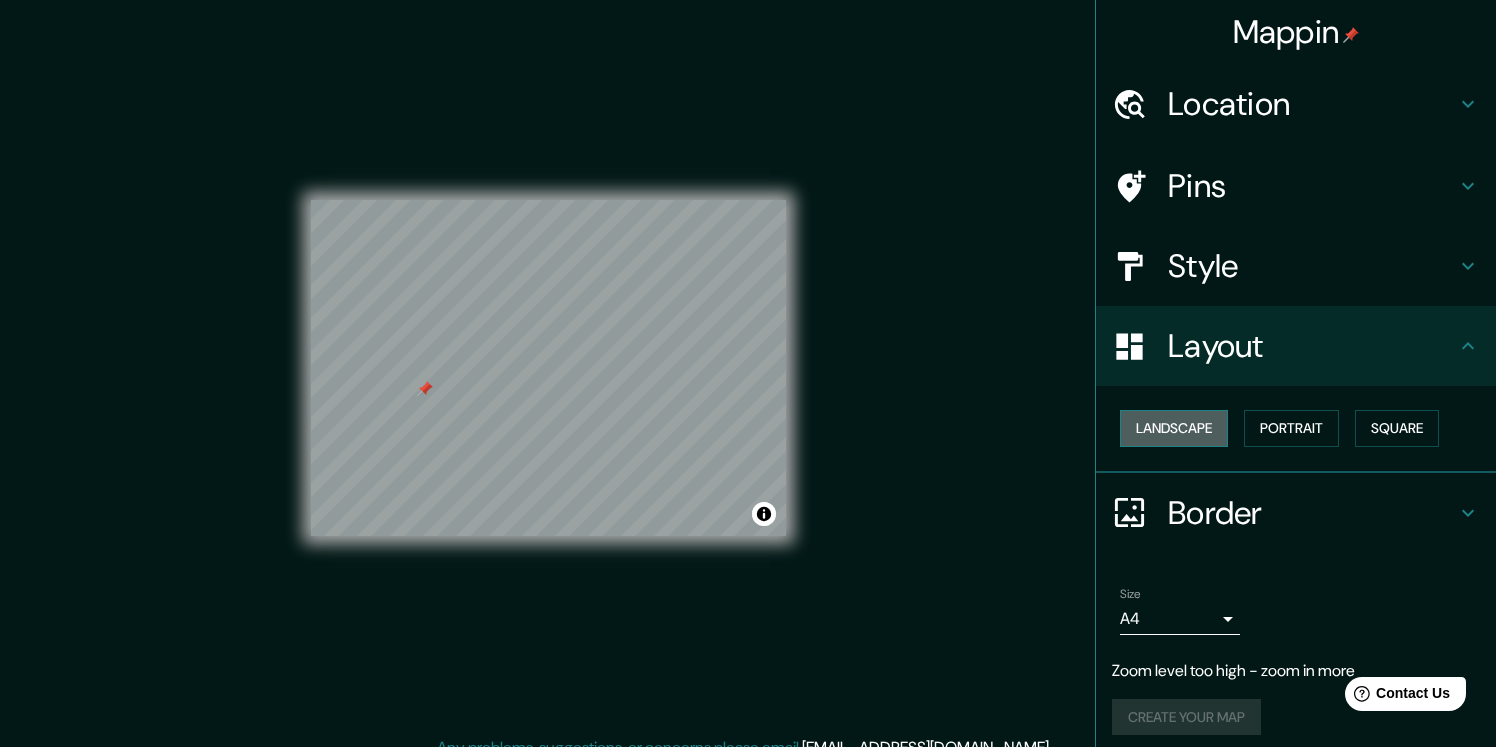 click on "Landscape" at bounding box center [1174, 428] 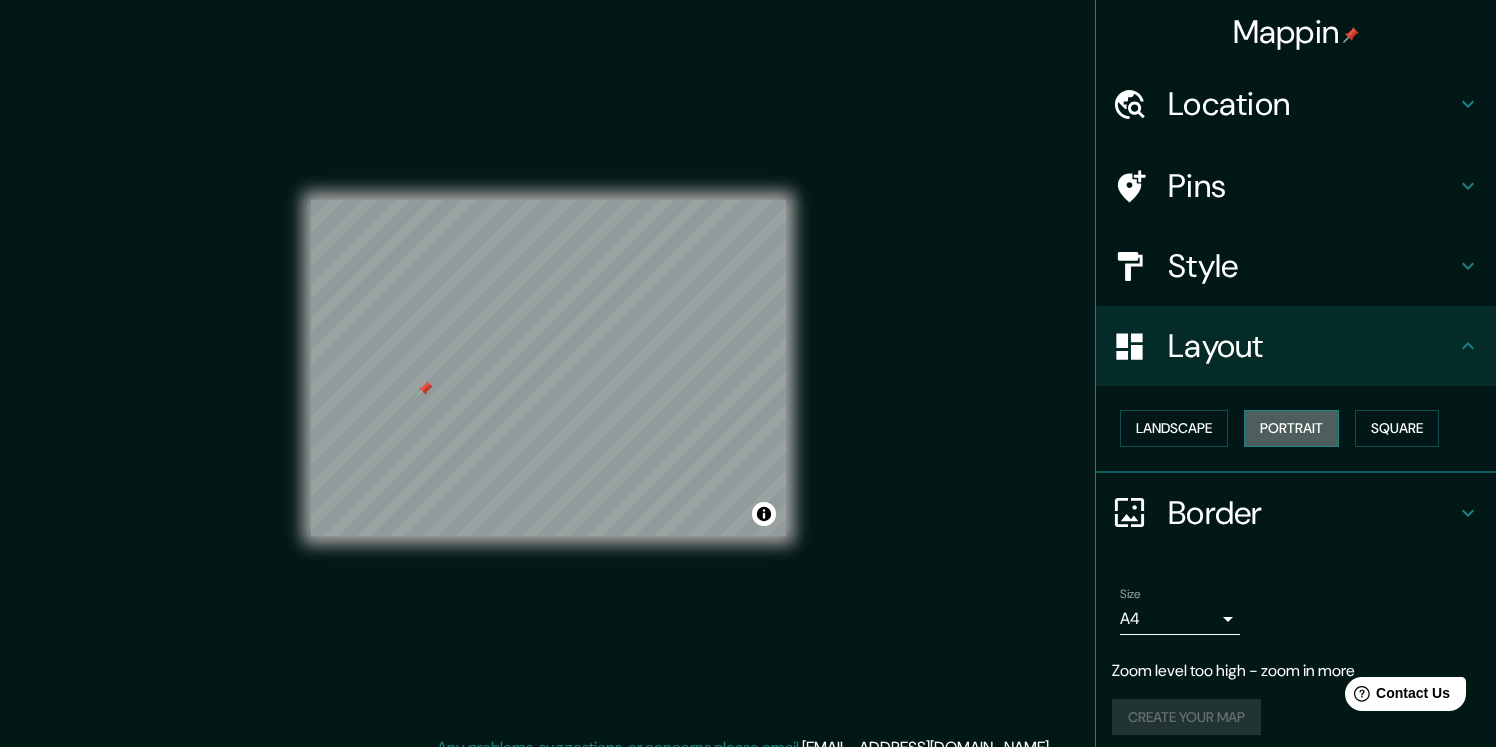 click on "Portrait" at bounding box center (1291, 428) 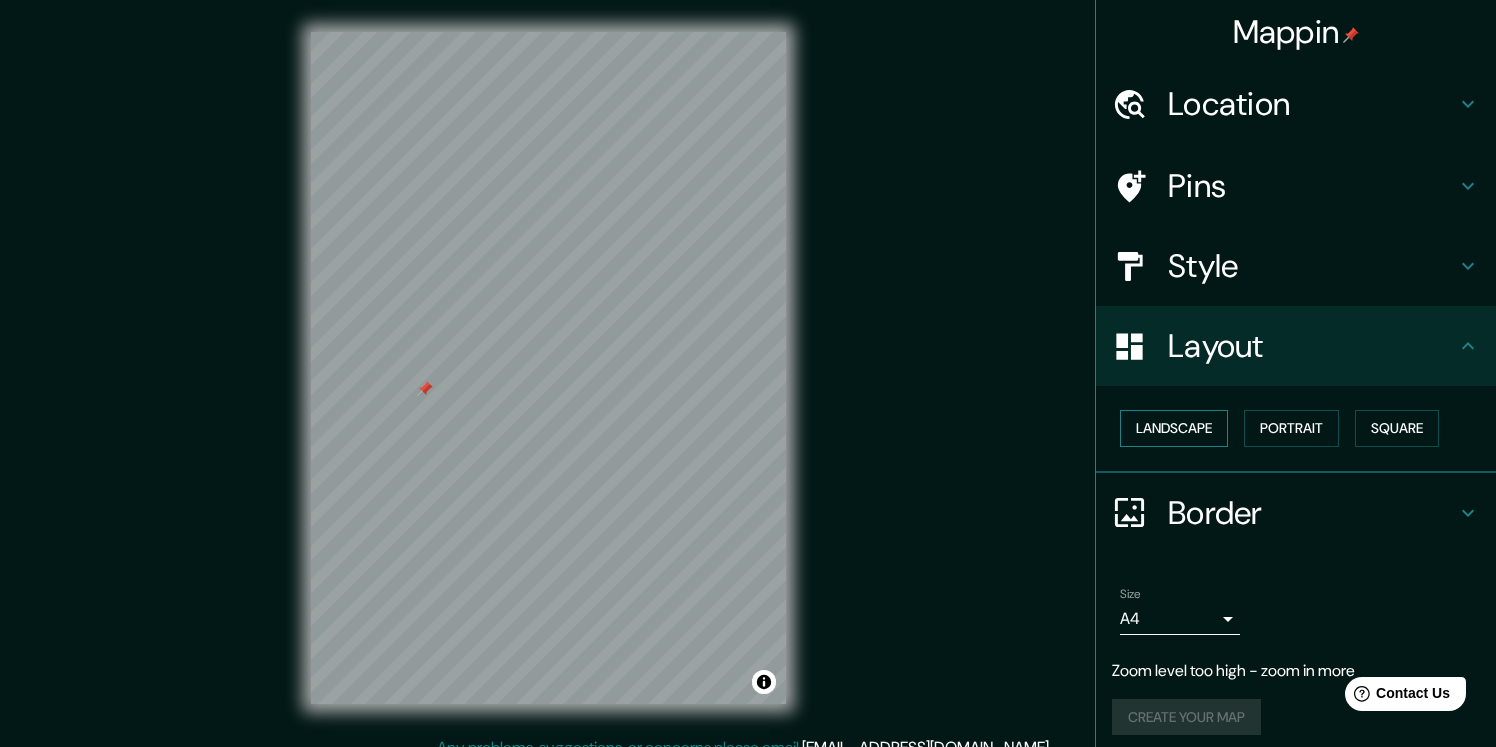 click on "Landscape" at bounding box center (1174, 428) 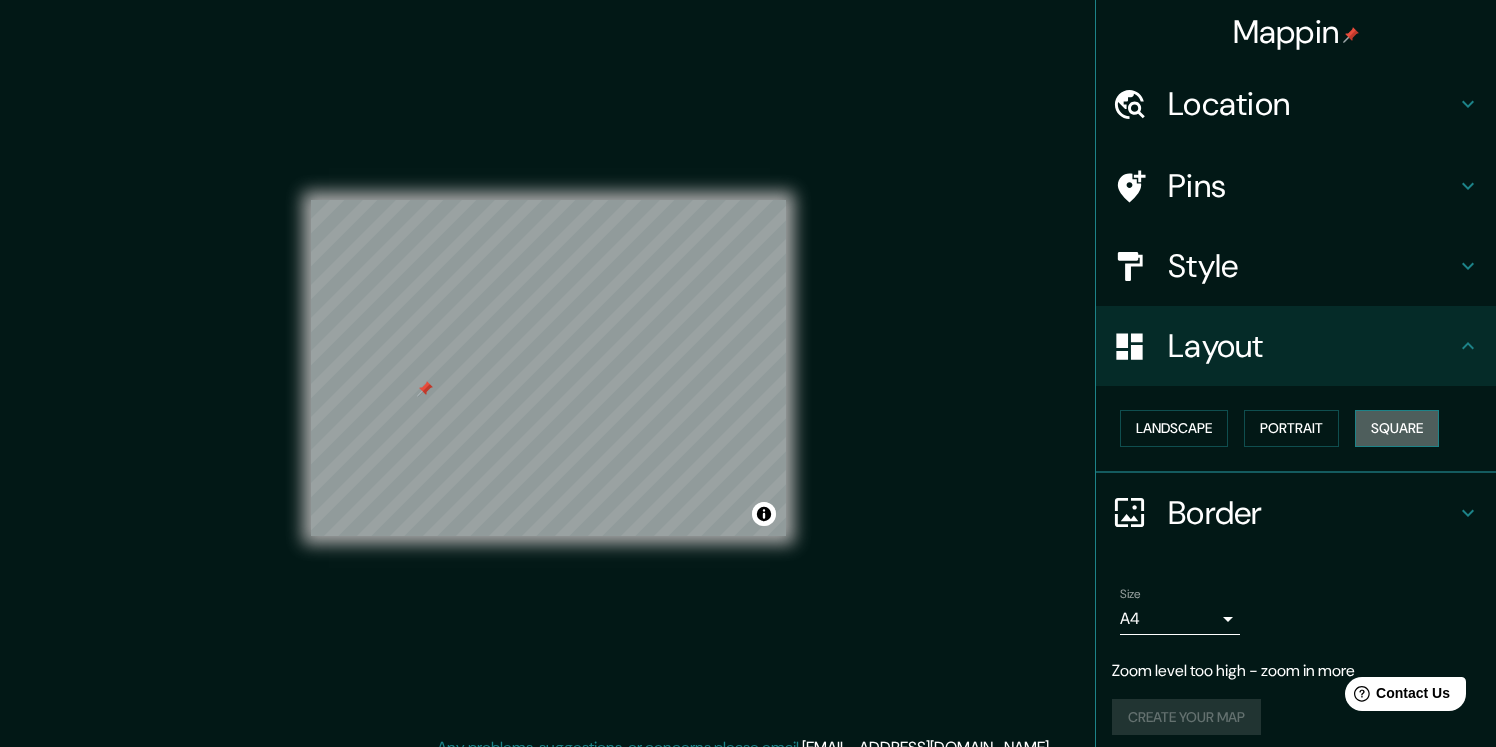 click on "Square" at bounding box center [1397, 428] 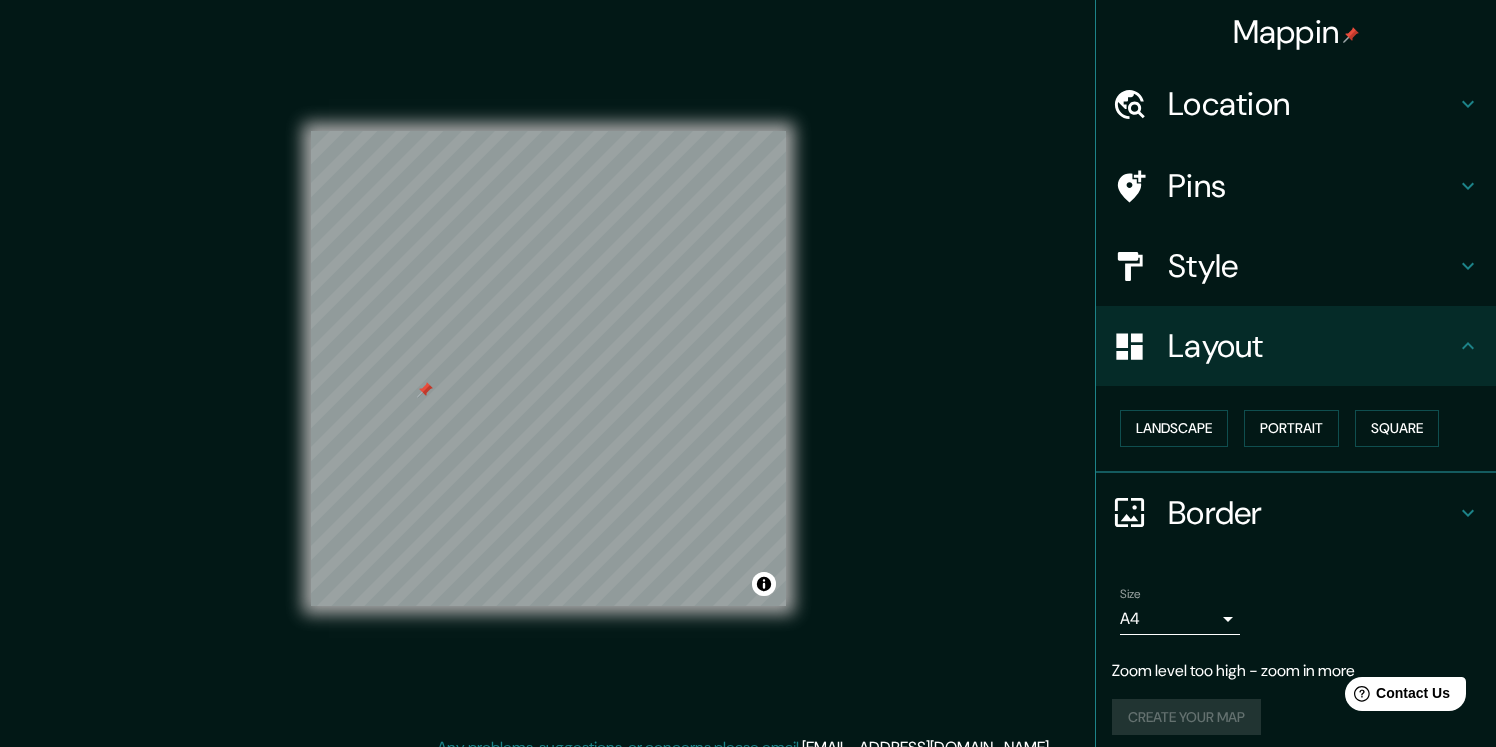click on "Landscape [GEOGRAPHIC_DATA]" at bounding box center (1304, 428) 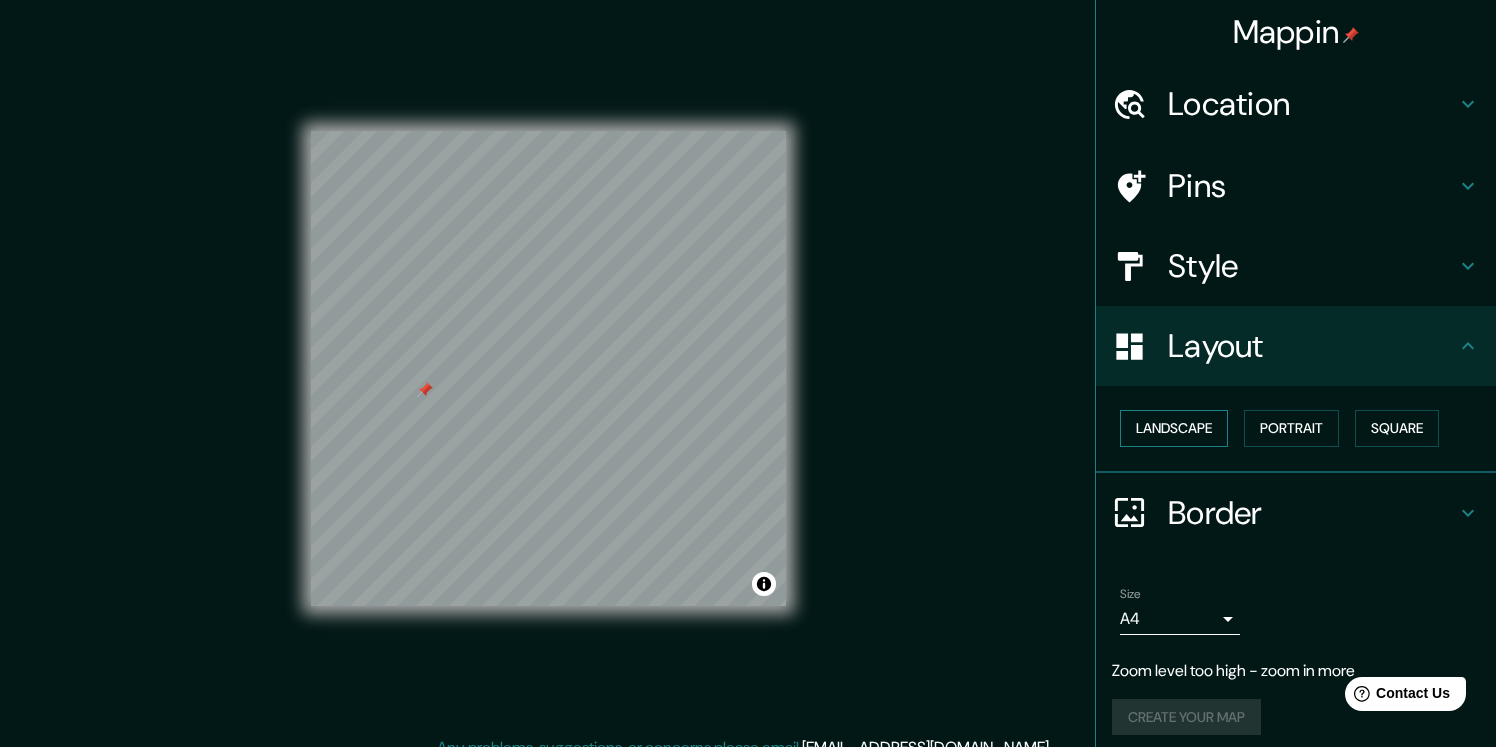 click on "Landscape" at bounding box center (1174, 428) 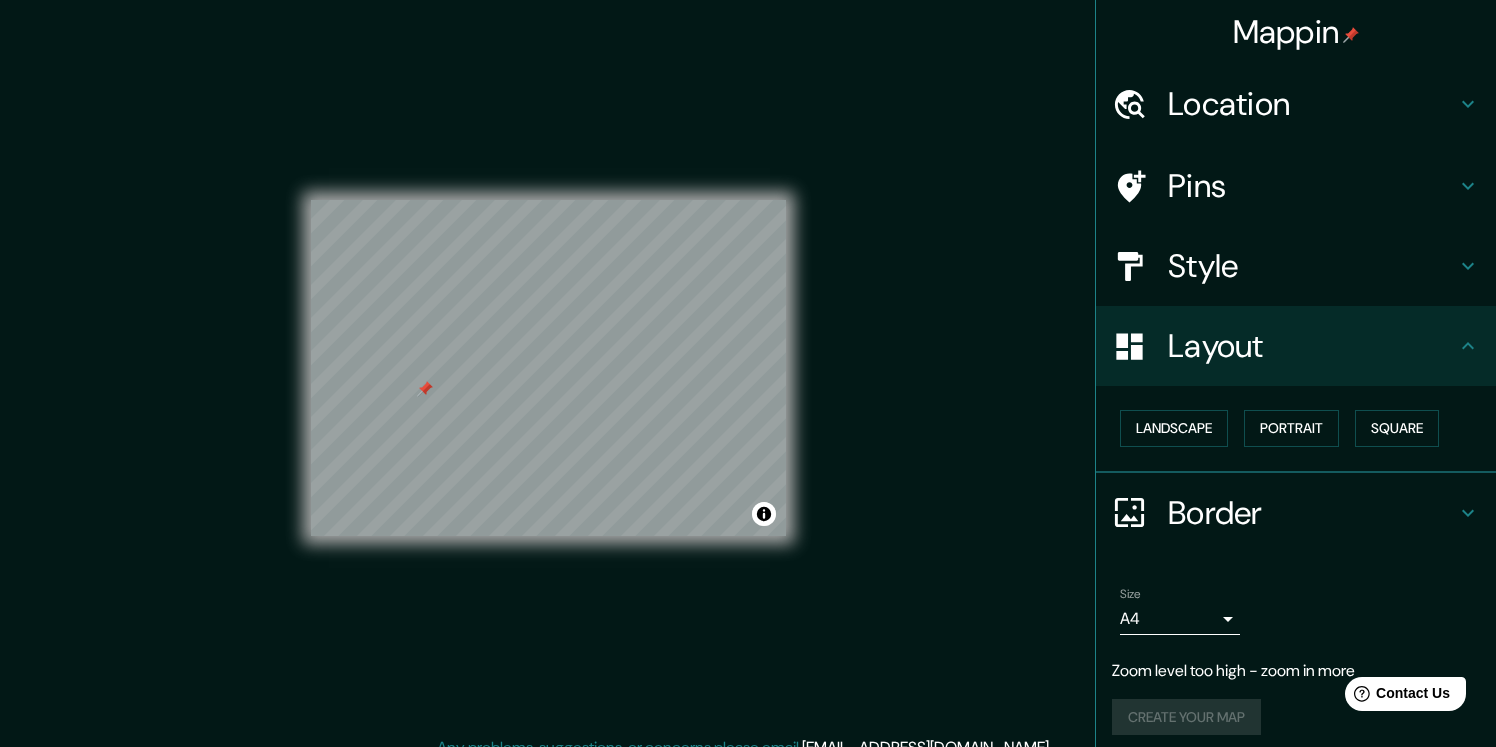 click on "Style" at bounding box center [1296, 266] 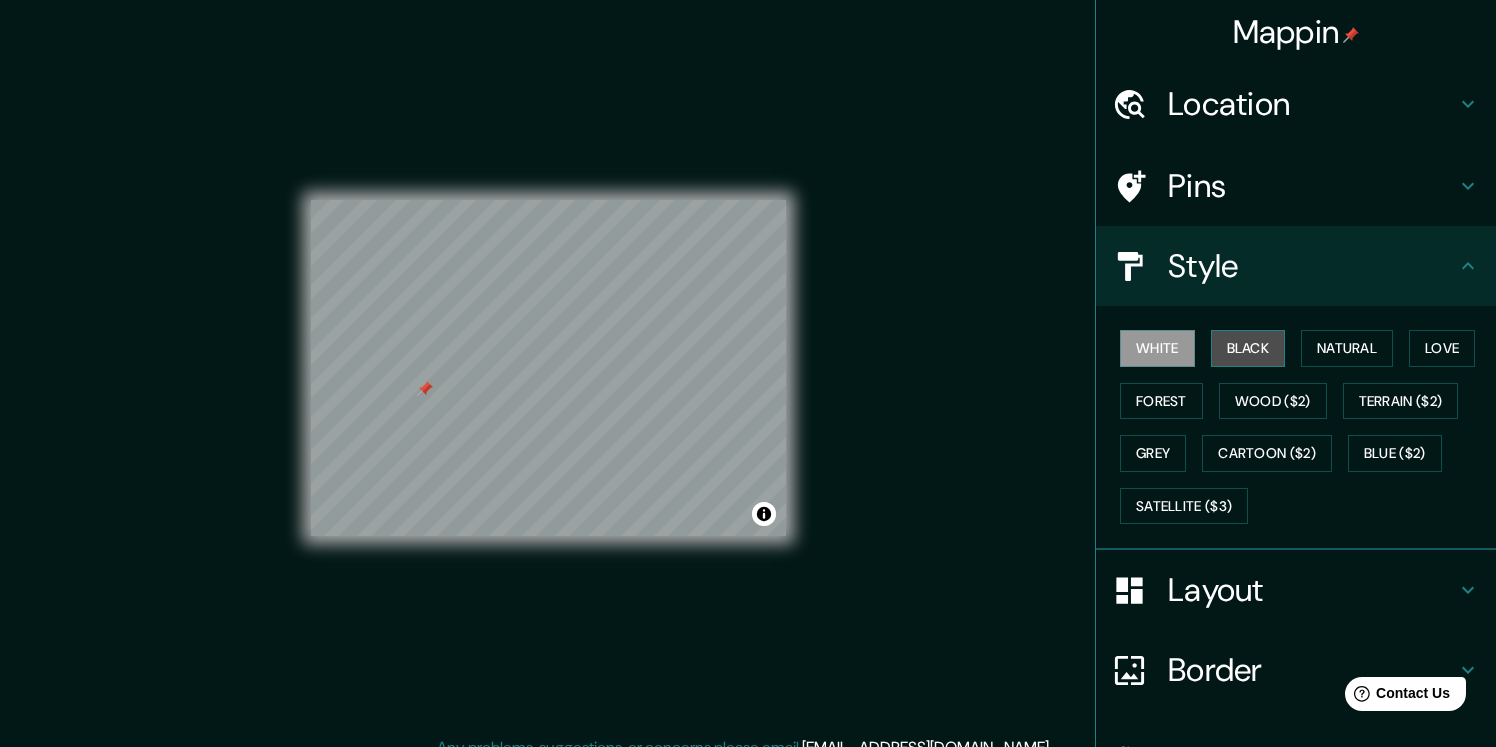 click on "Black" at bounding box center [1248, 348] 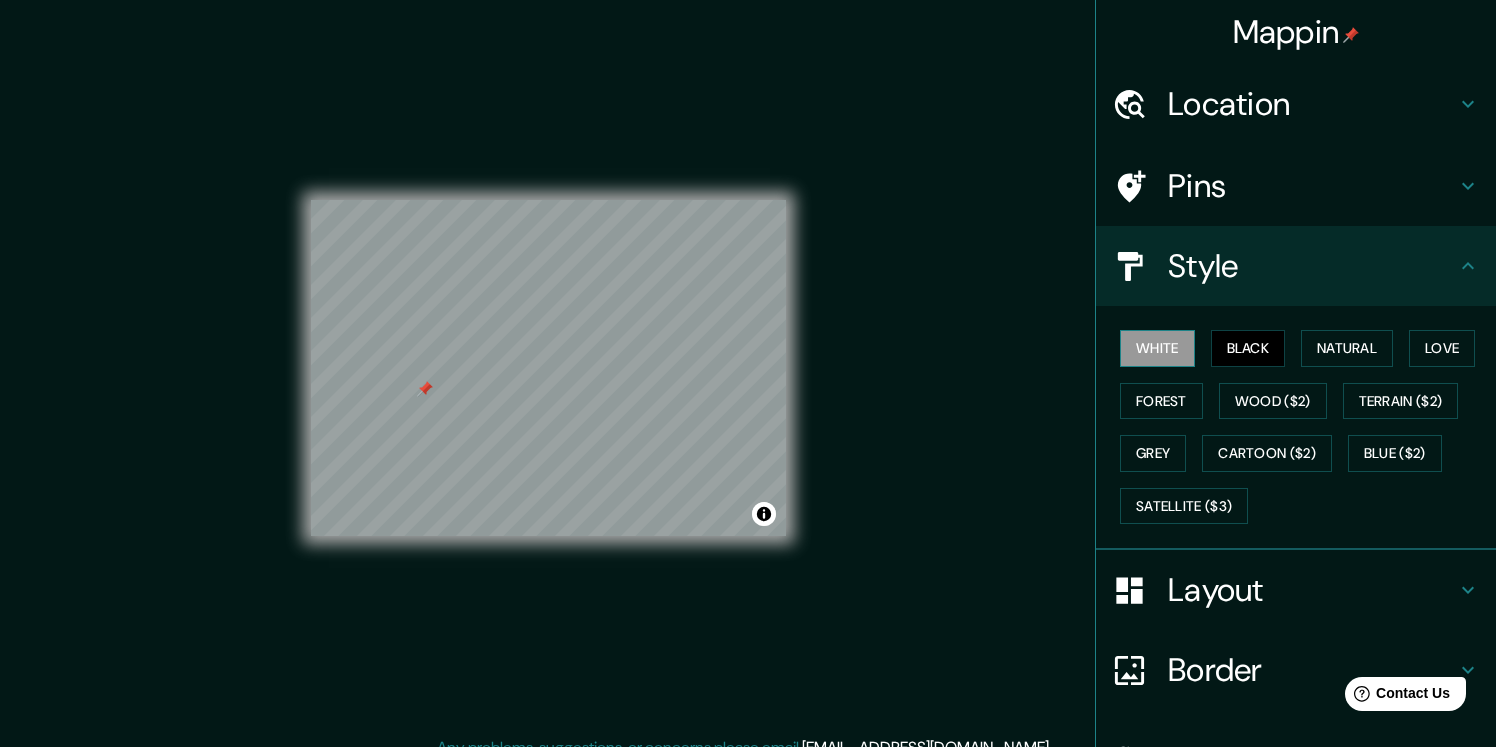 click on "White" at bounding box center [1157, 348] 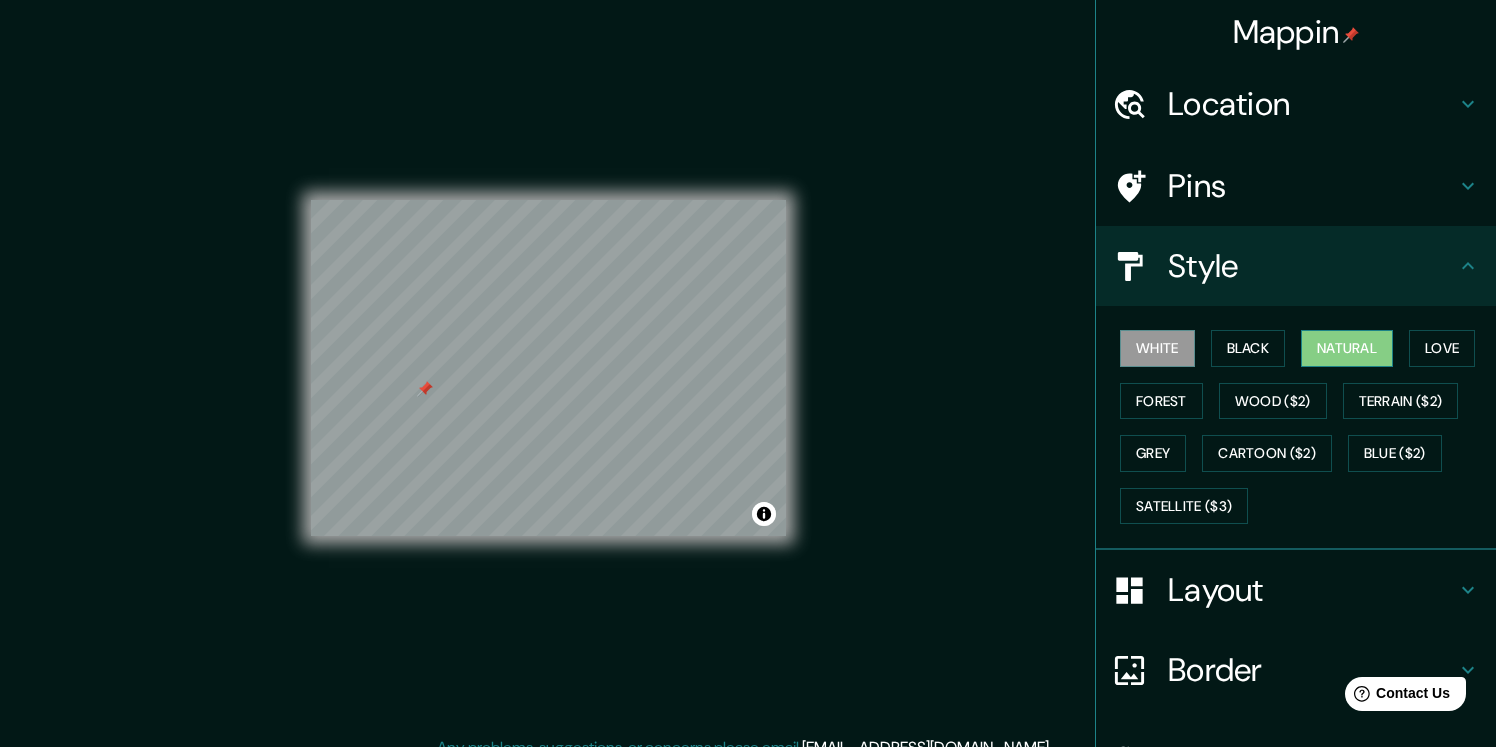 click on "Natural" at bounding box center [1347, 348] 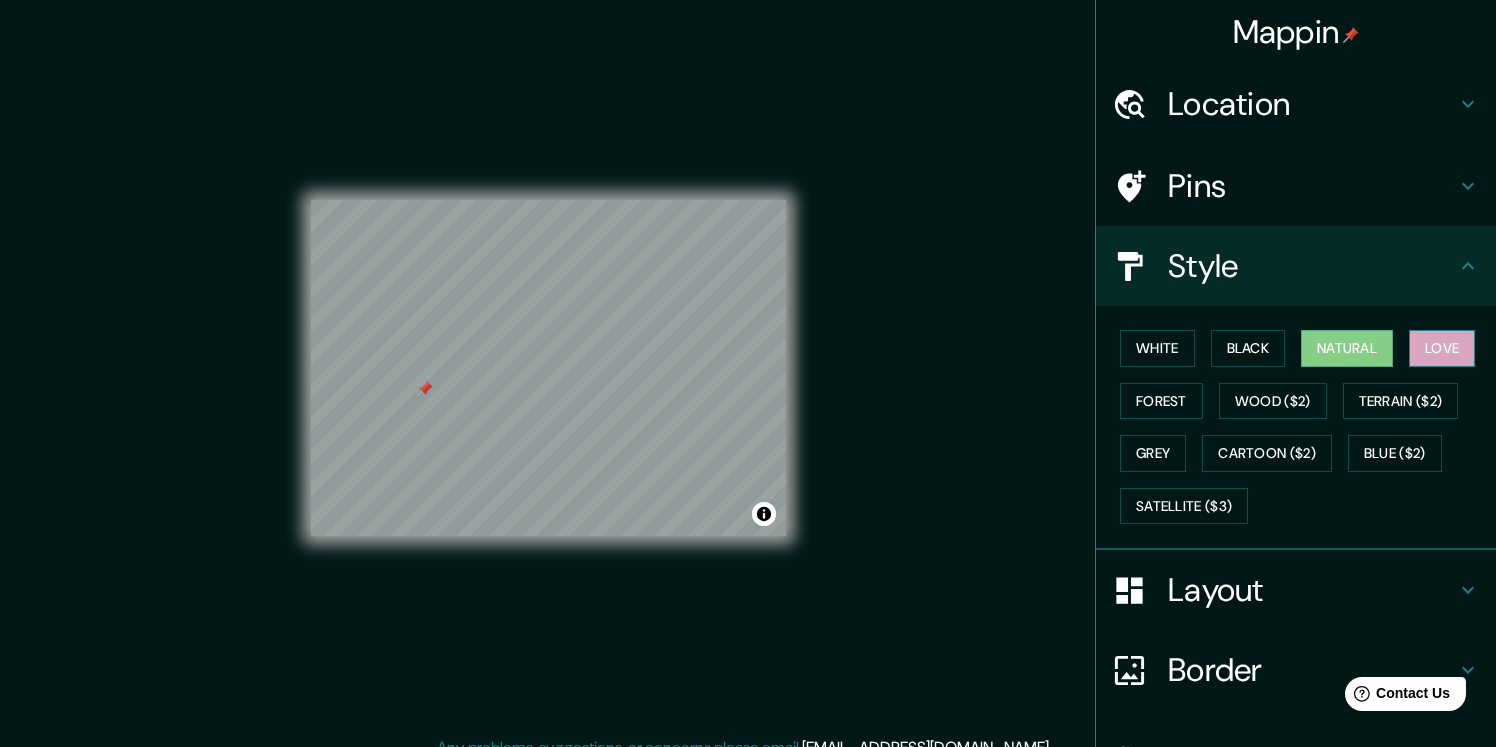 click on "Love" at bounding box center (1442, 348) 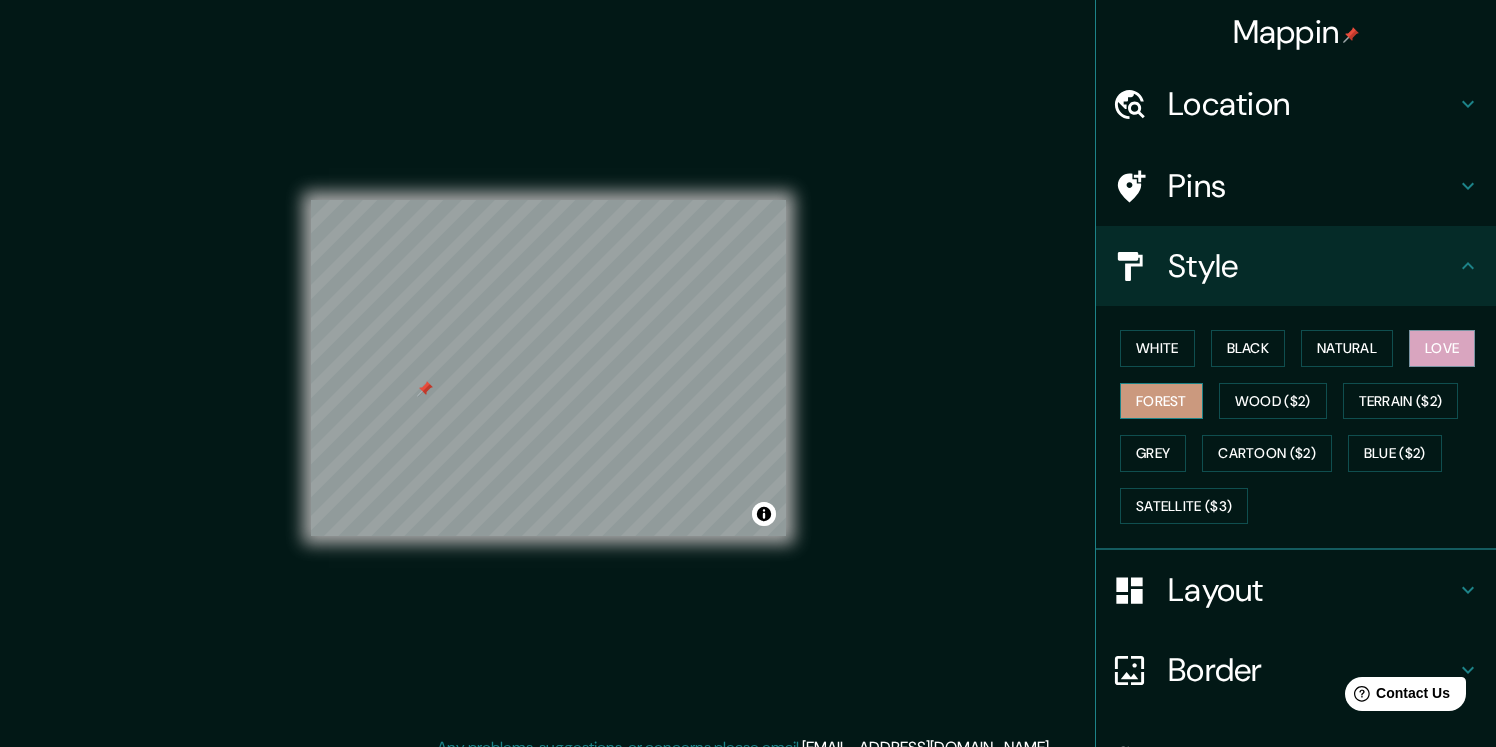 click on "Forest" at bounding box center (1161, 401) 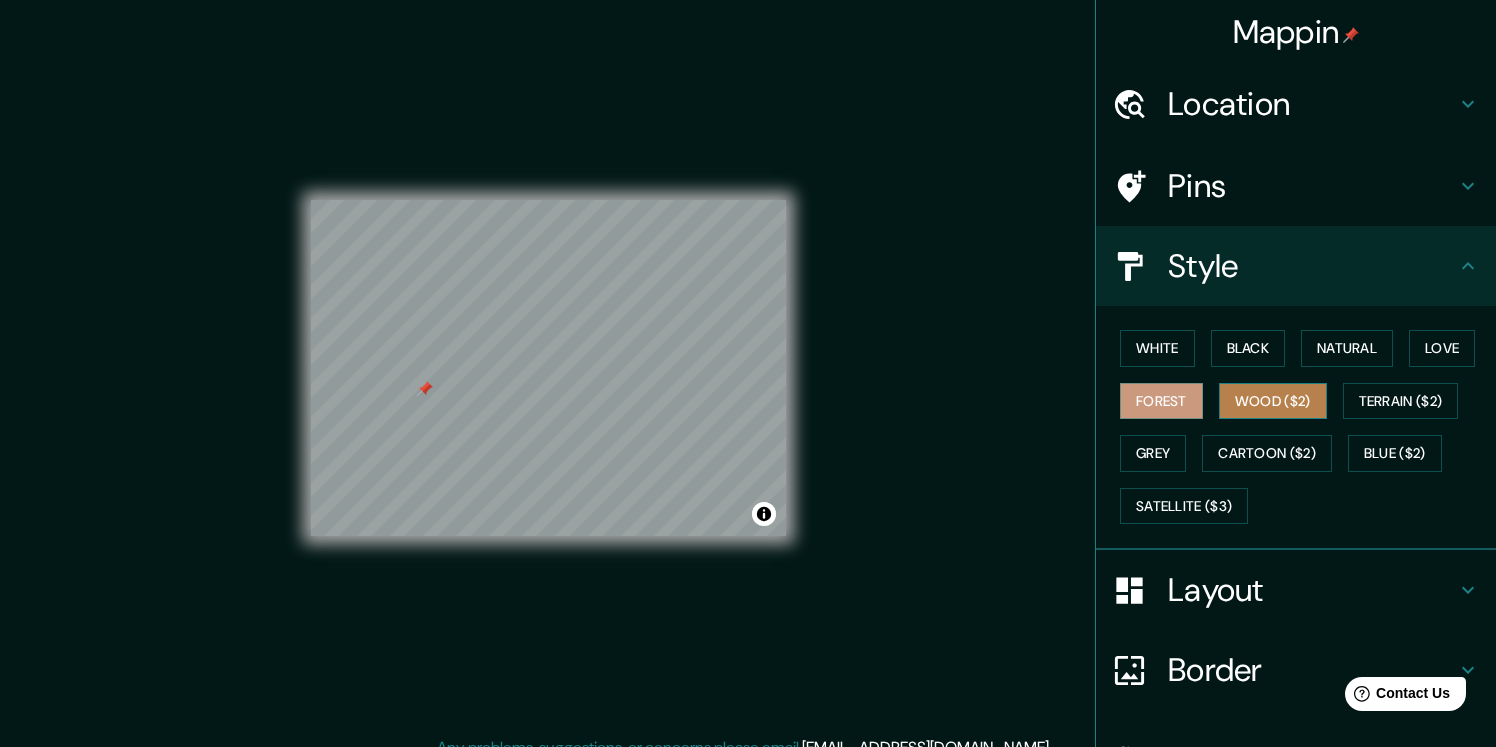 click on "Wood ($2)" at bounding box center (1273, 401) 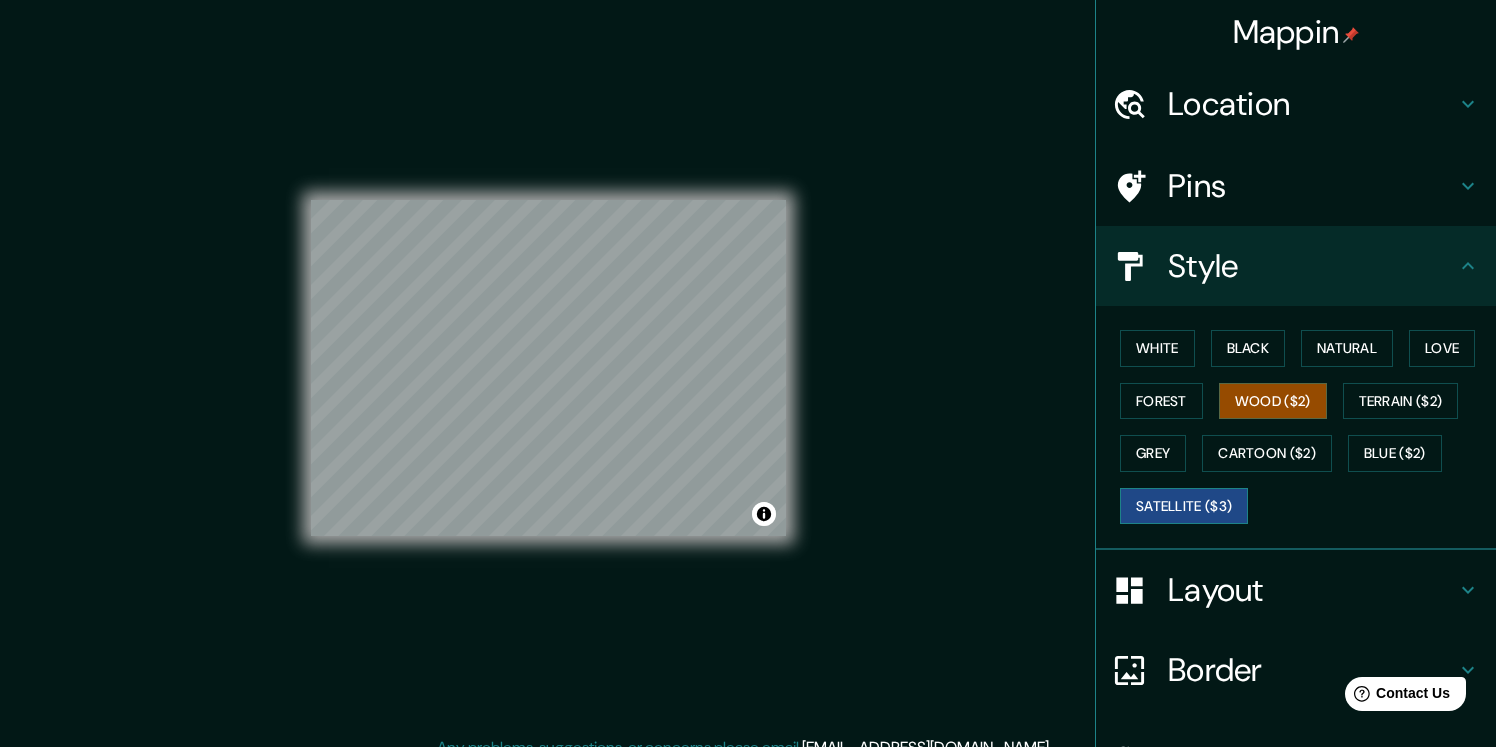click on "Satellite ($3)" at bounding box center (1184, 506) 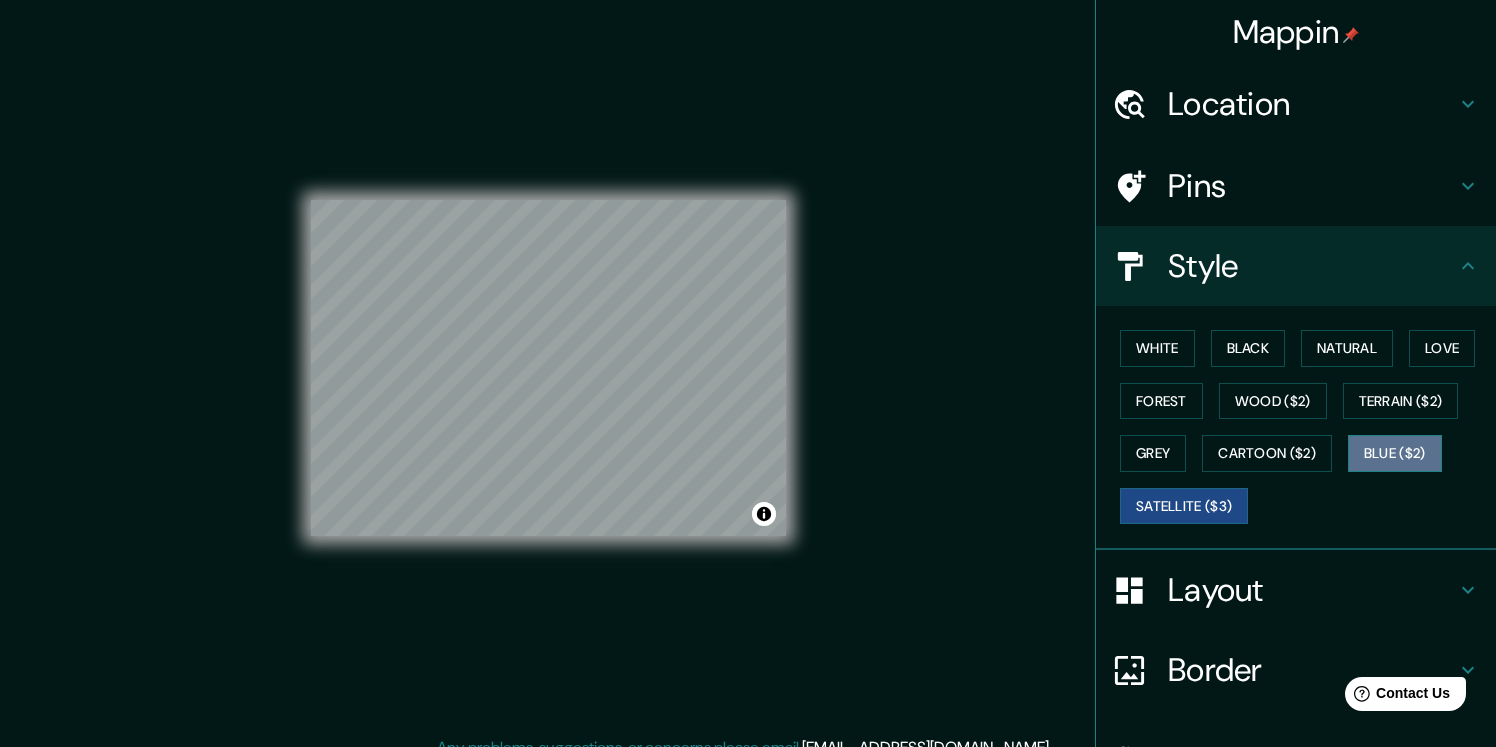 click on "Blue ($2)" at bounding box center [1395, 453] 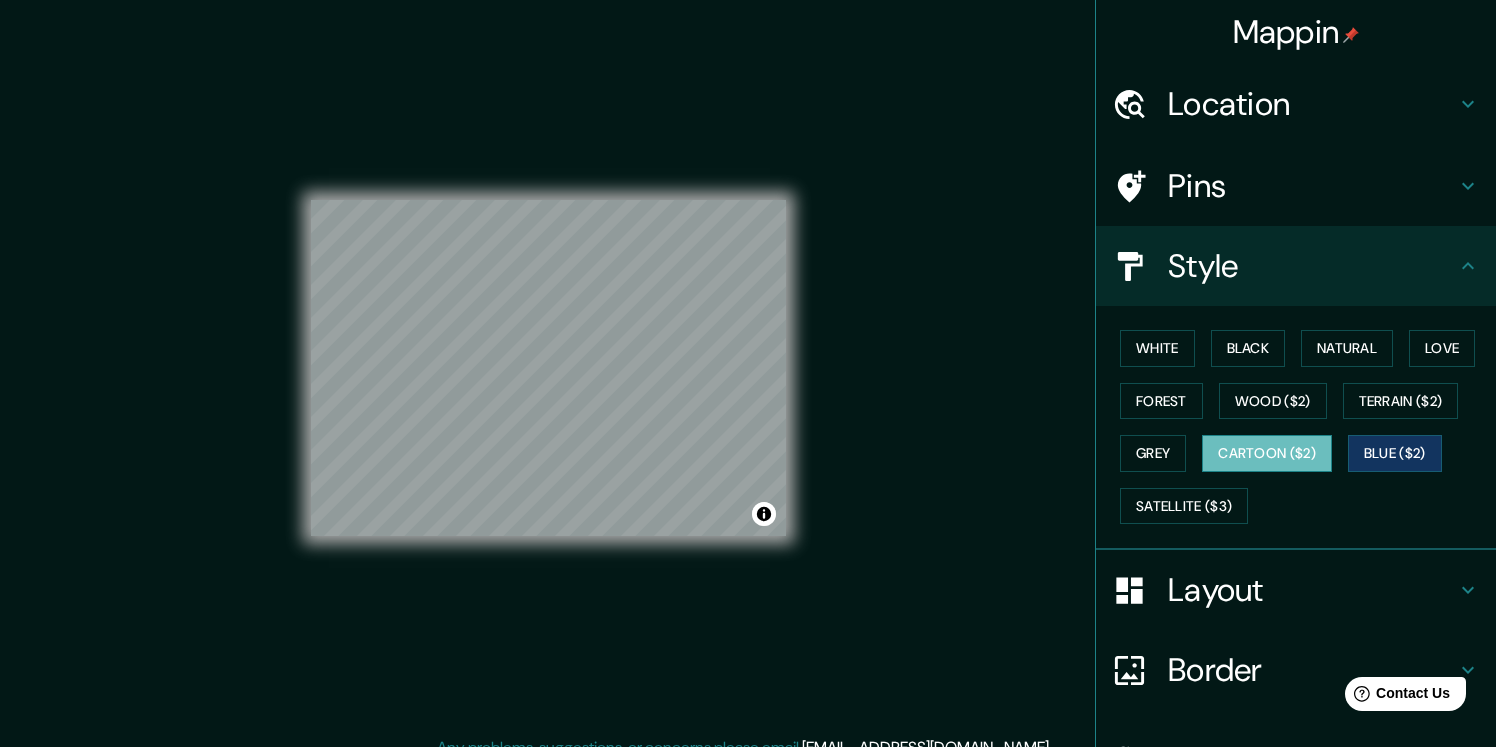 click on "Cartoon ($2)" at bounding box center [1267, 453] 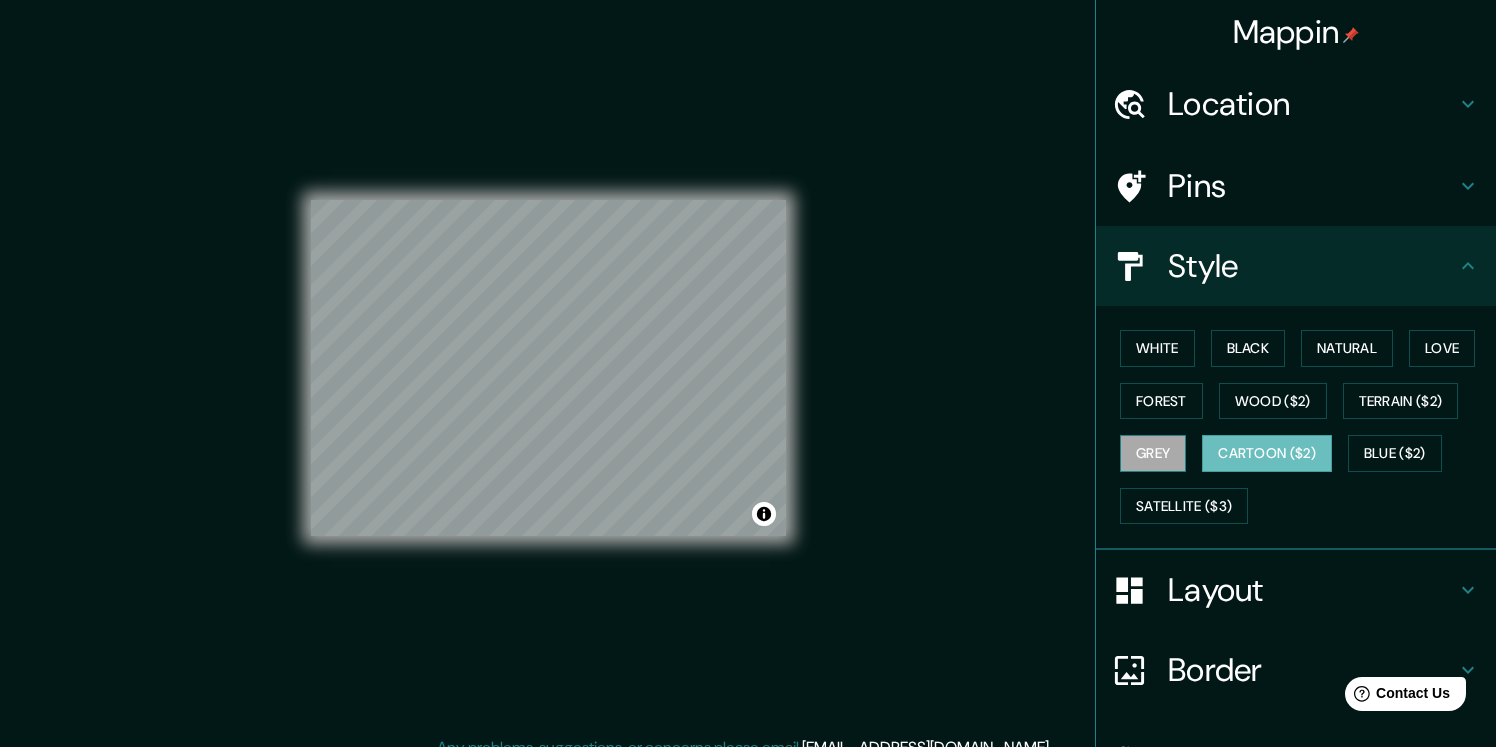 click on "Grey" at bounding box center [1153, 453] 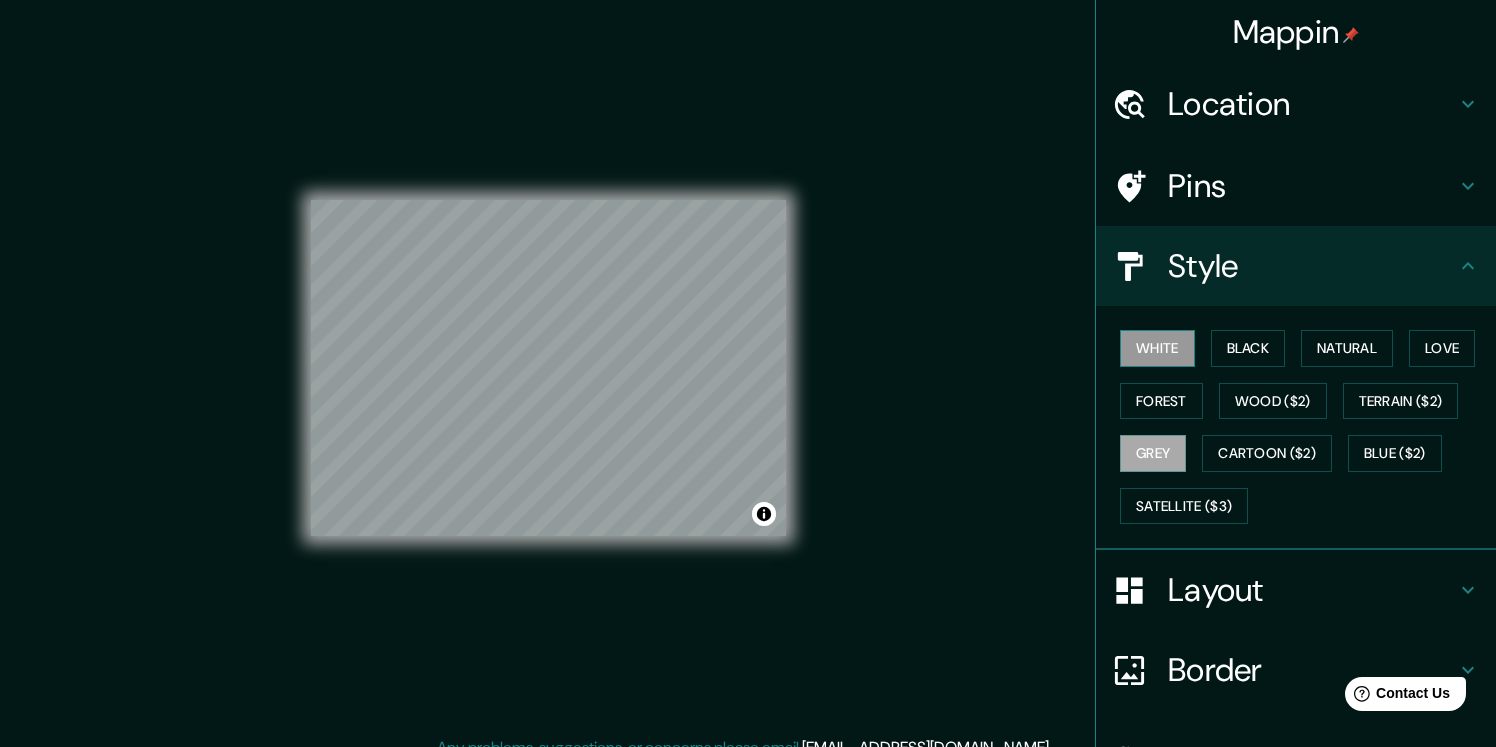 click on "White" at bounding box center (1157, 348) 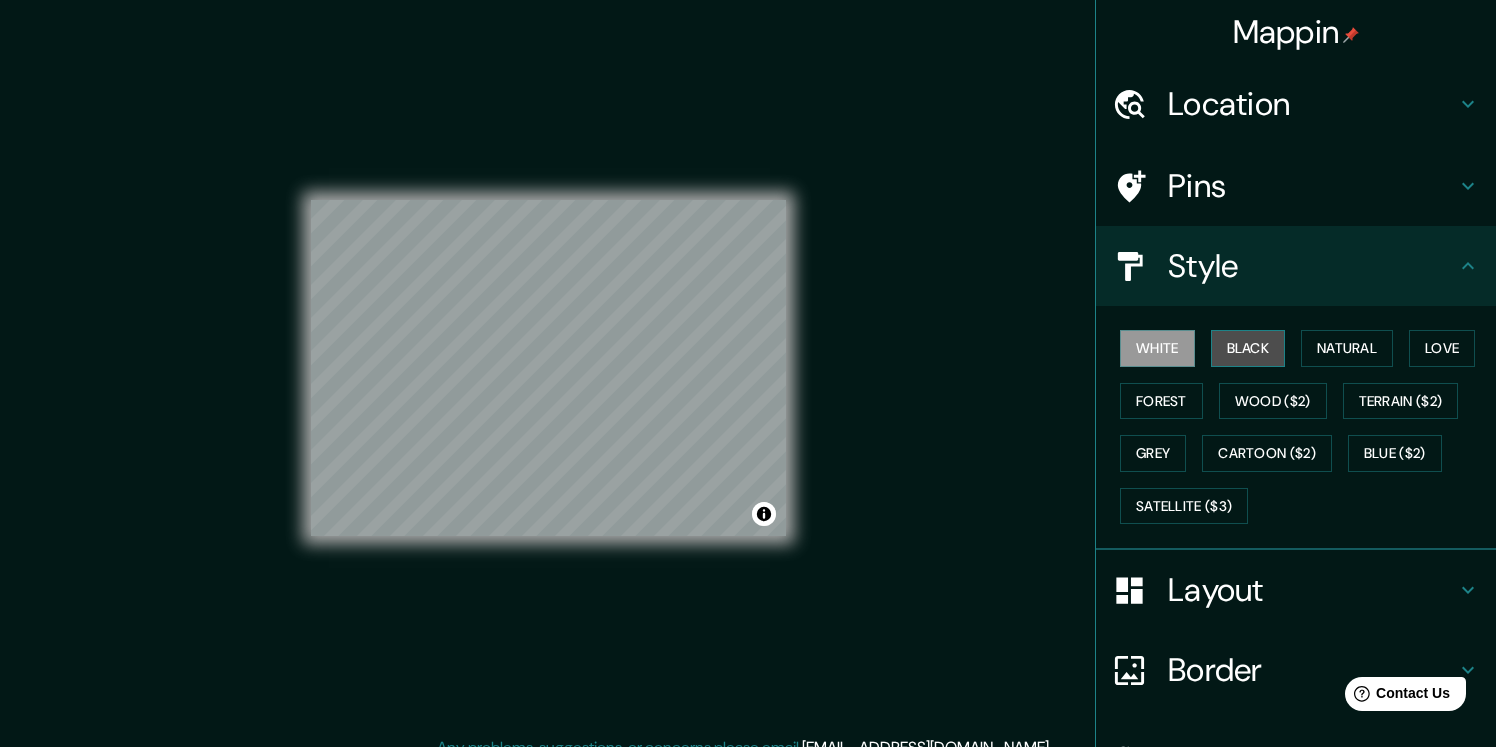 click on "Black" at bounding box center [1248, 348] 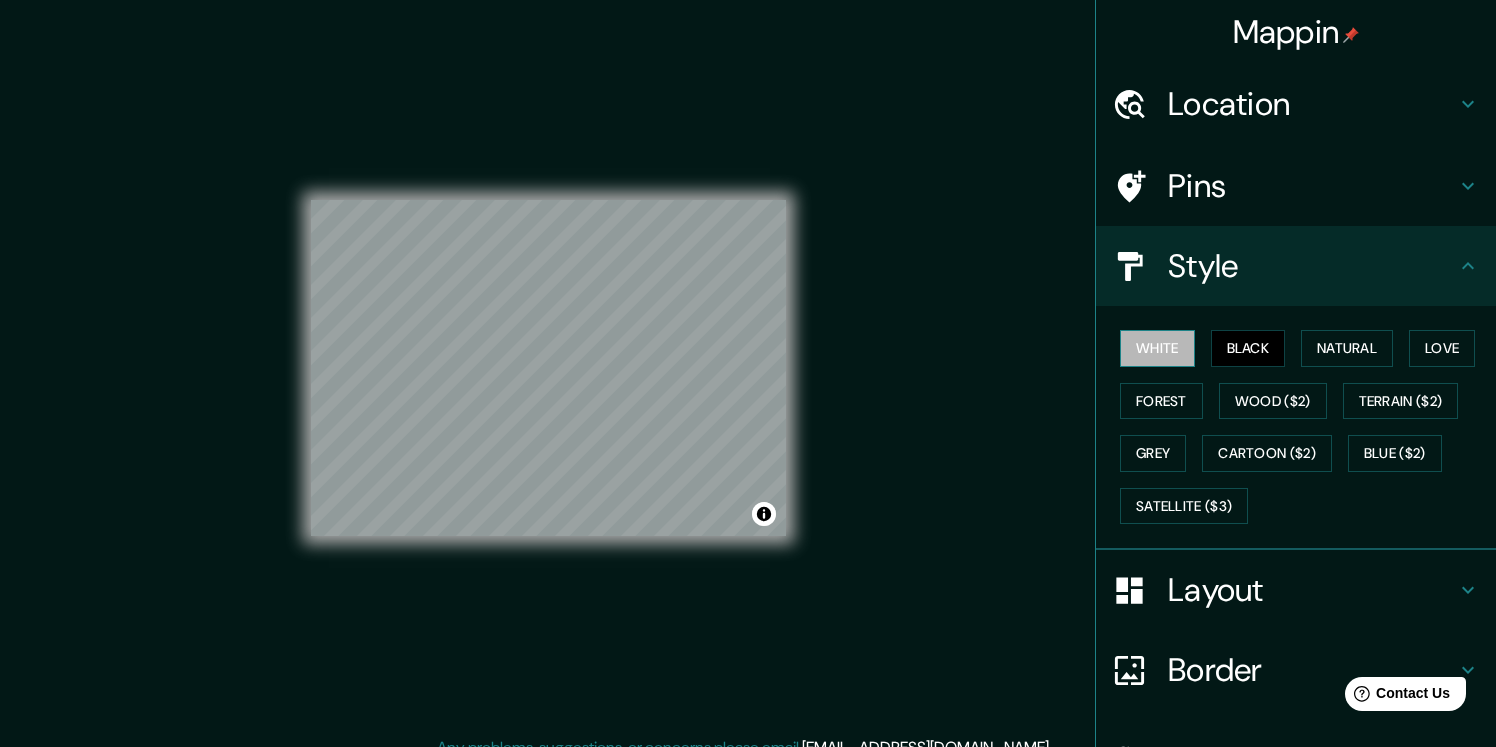 click on "White" at bounding box center (1157, 348) 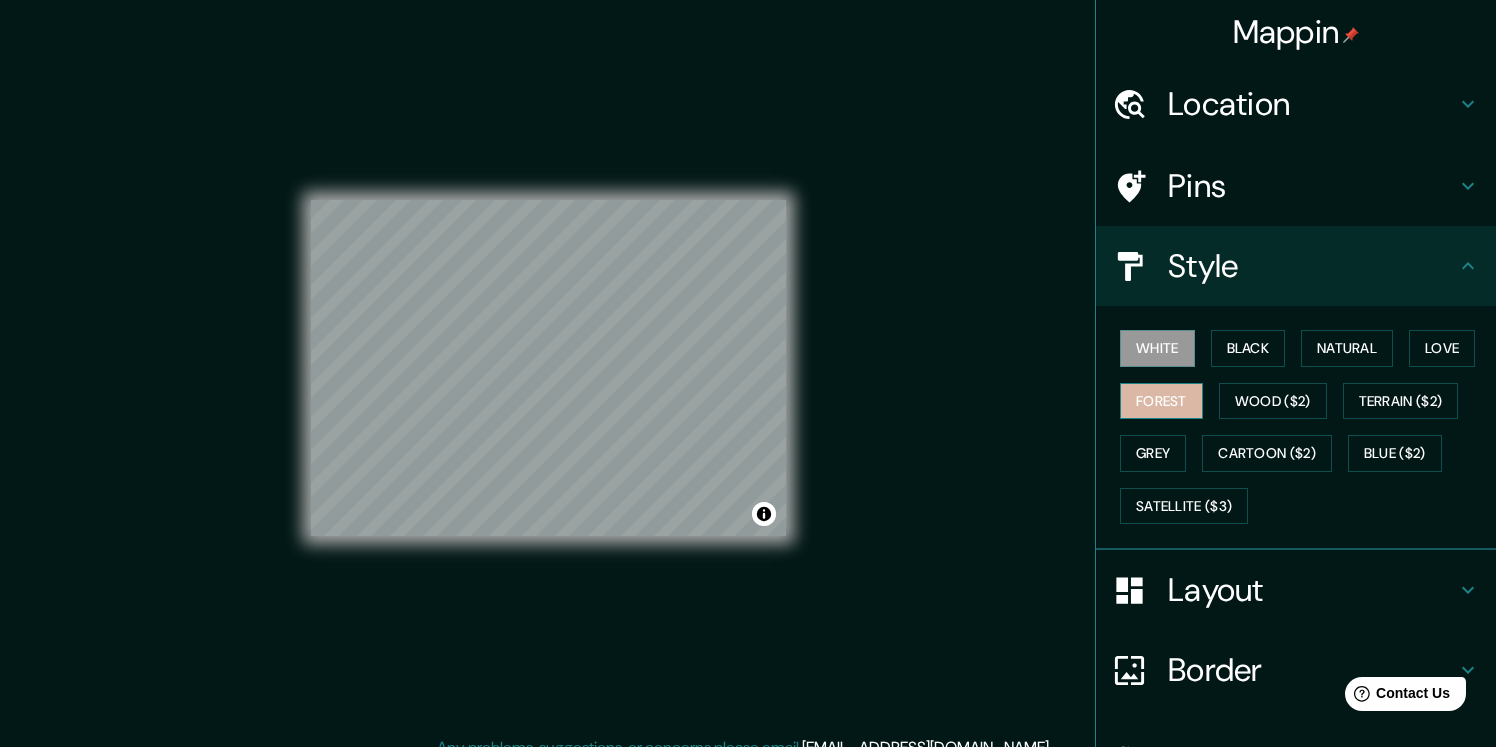 click on "Forest" at bounding box center (1161, 401) 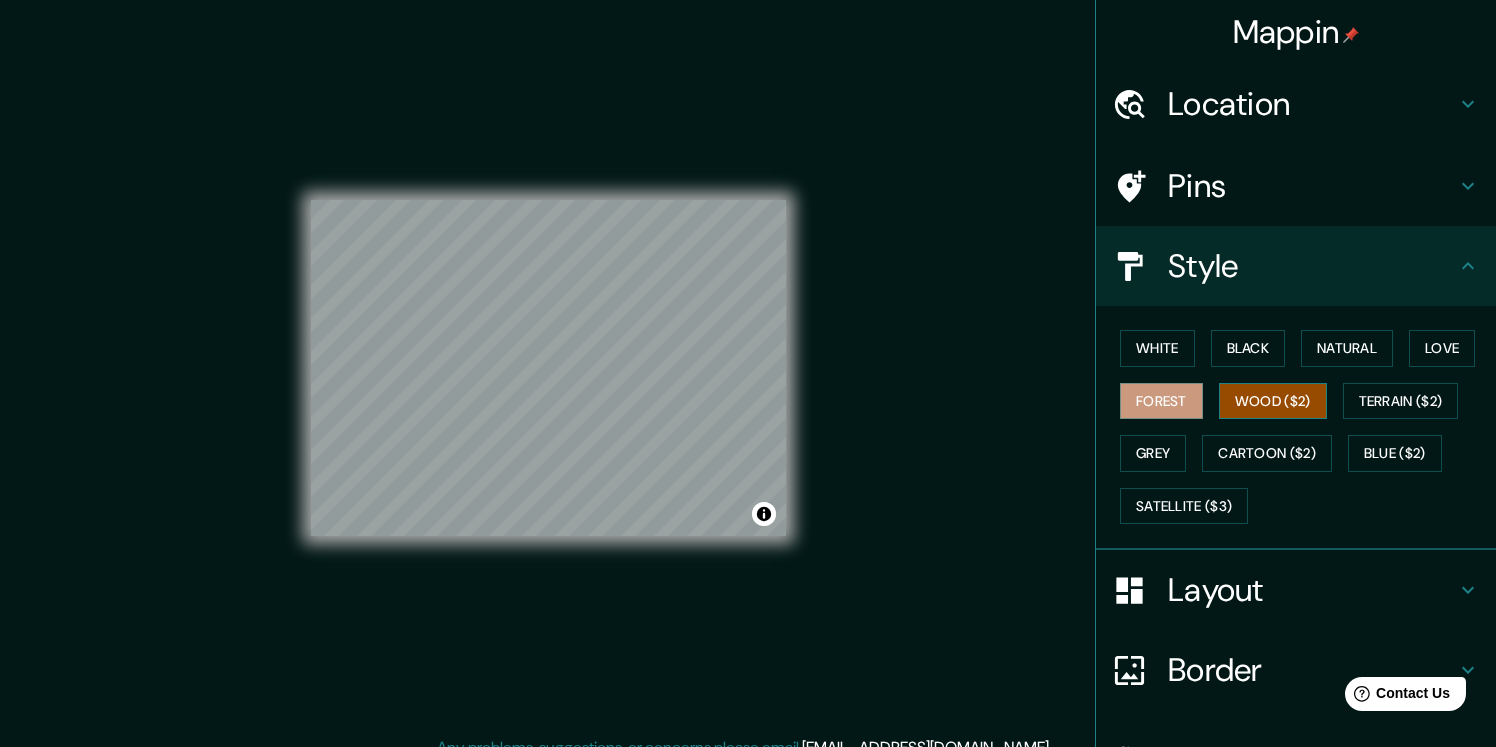 click on "Wood ($2)" at bounding box center [1273, 401] 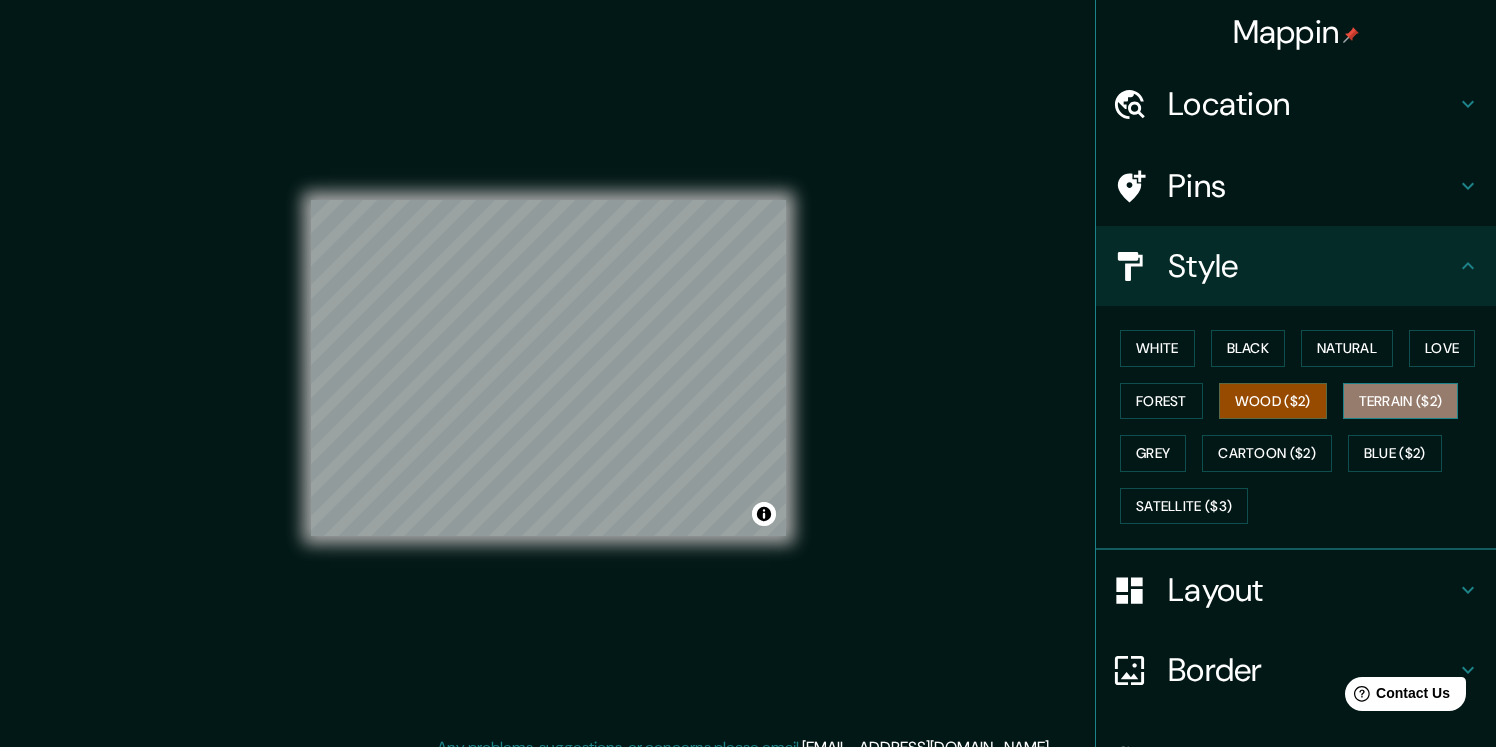 click on "Terrain ($2)" at bounding box center [1401, 401] 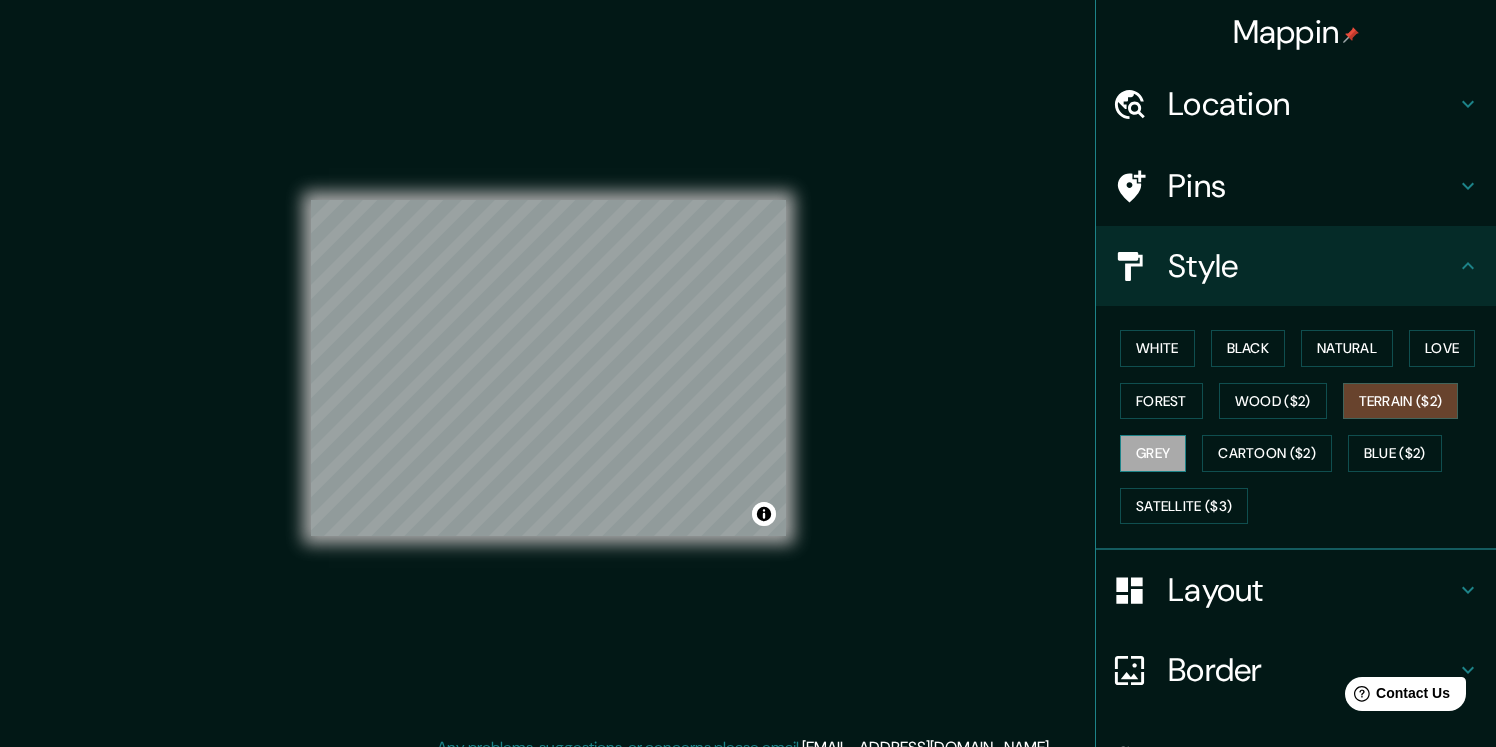 click on "Grey" at bounding box center (1153, 453) 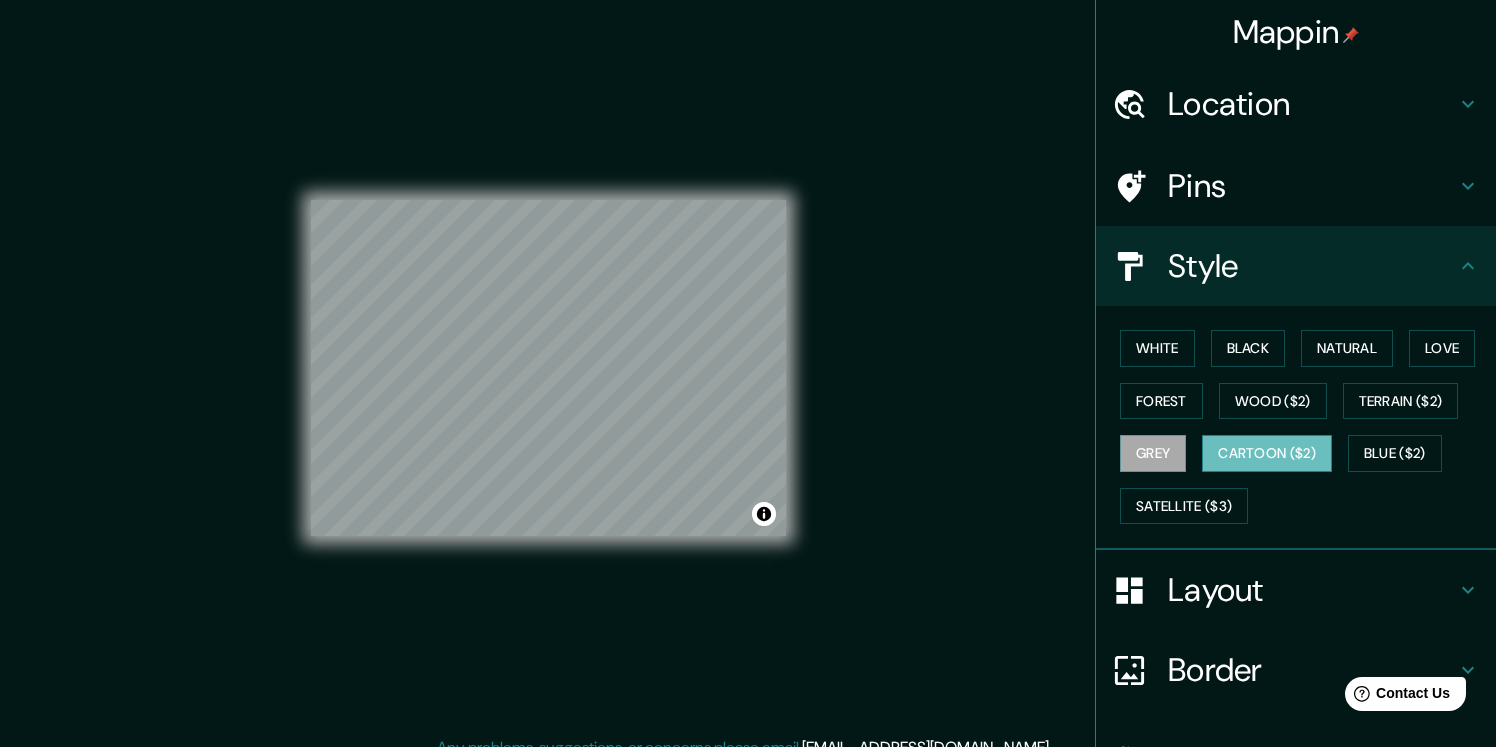 click on "Cartoon ($2)" at bounding box center (1267, 453) 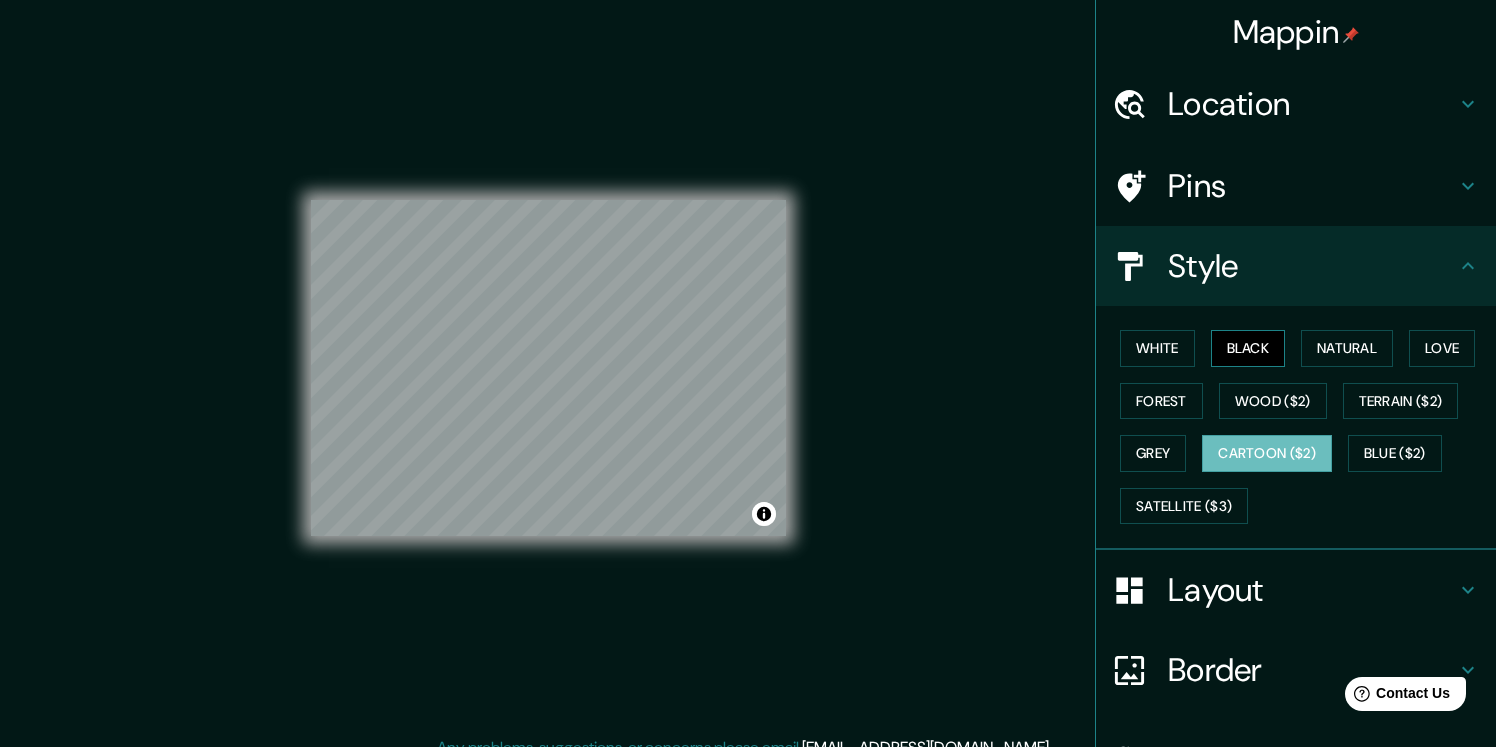 click on "Black" at bounding box center (1248, 348) 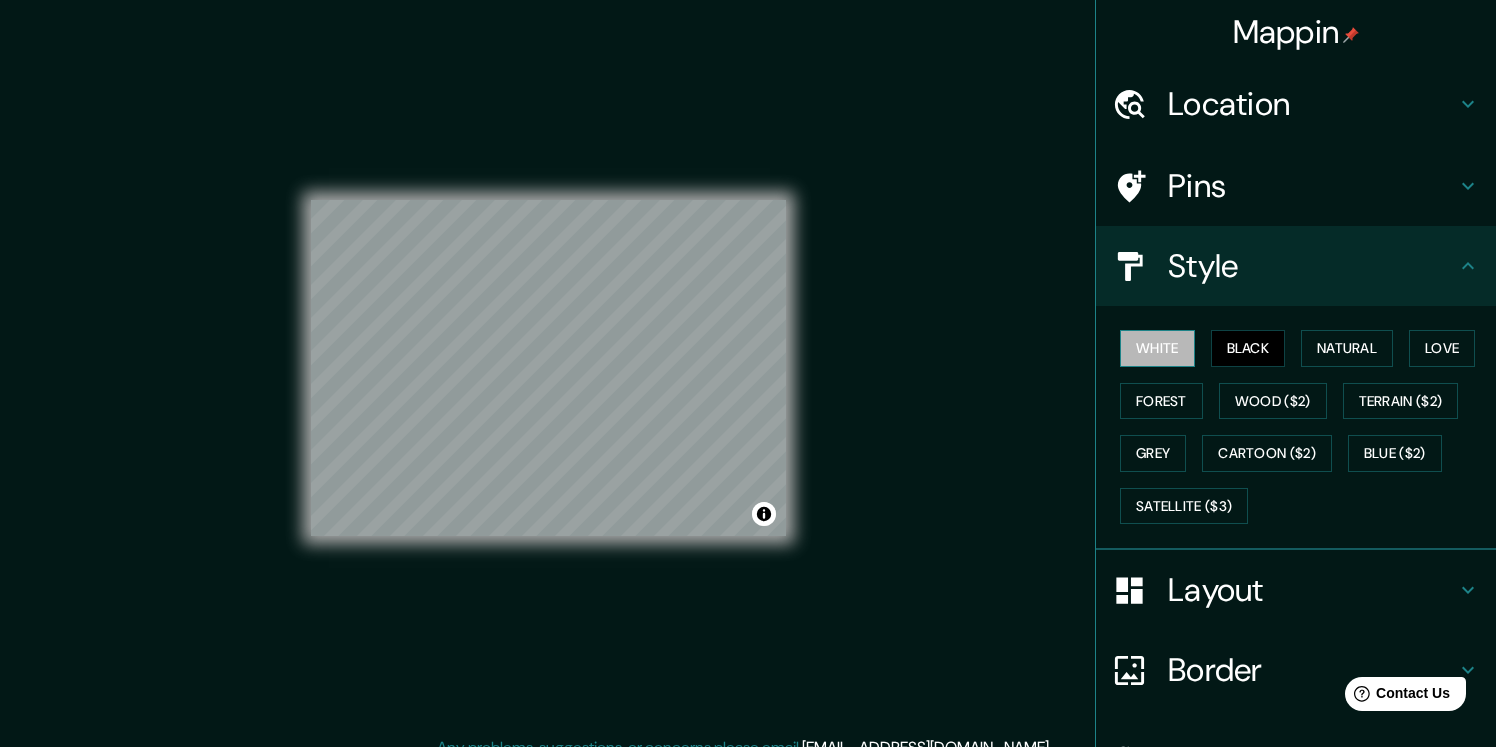 click on "White" at bounding box center [1157, 348] 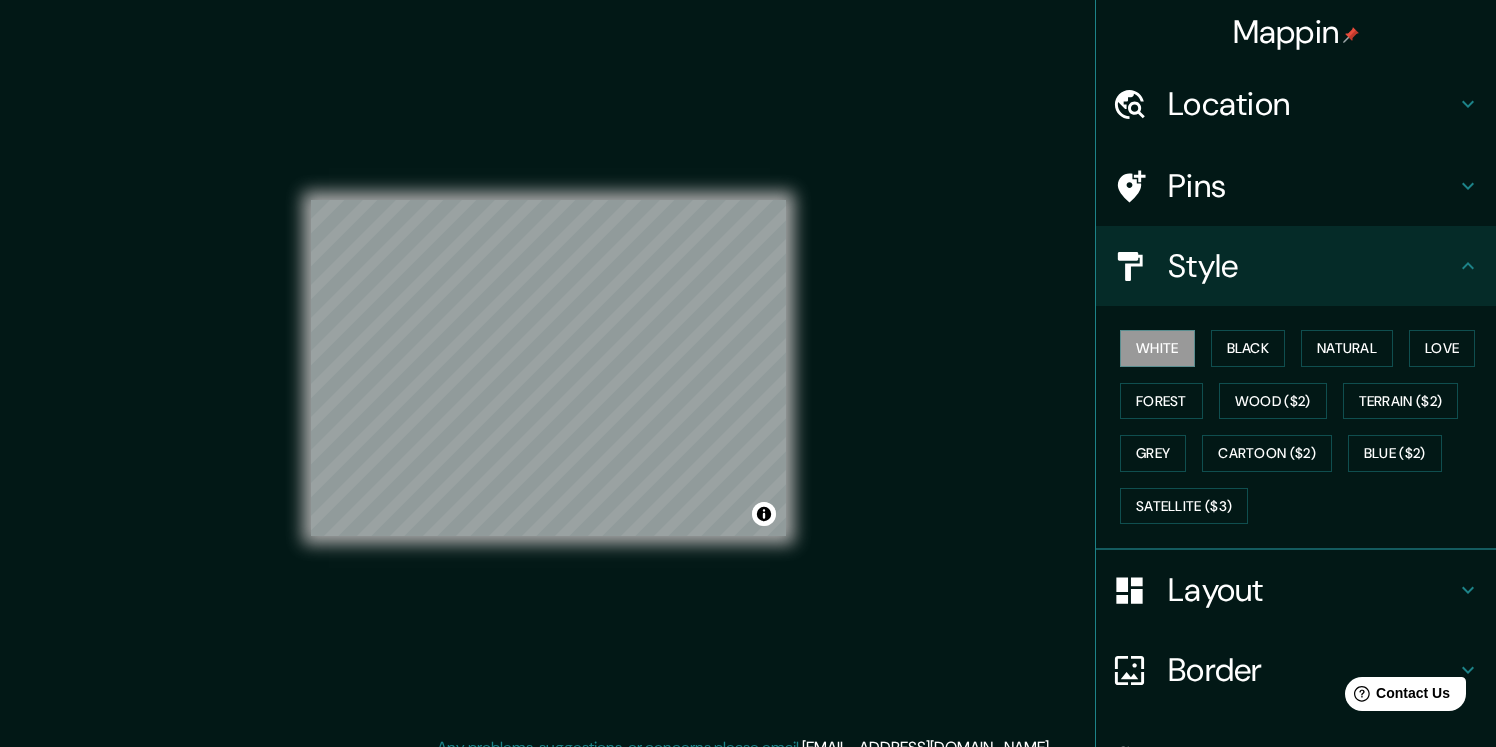 click on "Pins" at bounding box center (1296, 186) 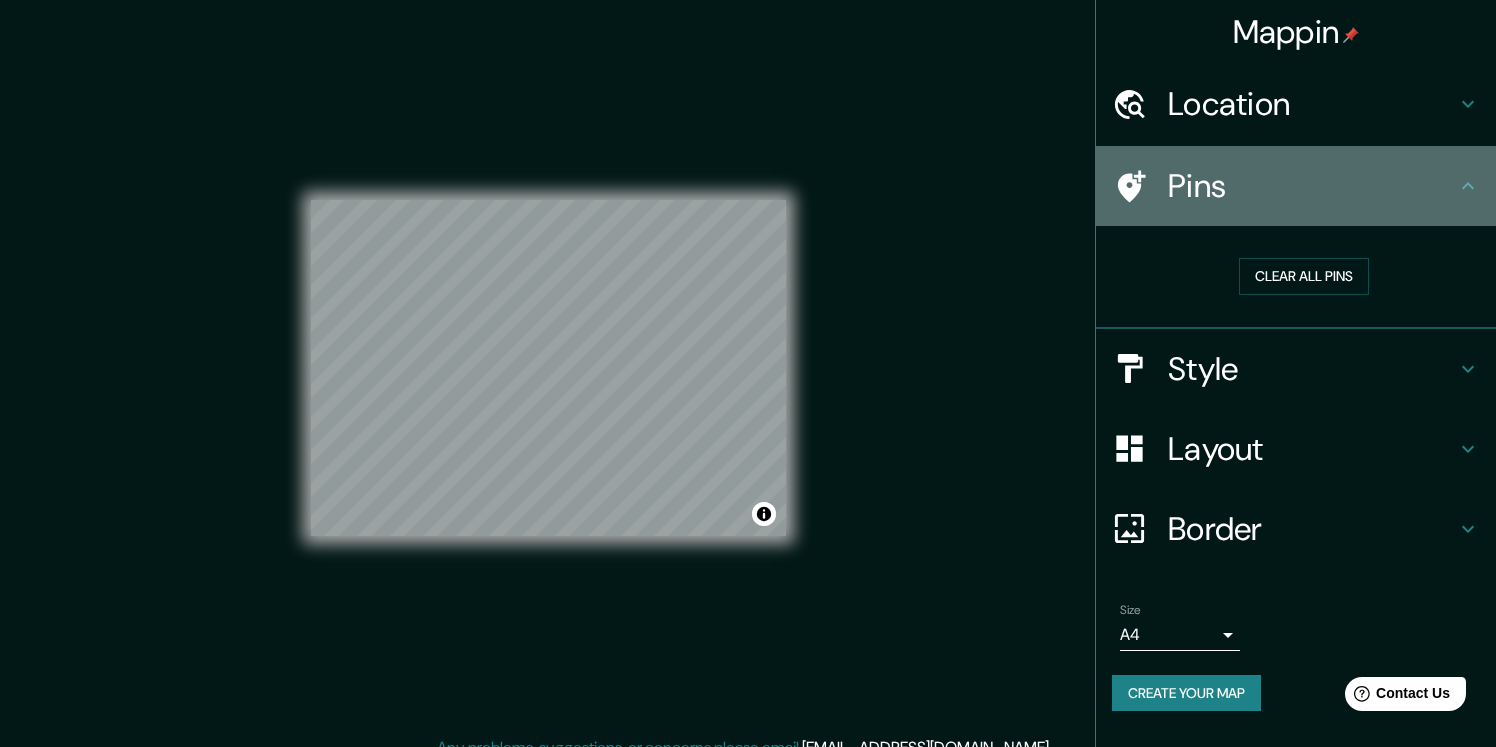 drag, startPoint x: 1392, startPoint y: 183, endPoint x: 1403, endPoint y: 144, distance: 40.5216 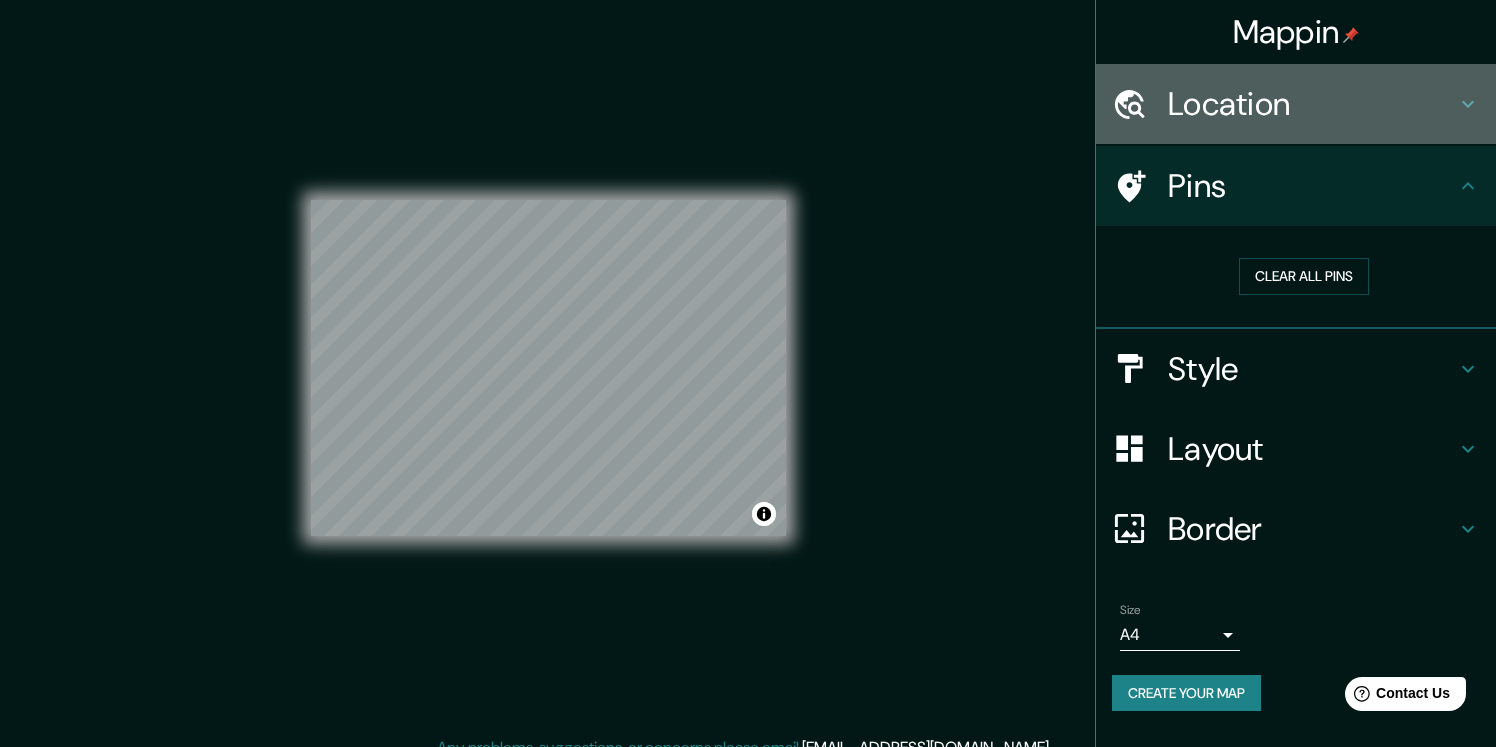 click on "Location" at bounding box center (1312, 104) 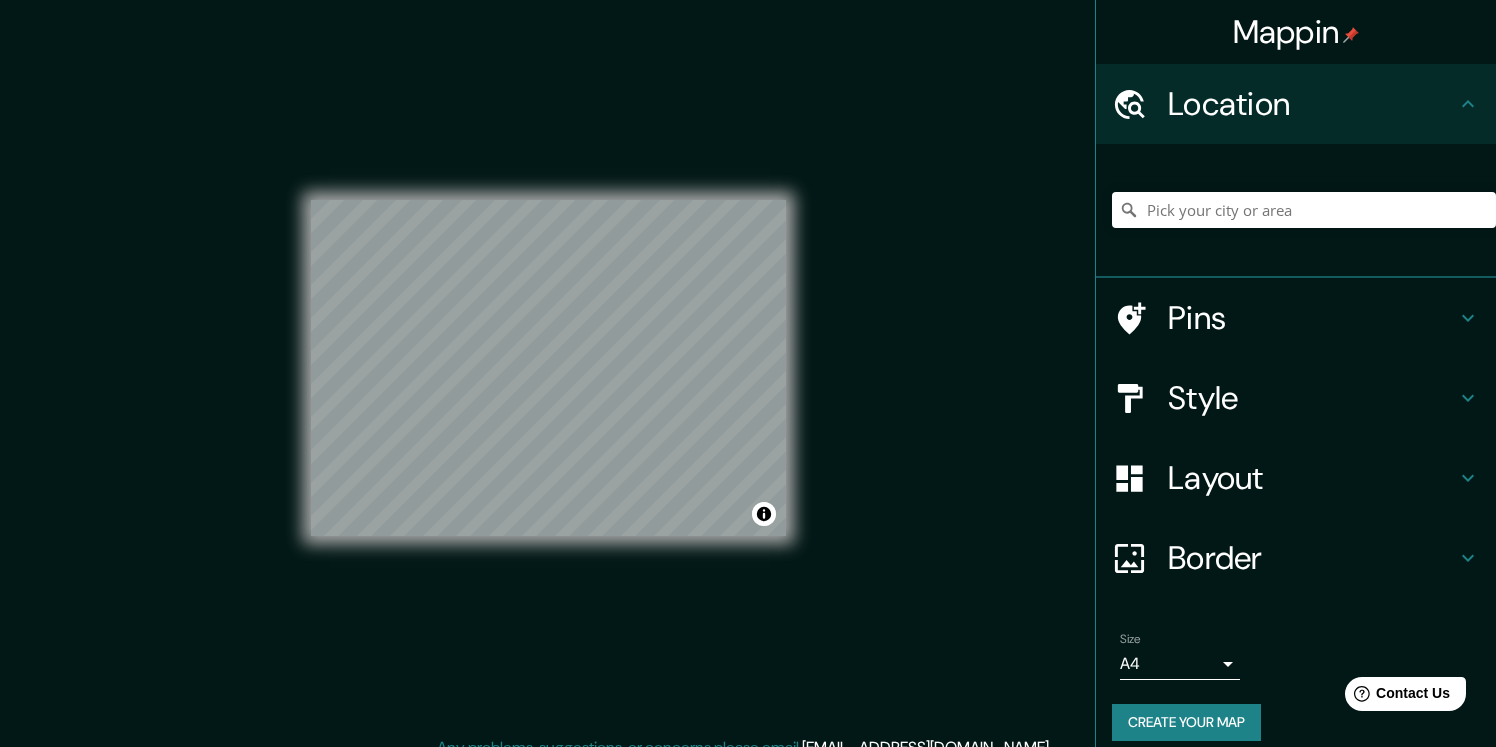 click on "Location" at bounding box center (1312, 104) 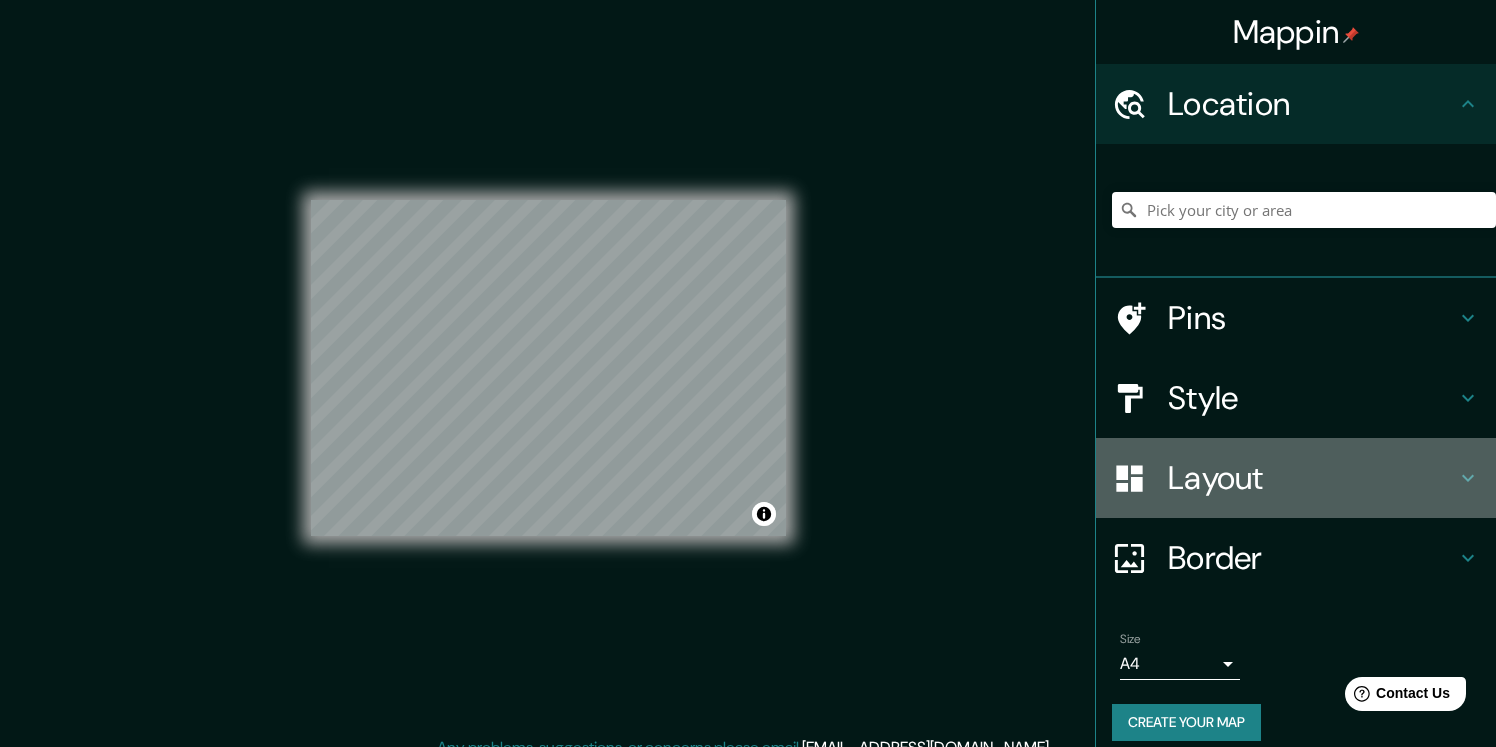 click on "Layout" at bounding box center [1312, 478] 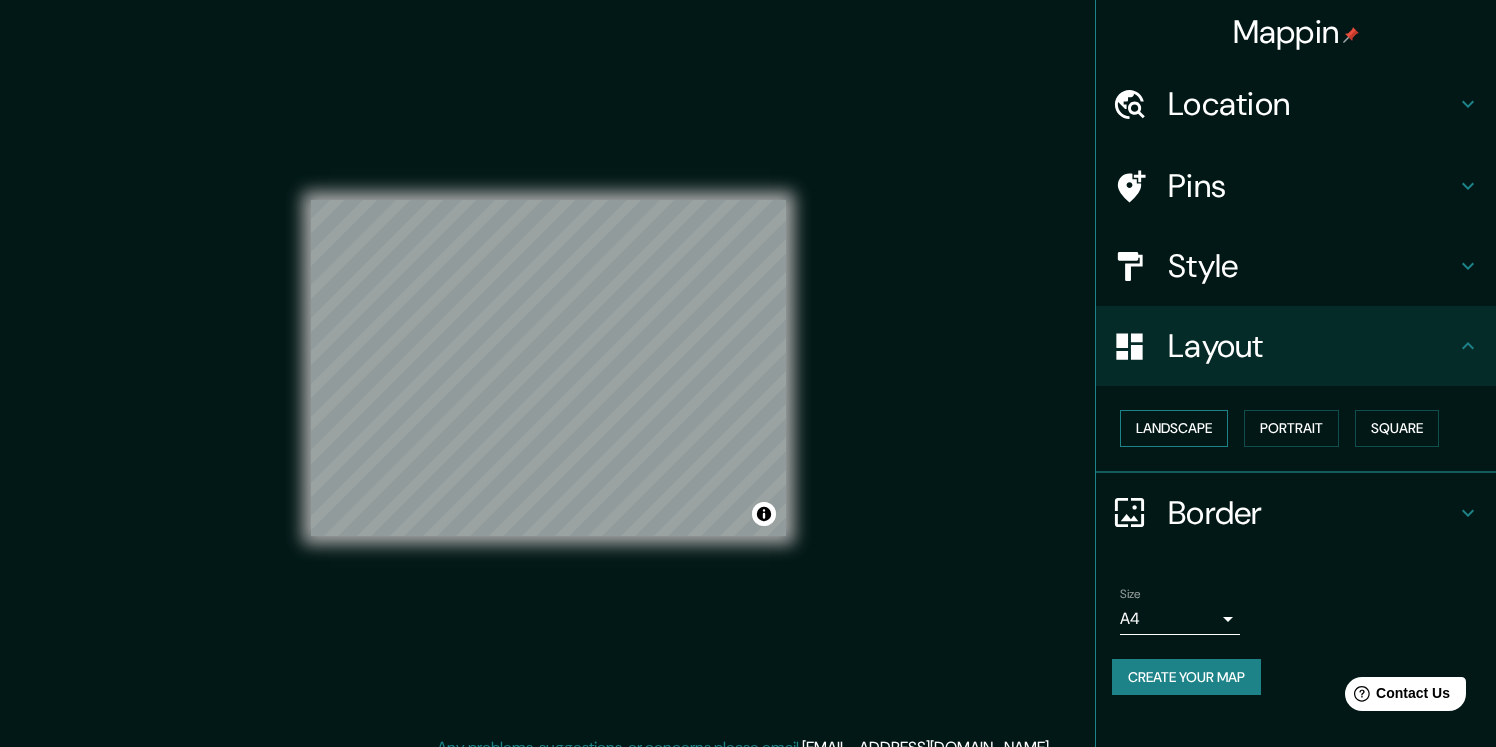 click on "Landscape" at bounding box center (1174, 428) 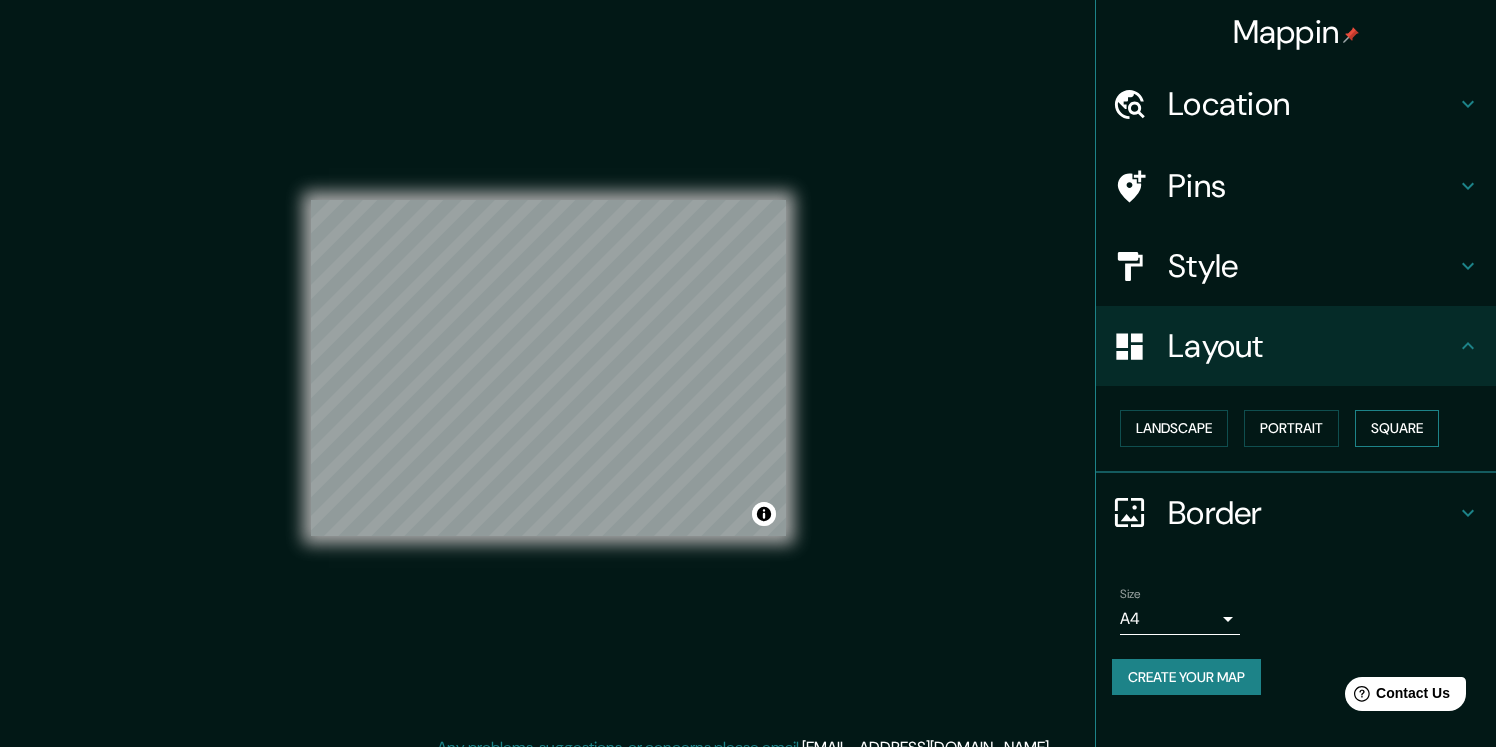 click on "Square" at bounding box center [1397, 428] 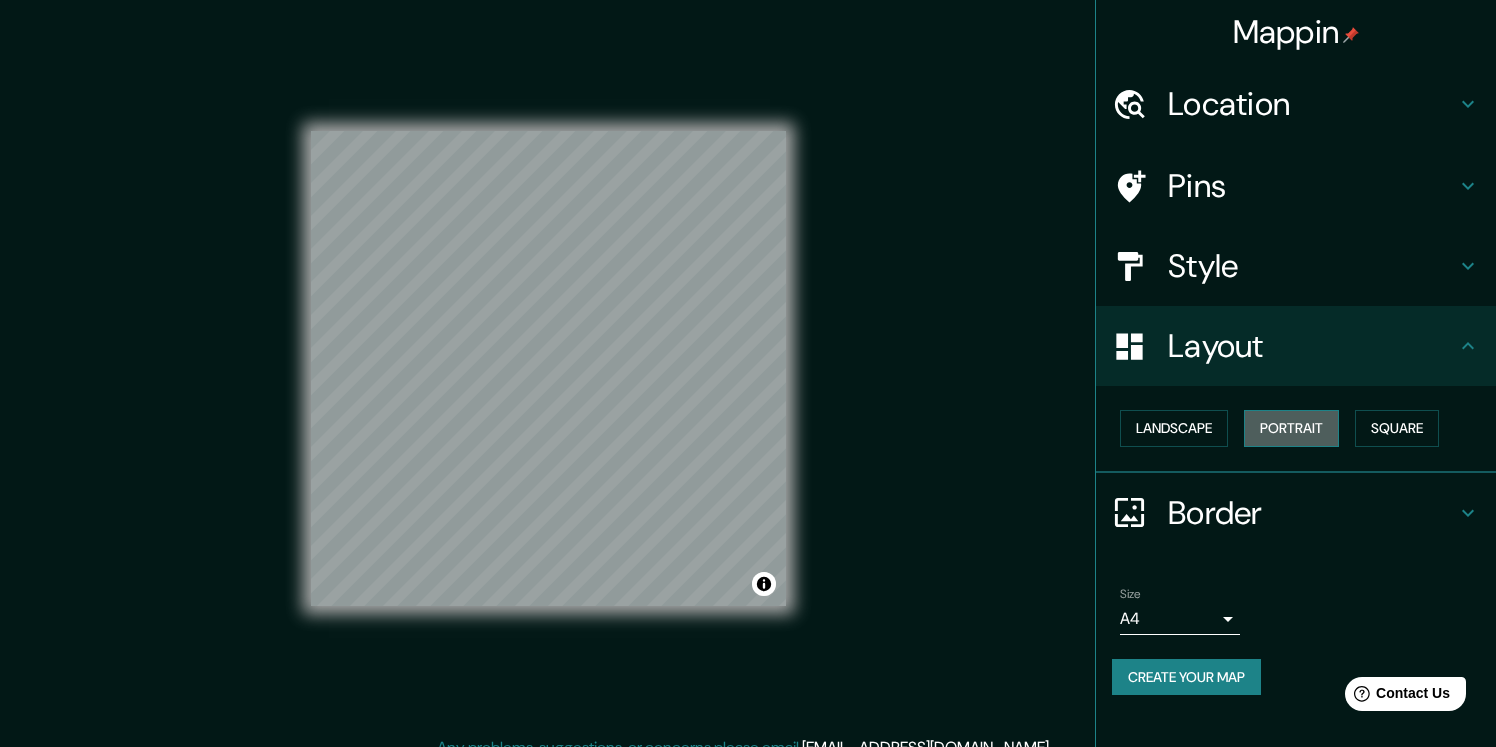click on "Portrait" at bounding box center [1291, 428] 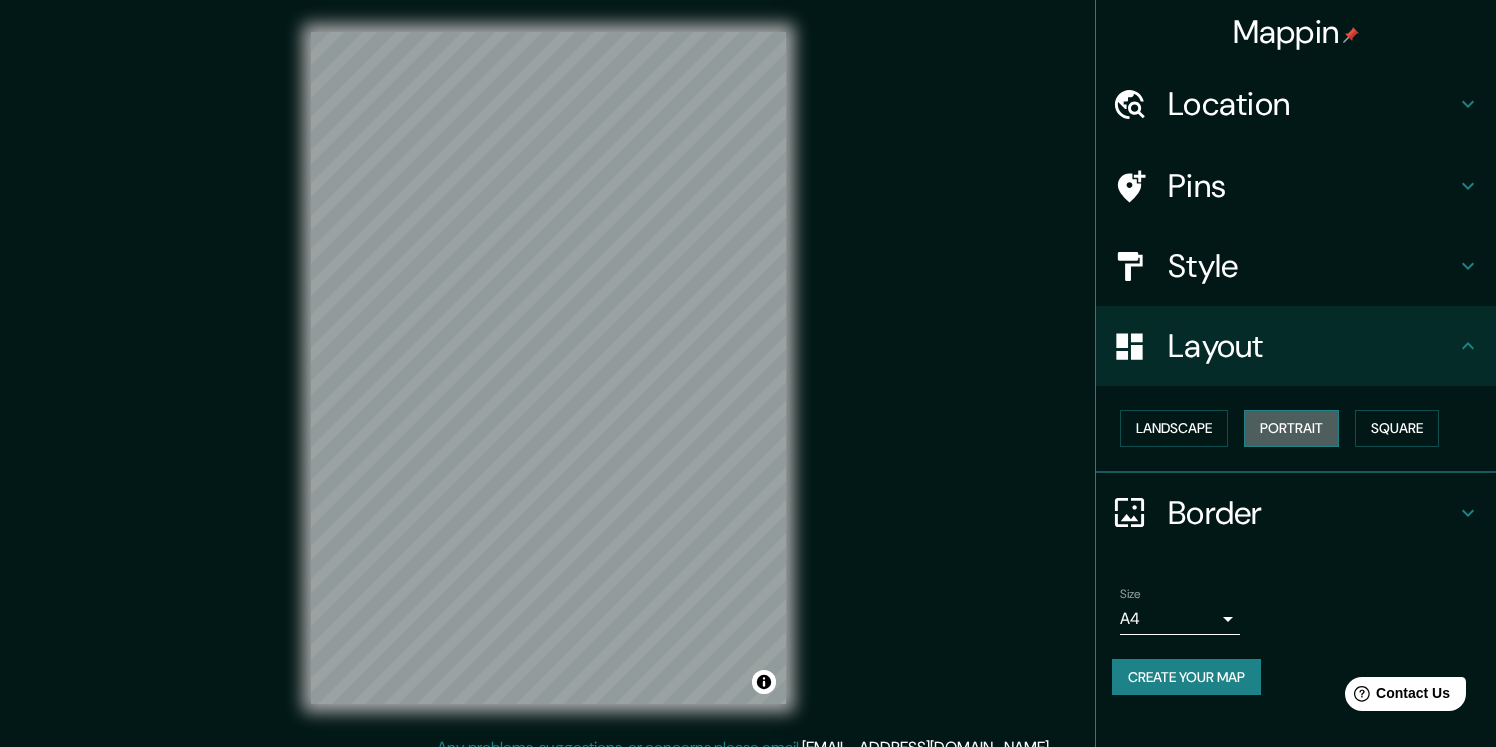 click on "Portrait" at bounding box center [1291, 428] 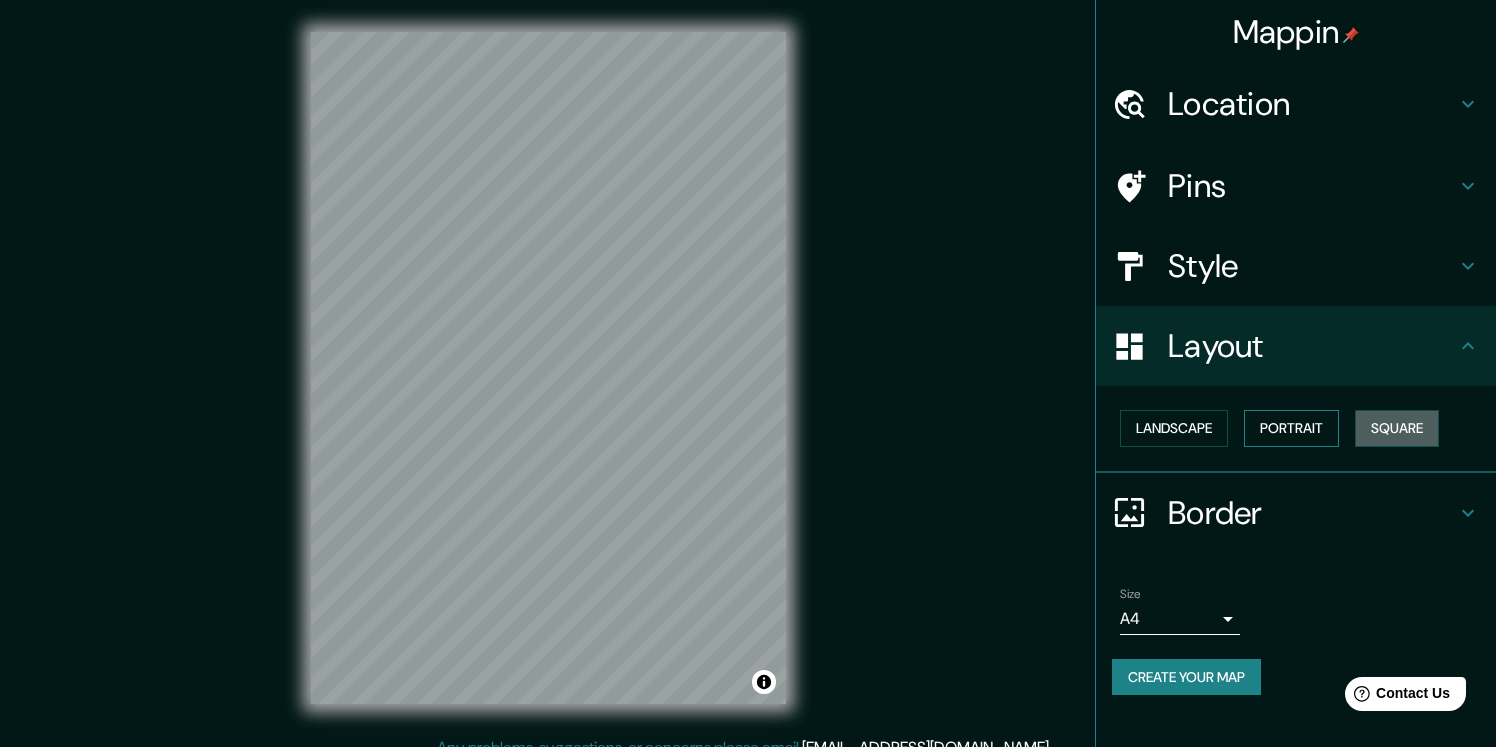 drag, startPoint x: 1404, startPoint y: 430, endPoint x: 1311, endPoint y: 434, distance: 93.08598 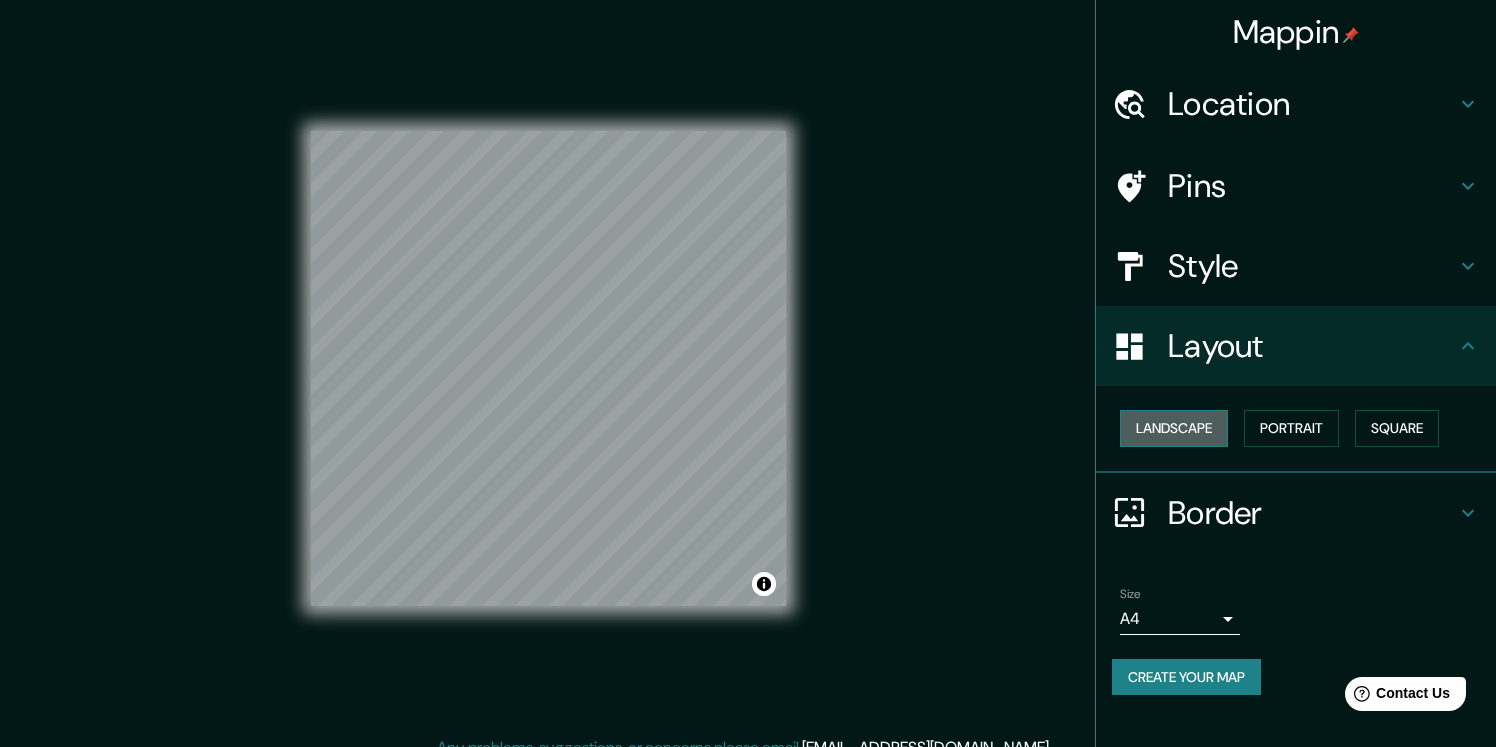 click on "Landscape" at bounding box center (1174, 428) 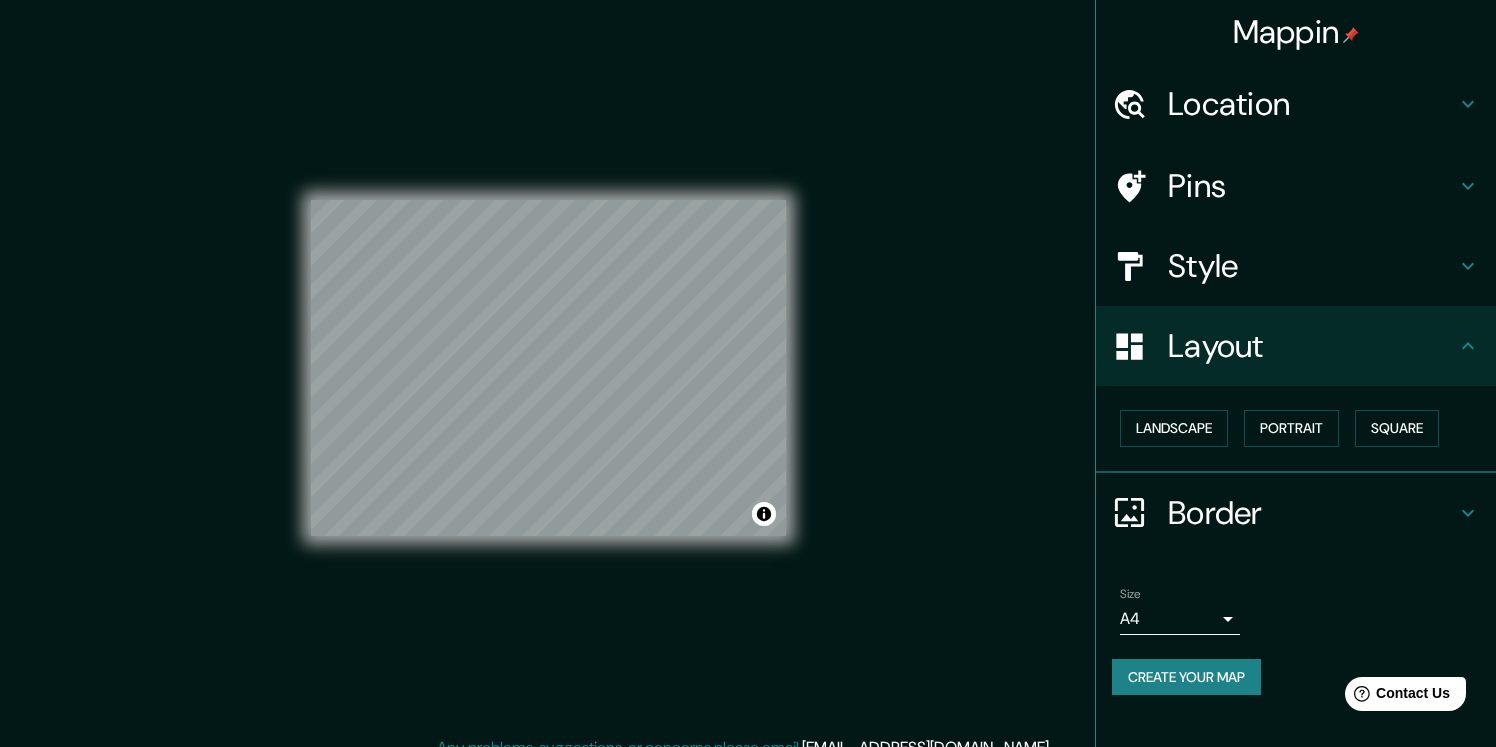 click on "Layout" at bounding box center (1296, 346) 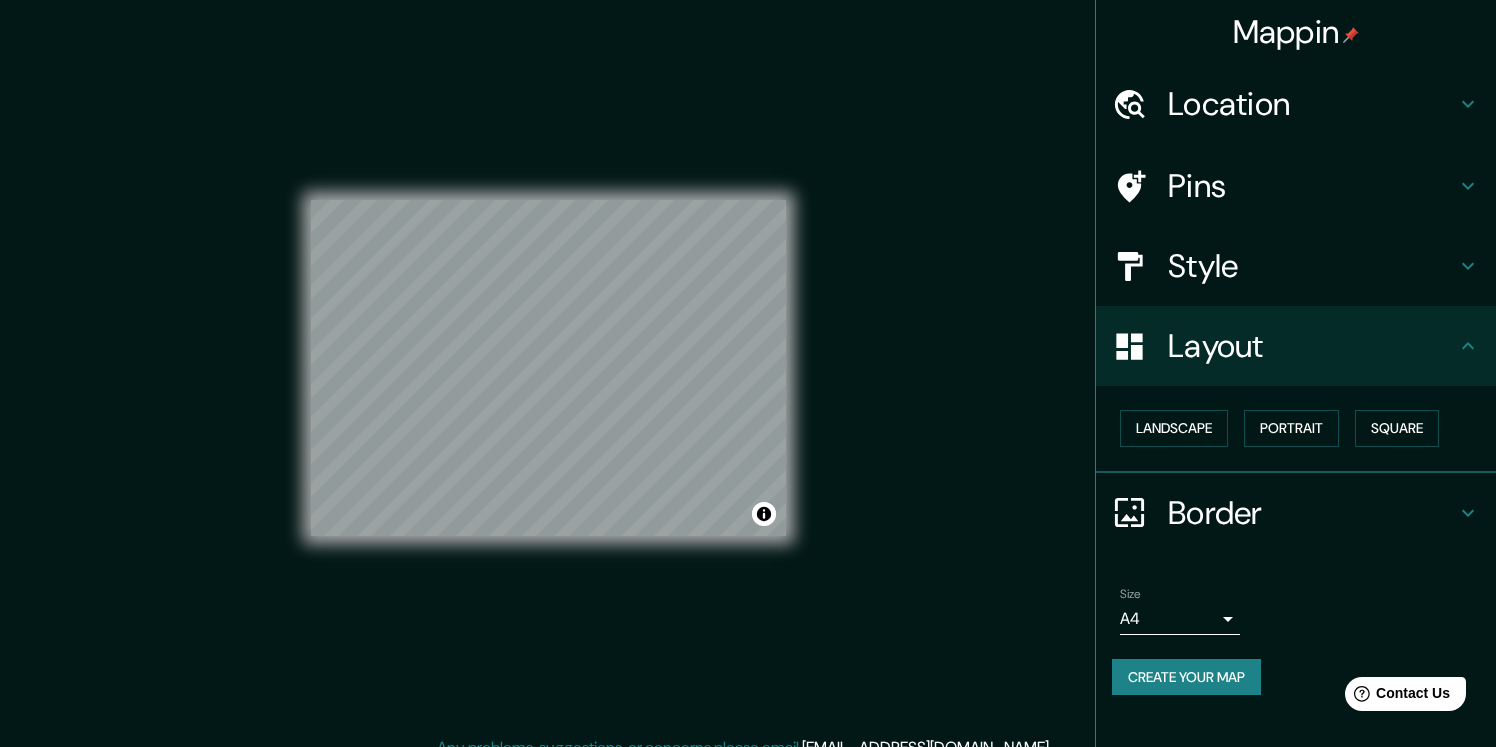 click on "Border" at bounding box center (1312, 513) 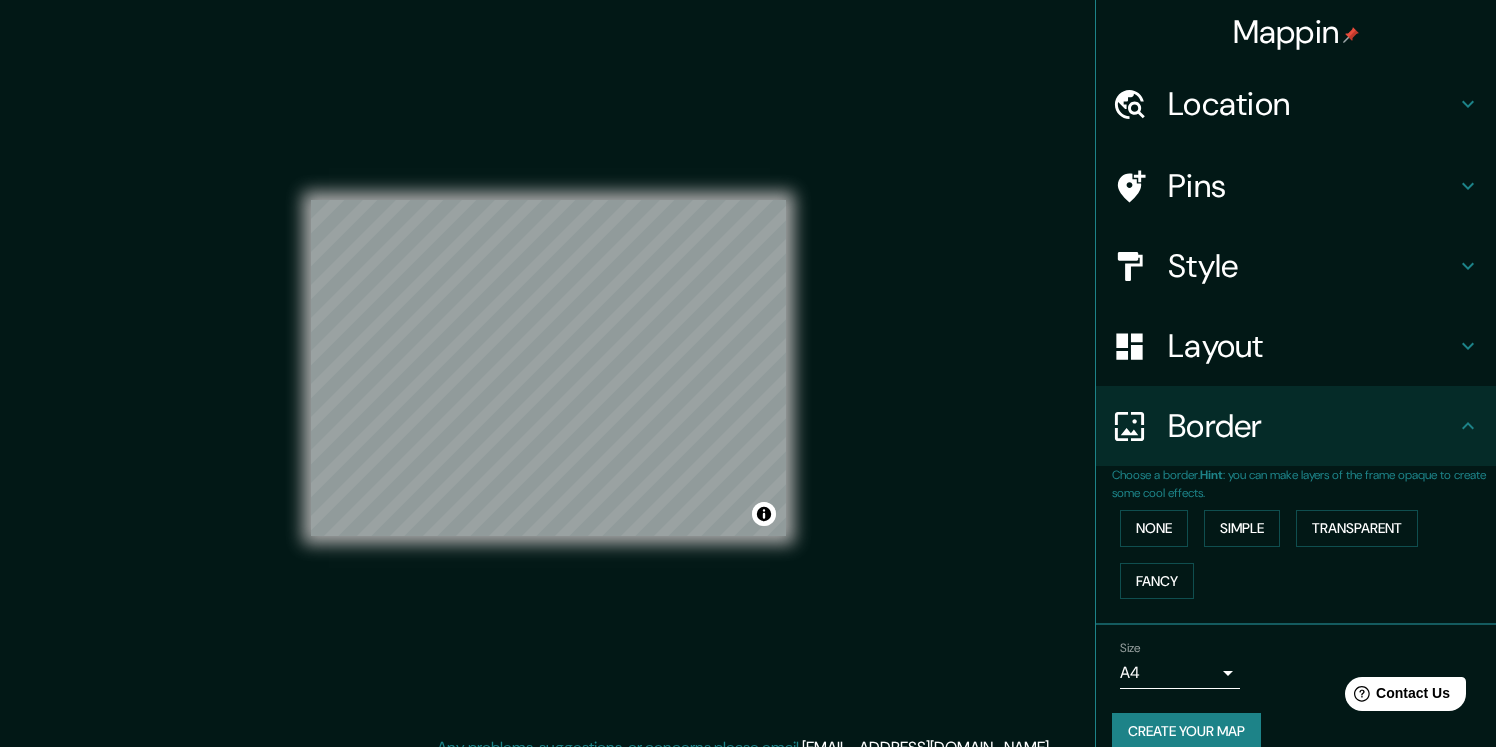 scroll, scrollTop: 26, scrollLeft: 0, axis: vertical 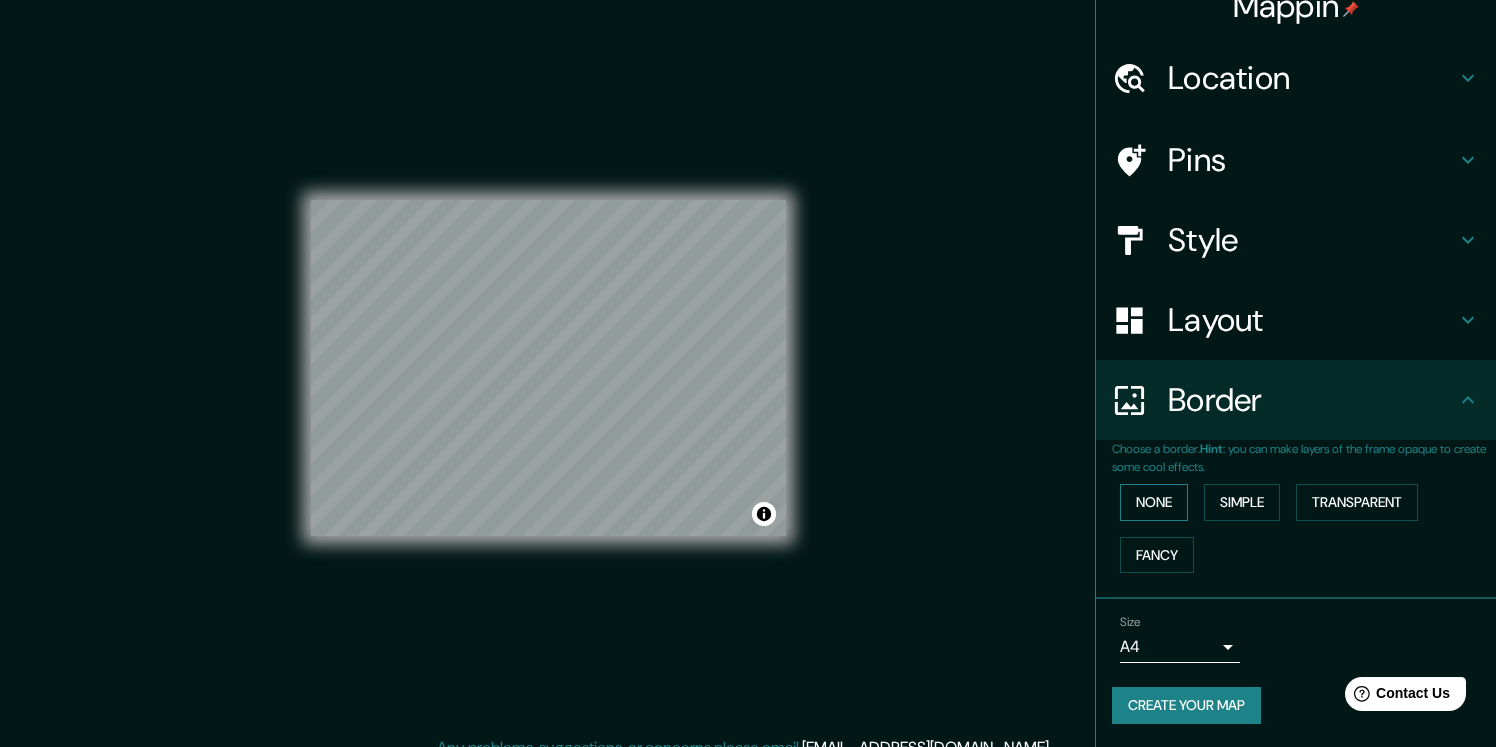 click on "None" at bounding box center (1154, 502) 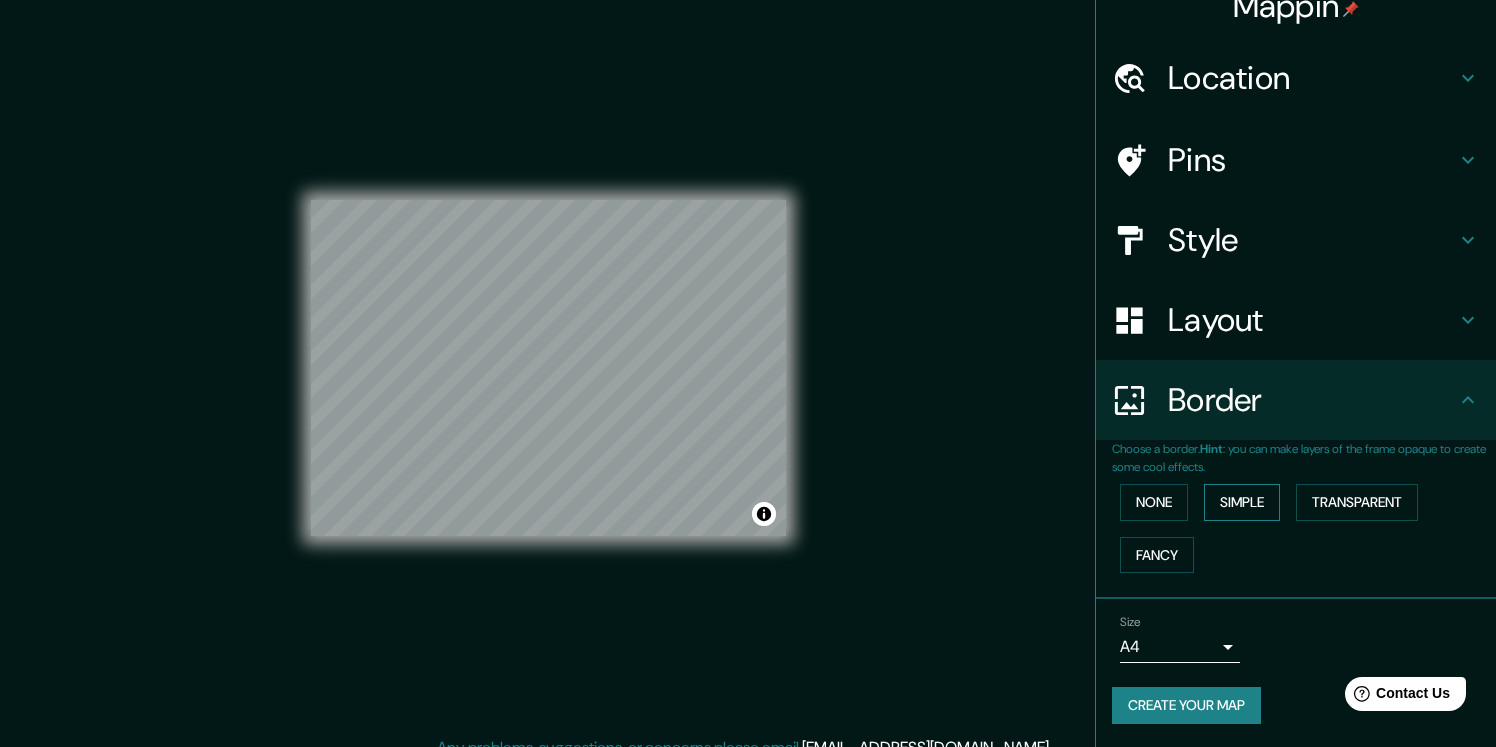 click on "Simple" at bounding box center (1242, 502) 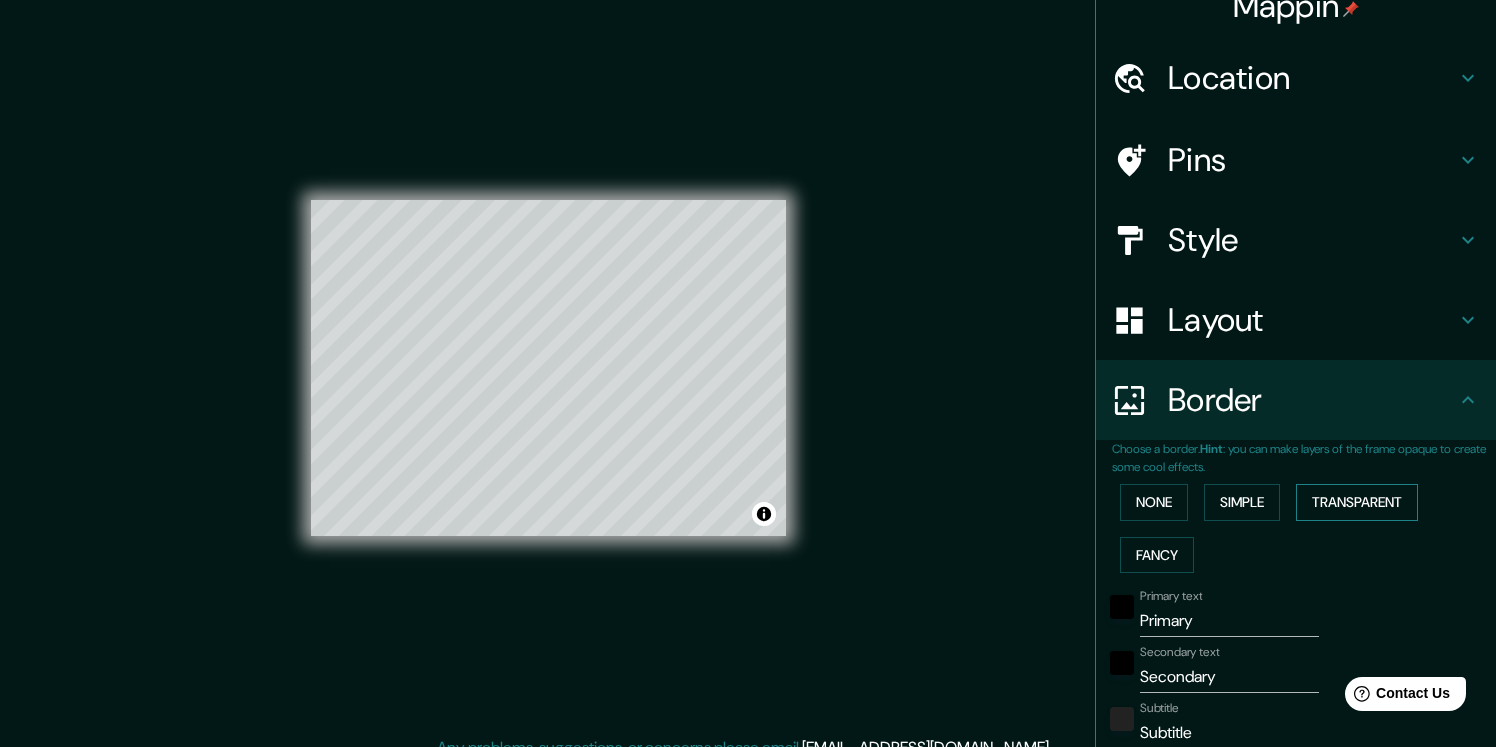 click on "Transparent" at bounding box center (1357, 502) 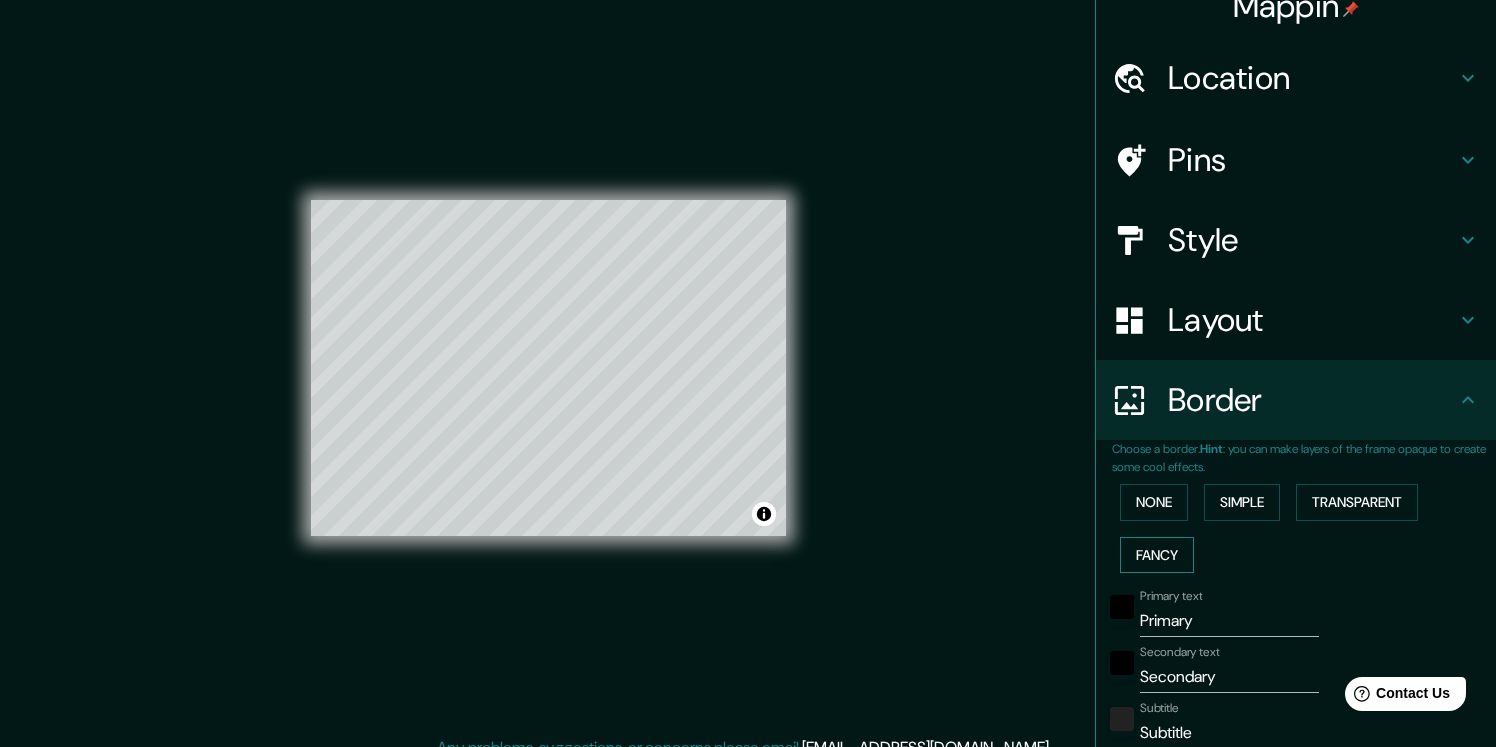click on "Fancy" at bounding box center (1157, 555) 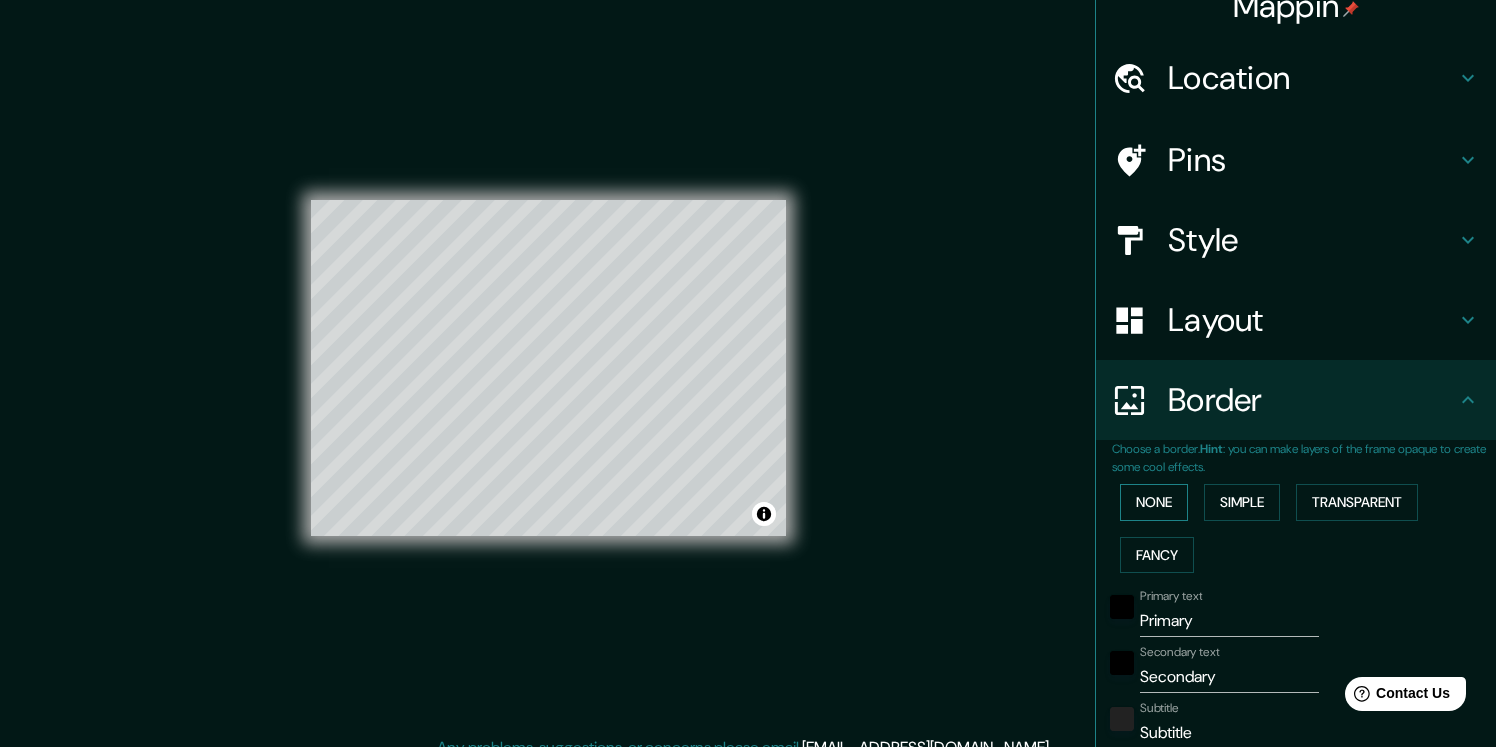 click on "None" at bounding box center (1154, 502) 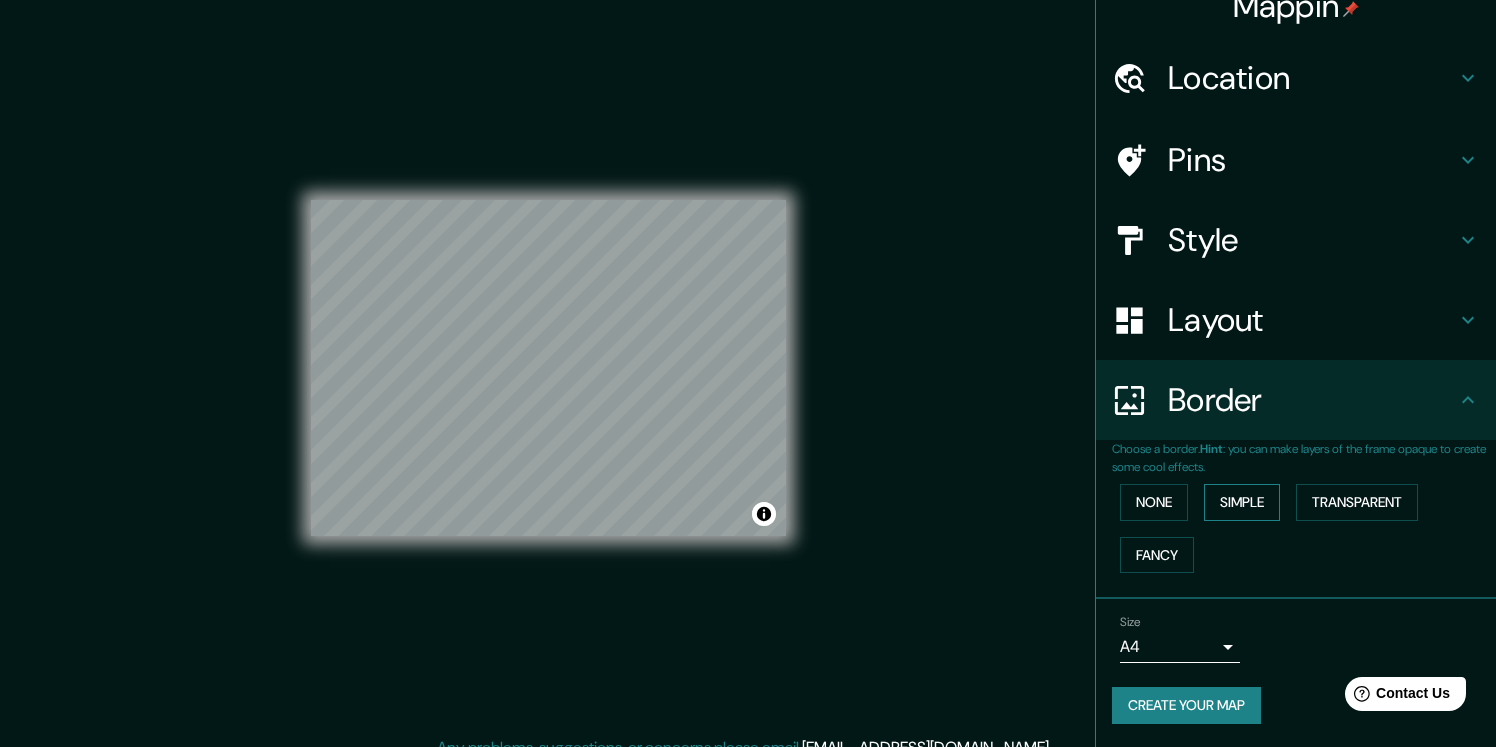 click on "Simple" at bounding box center [1242, 502] 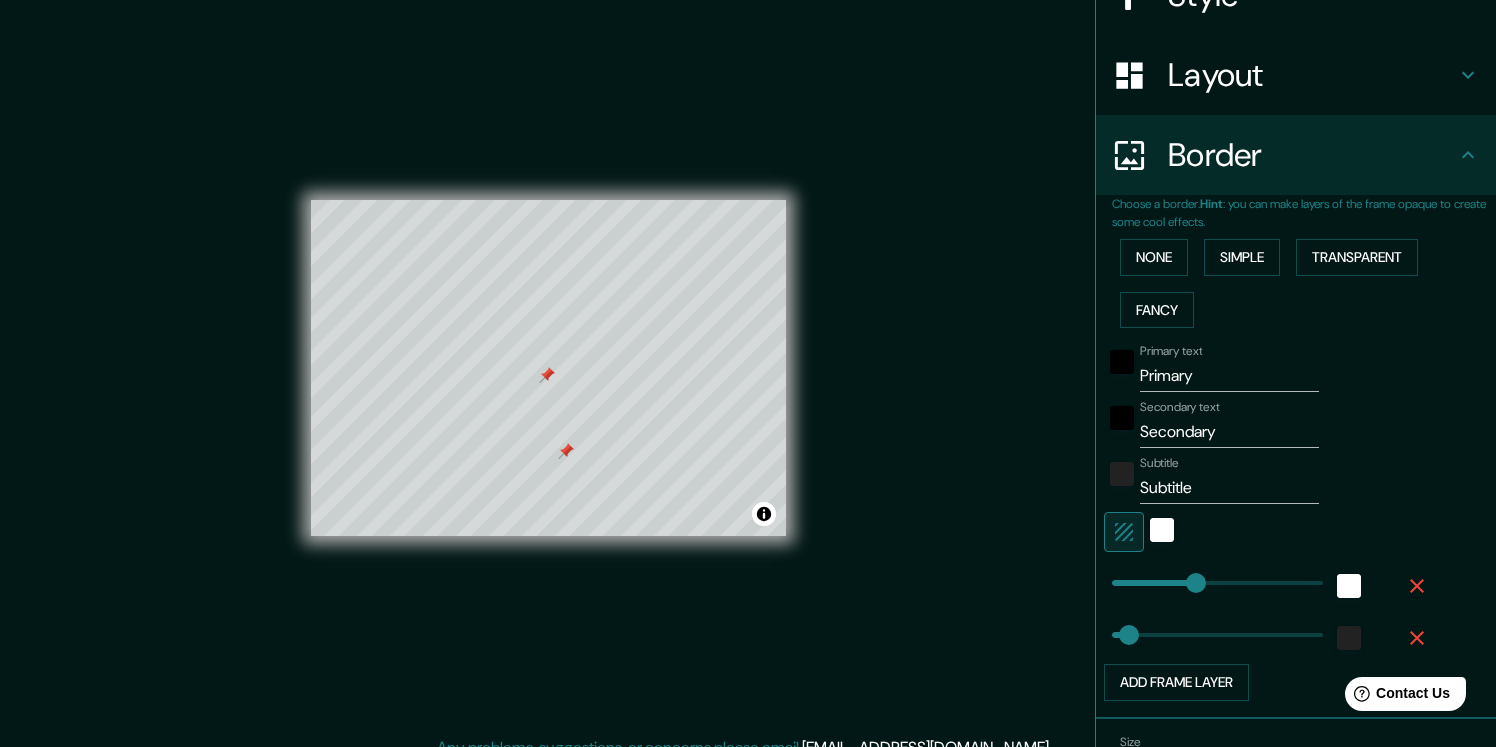 scroll, scrollTop: 280, scrollLeft: 0, axis: vertical 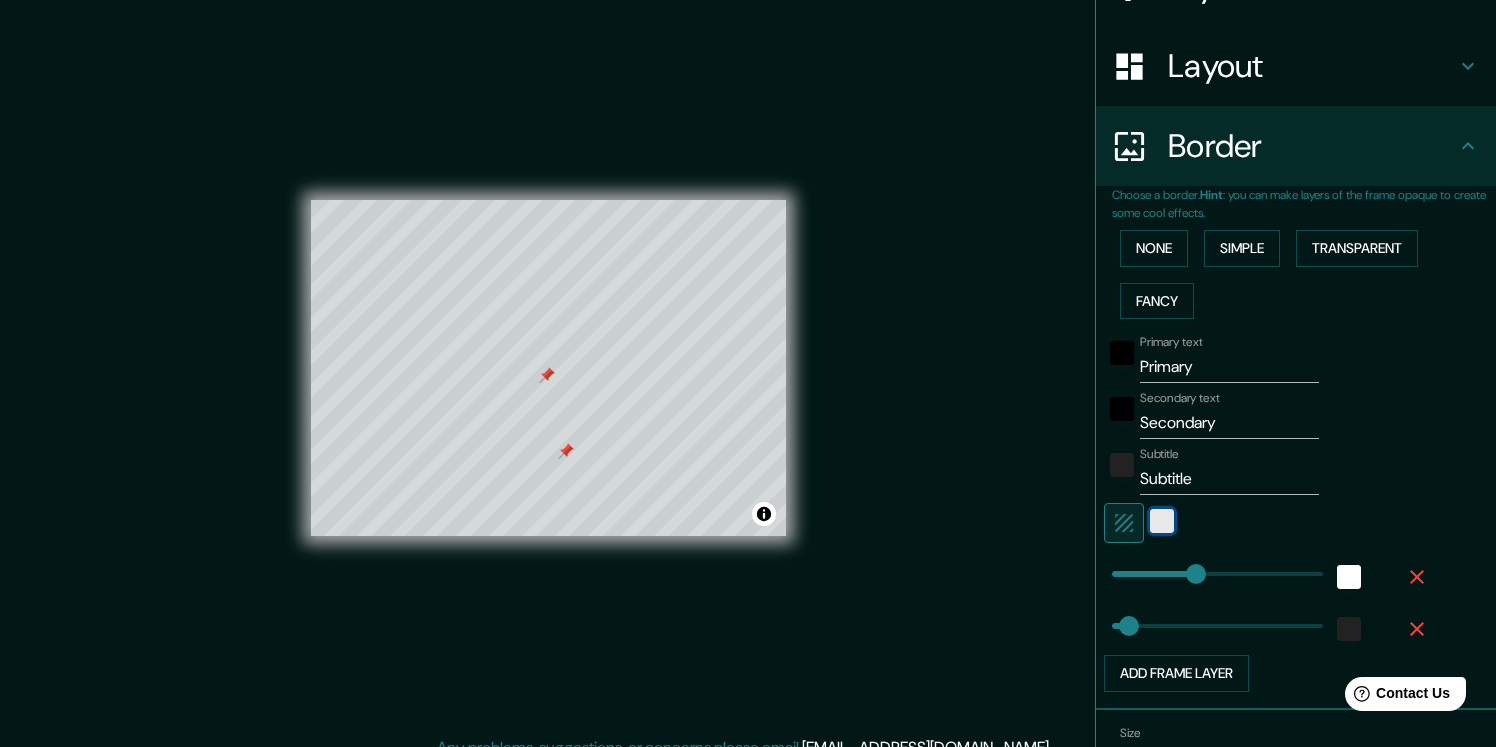 click at bounding box center (1162, 521) 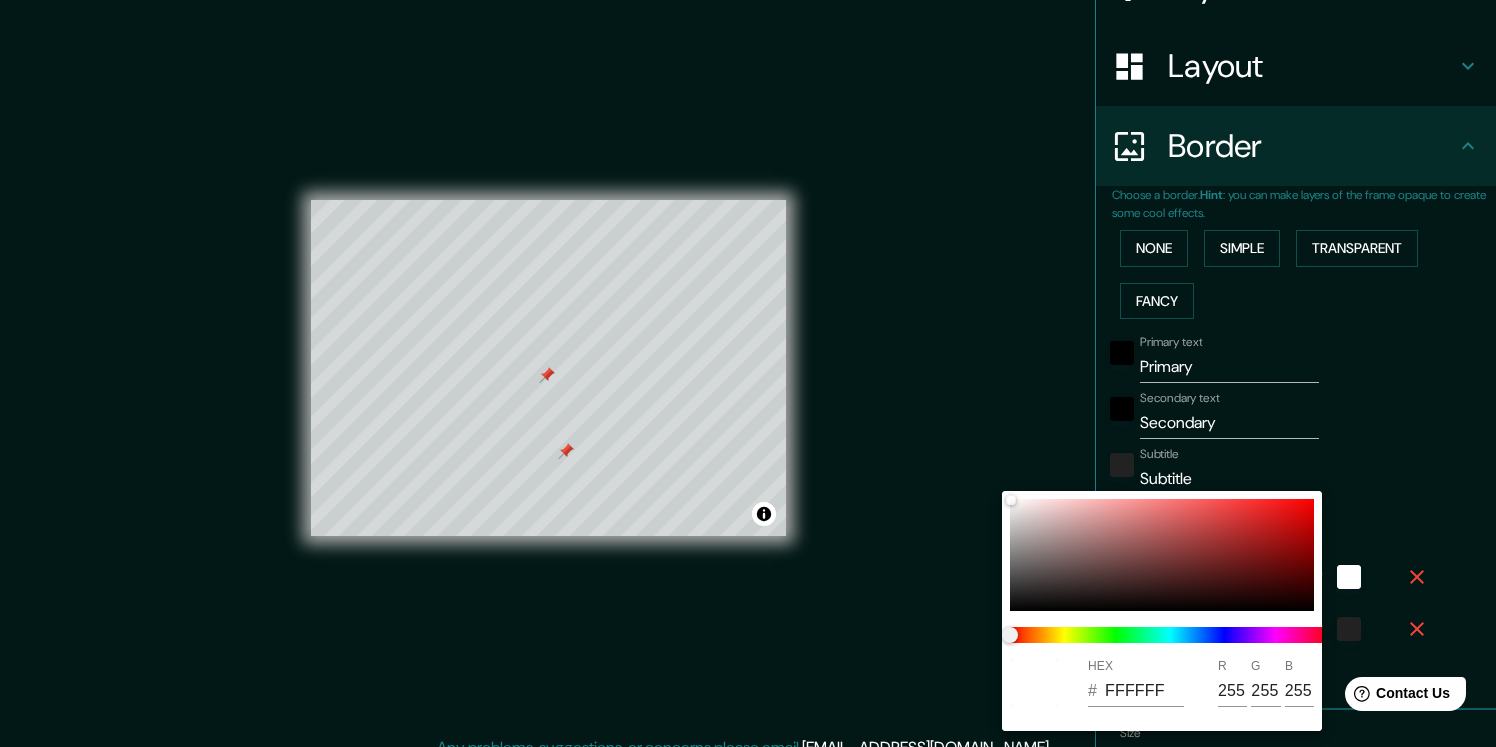 click at bounding box center (748, 373) 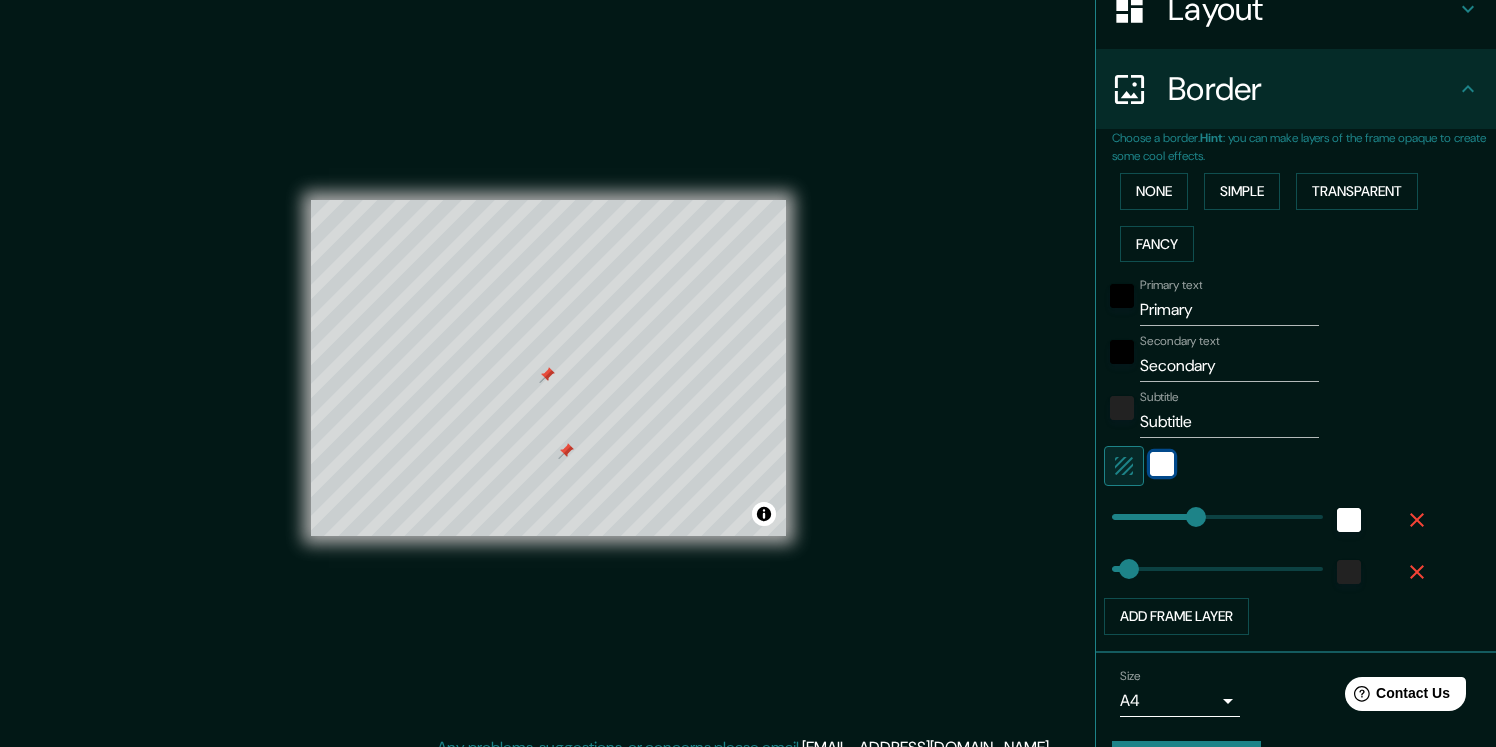 scroll, scrollTop: 391, scrollLeft: 0, axis: vertical 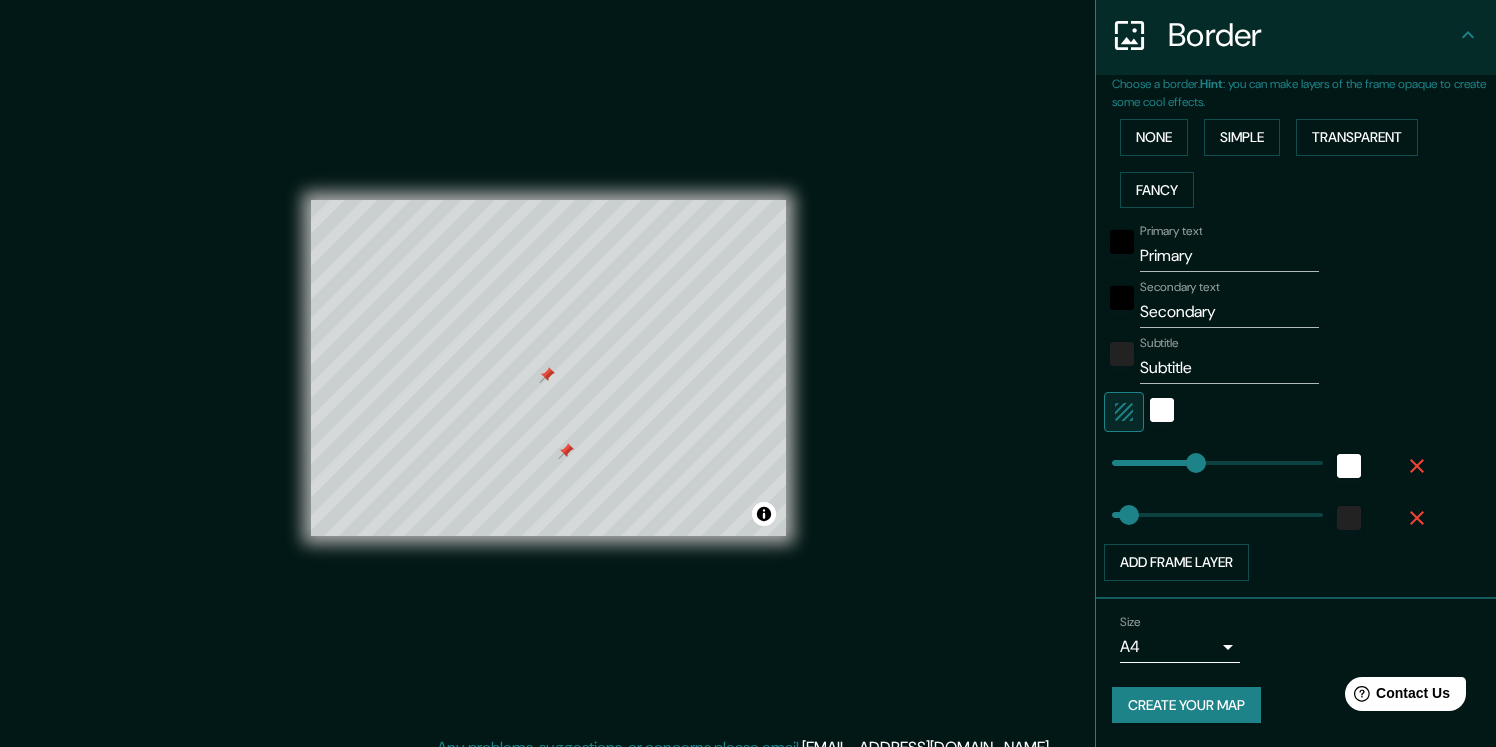 click on "Mappin Location Pins Style Layout Border Choose a border.  Hint : you can make layers of the frame opaque to create some cool effects. None Simple Transparent Fancy Primary text Primary Secondary text Secondary Subtitle Subtitle Add frame layer Size A4 single Create your map © Mapbox   © OpenStreetMap   Improve this map Any problems, suggestions, or concerns please email    [EMAIL_ADDRESS][DOMAIN_NAME] . . ." at bounding box center (748, 373) 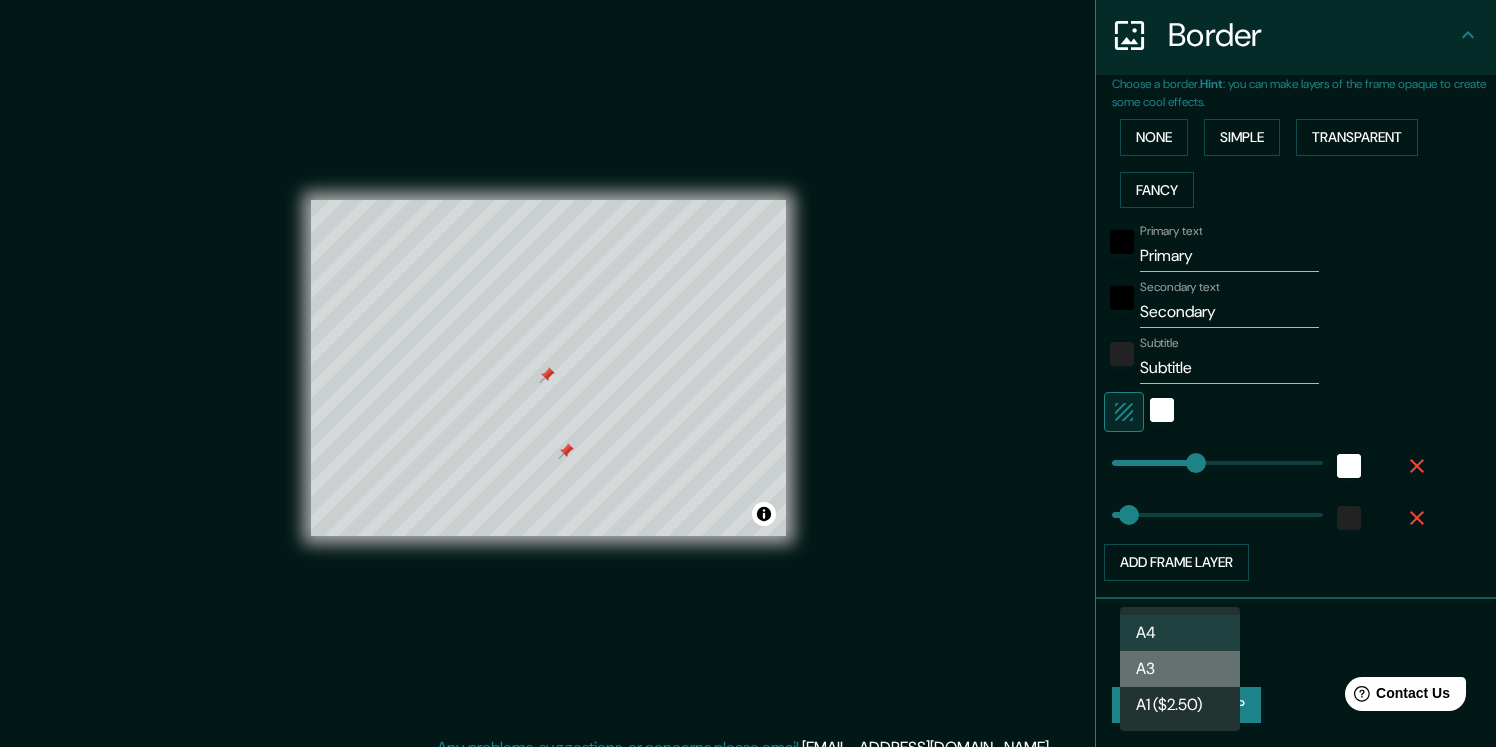click on "A3" at bounding box center (1180, 669) 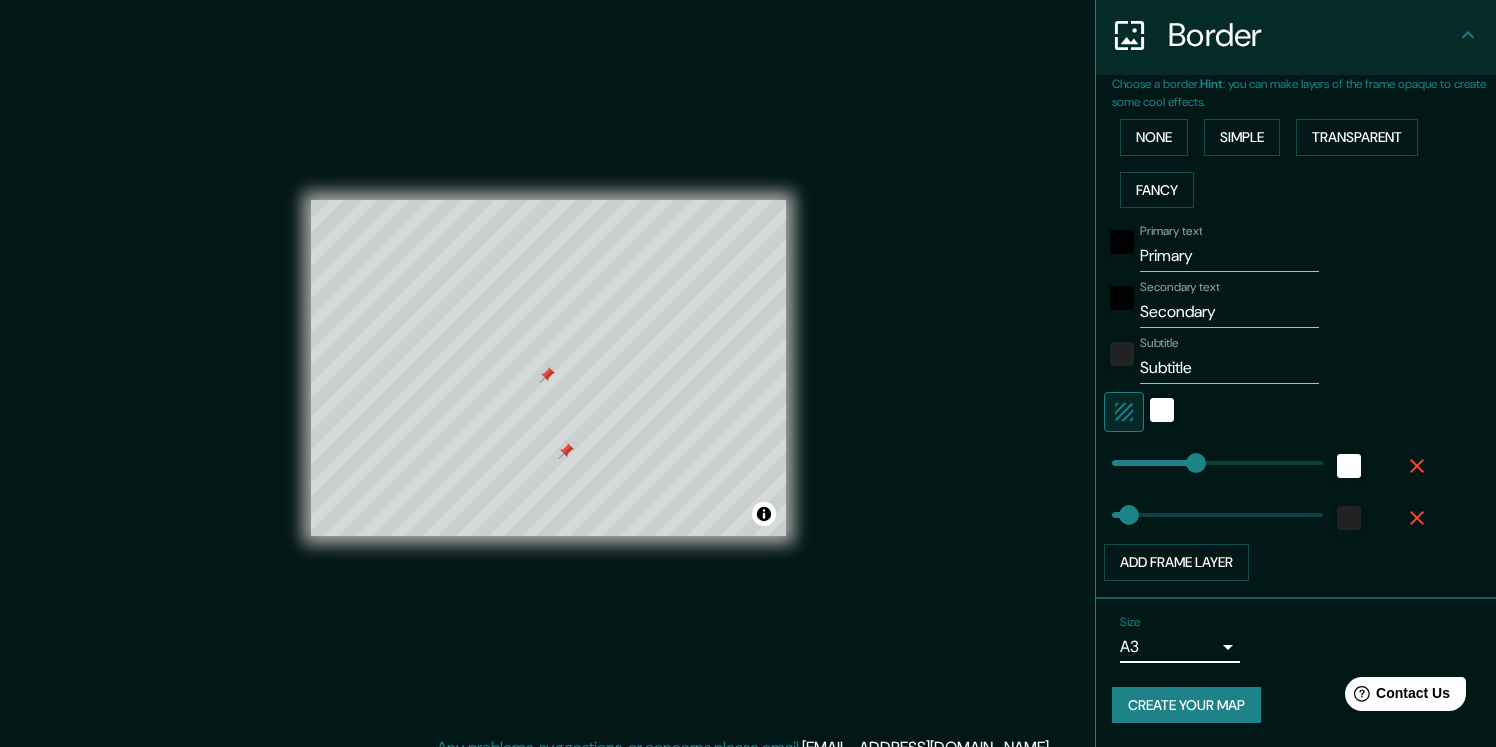 click on "Mappin Location Pins Style Layout Border Choose a border.  Hint : you can make layers of the frame opaque to create some cool effects. None Simple Transparent Fancy Primary text Primary Secondary text Secondary Subtitle Subtitle Add frame layer Size A3 a4 Create your map © Mapbox   © OpenStreetMap   Improve this map Any problems, suggestions, or concerns please email    [EMAIL_ADDRESS][DOMAIN_NAME] . . ." at bounding box center (748, 373) 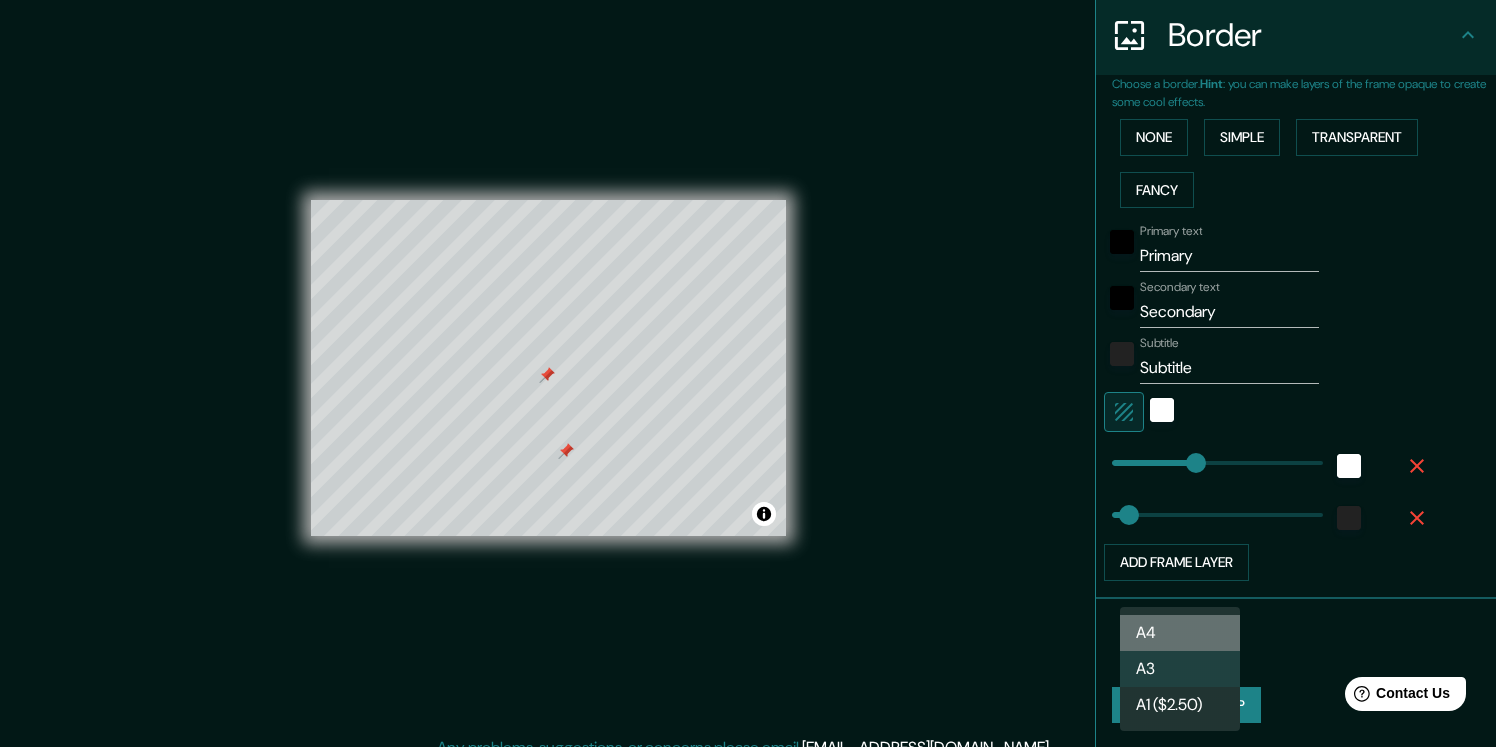 click on "A4" at bounding box center (1180, 633) 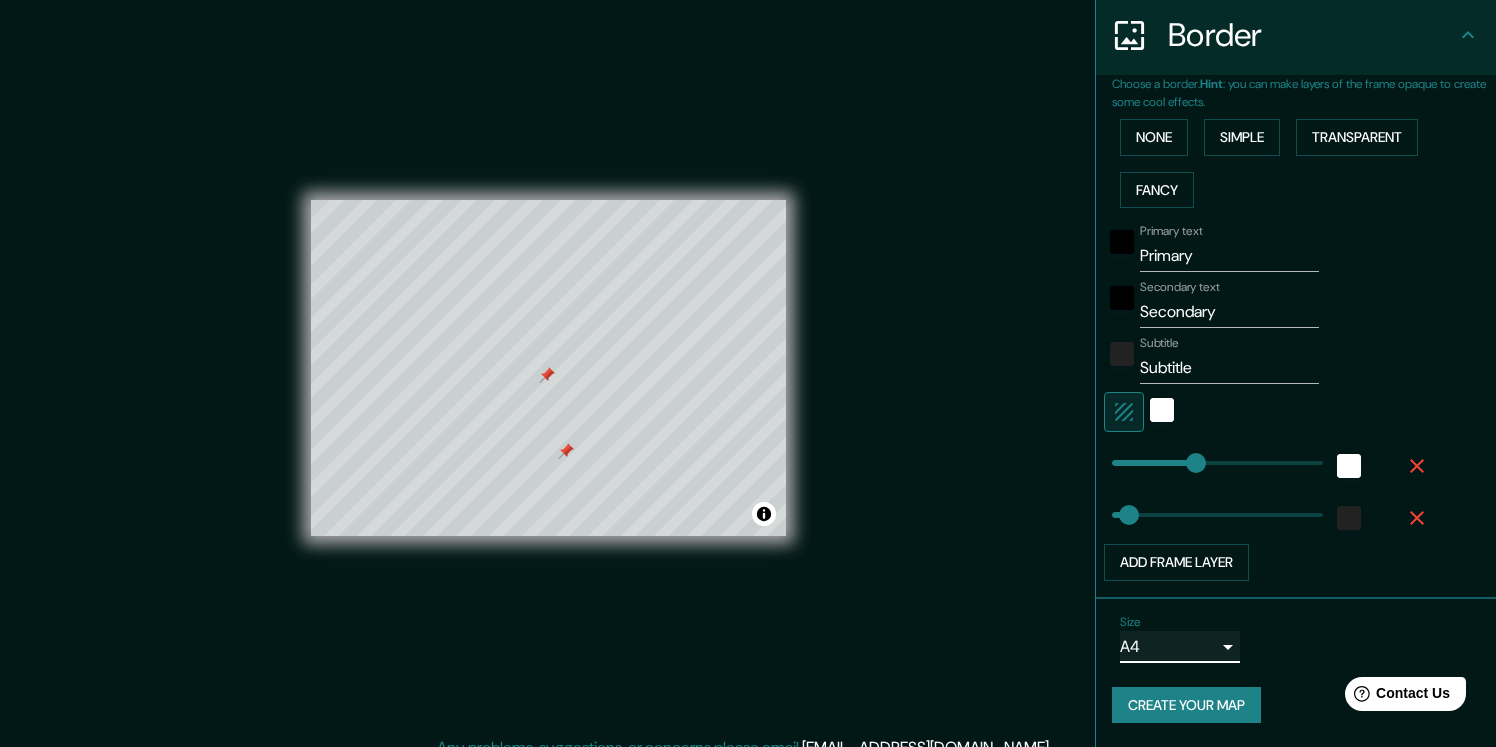 scroll, scrollTop: 21, scrollLeft: 0, axis: vertical 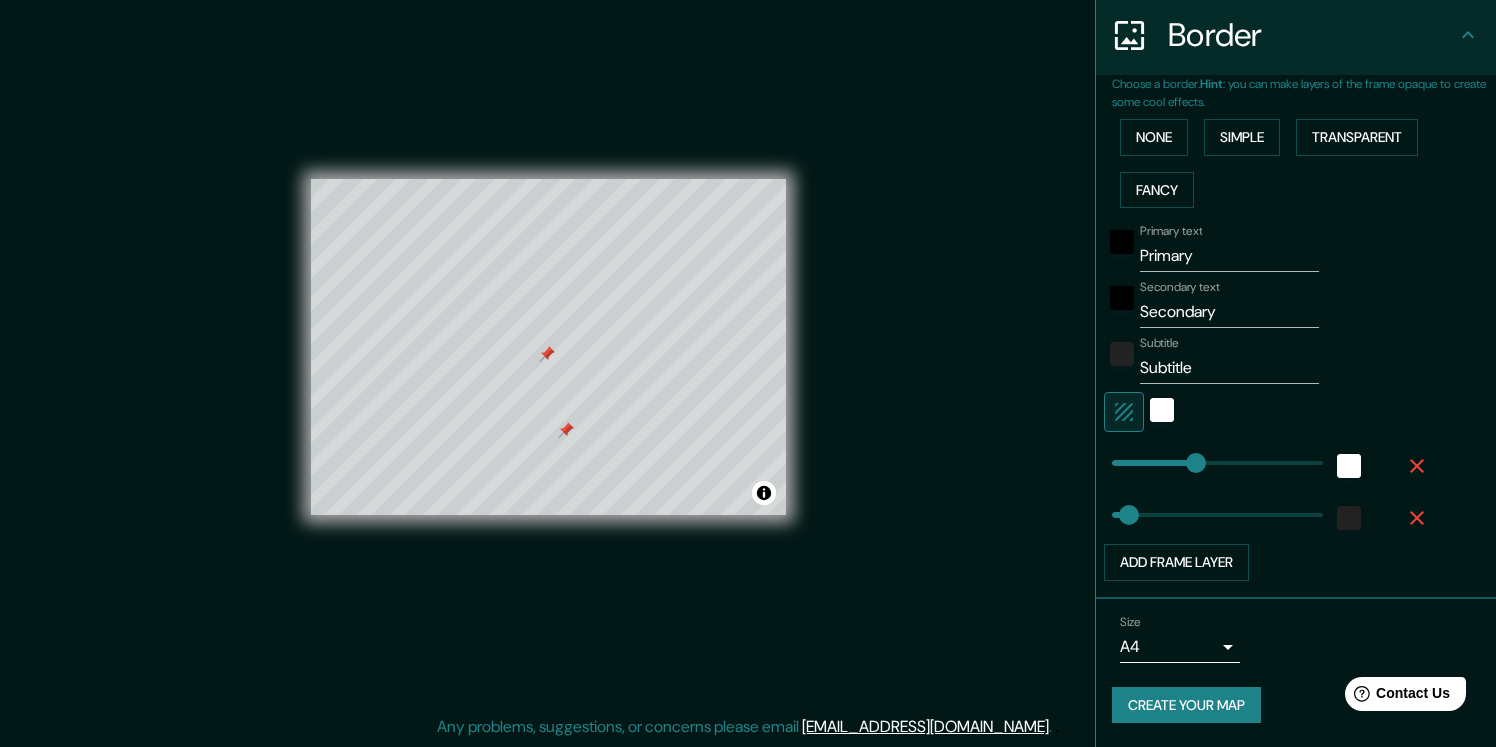 click on "Size A4 single" at bounding box center (1296, 639) 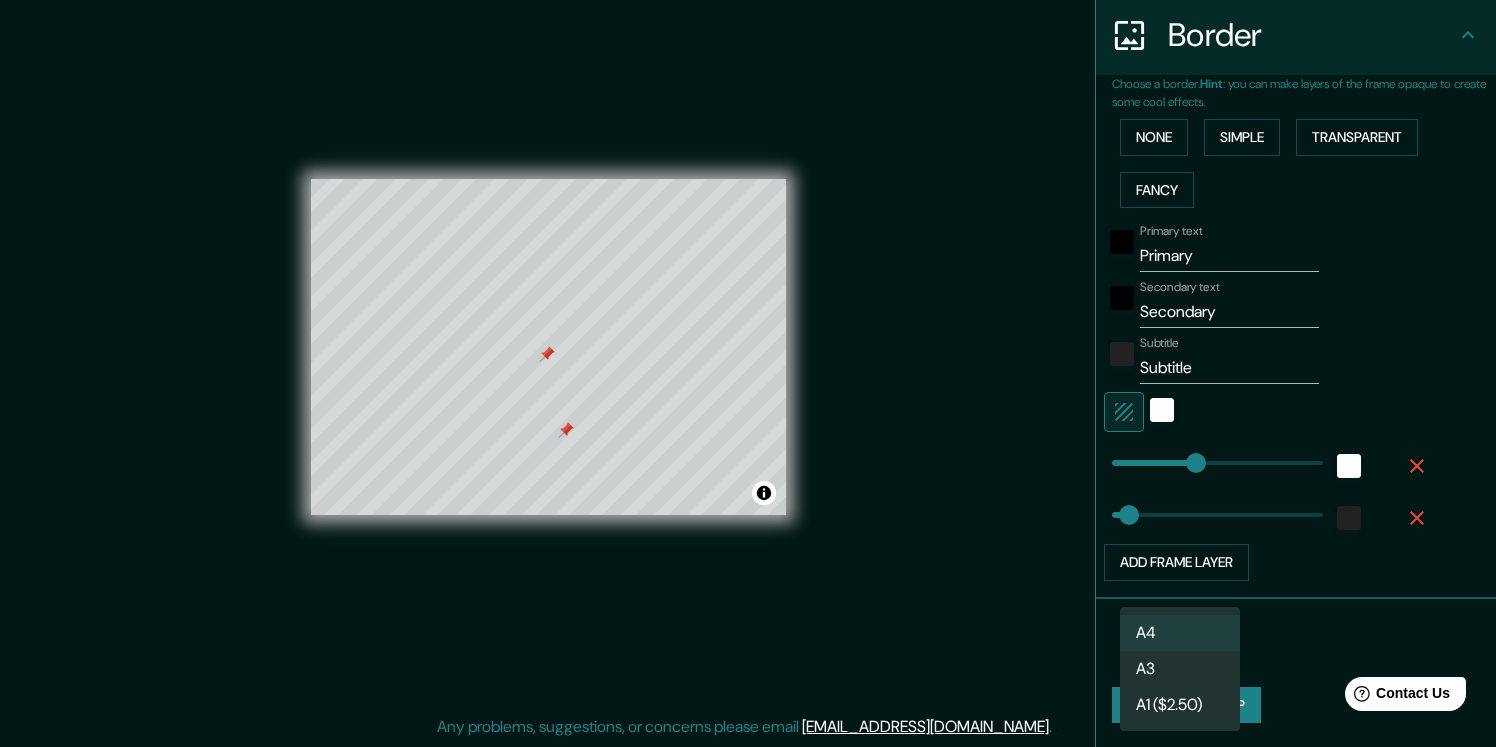 click on "Mappin Location Pins Style Layout Border Choose a border.  Hint : you can make layers of the frame opaque to create some cool effects. None Simple Transparent Fancy Primary text Primary Secondary text Secondary Subtitle Subtitle Add frame layer Size A4 single Create your map © Mapbox   © OpenStreetMap   Improve this map Any problems, suggestions, or concerns please email    [EMAIL_ADDRESS][DOMAIN_NAME] . . . A4 A3 A1 ($2.50)" at bounding box center [748, 352] 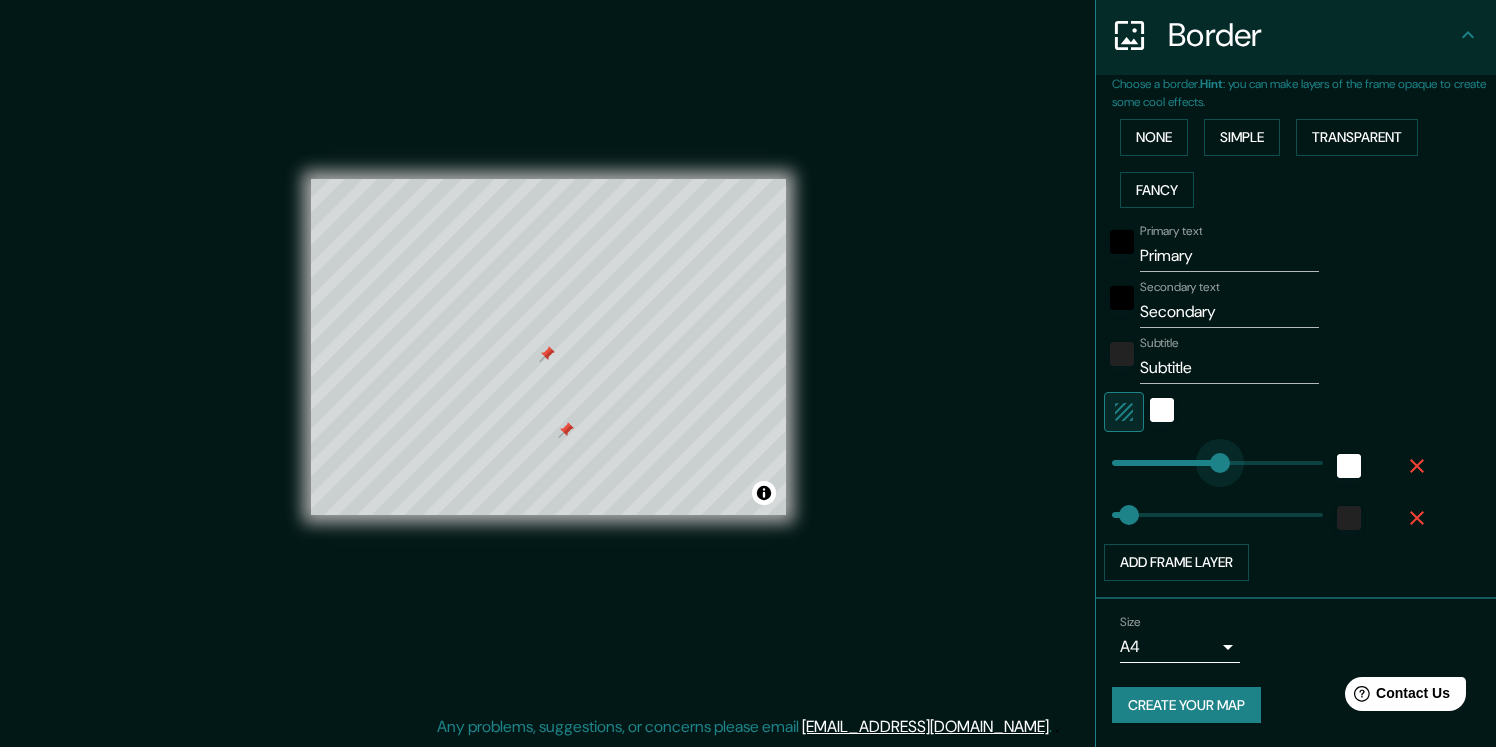 type on "246" 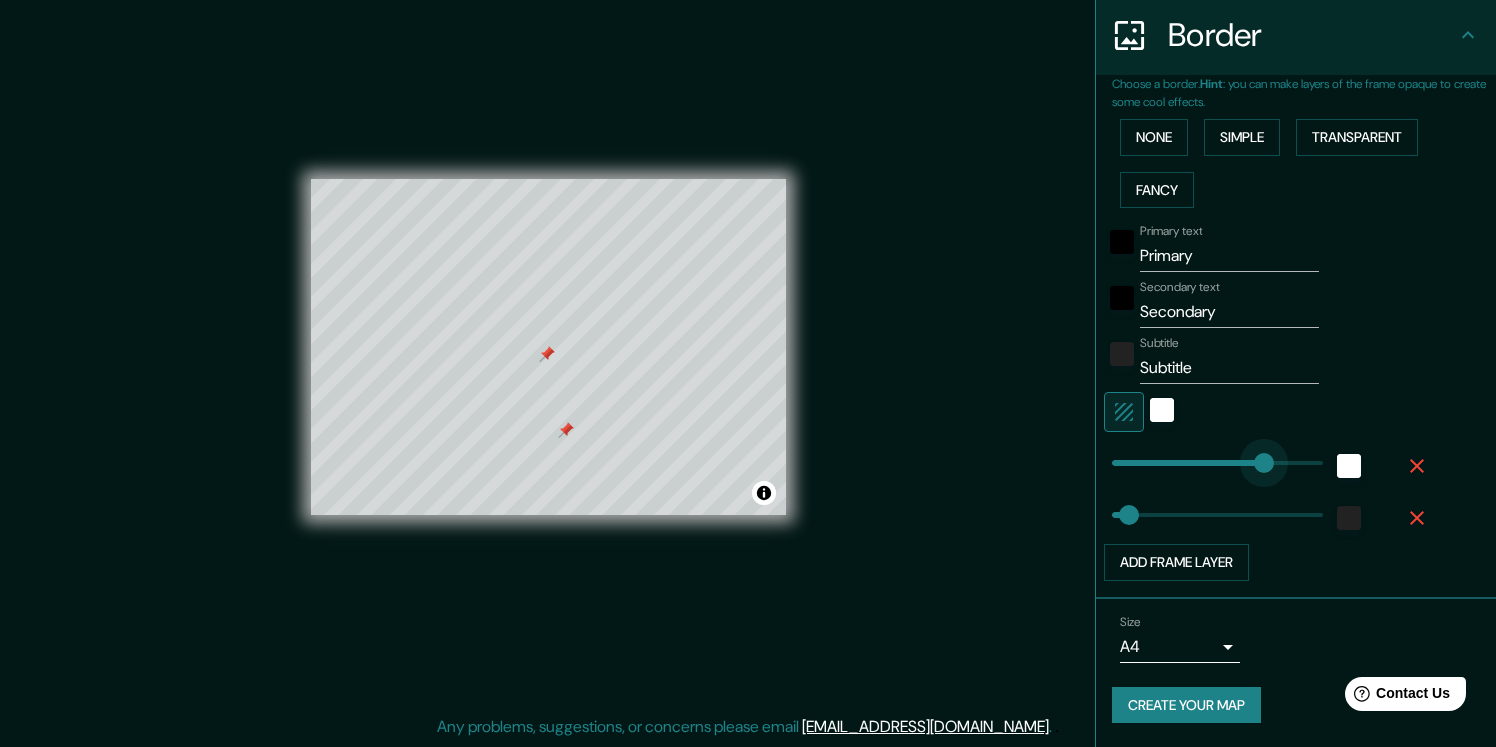 type on "349" 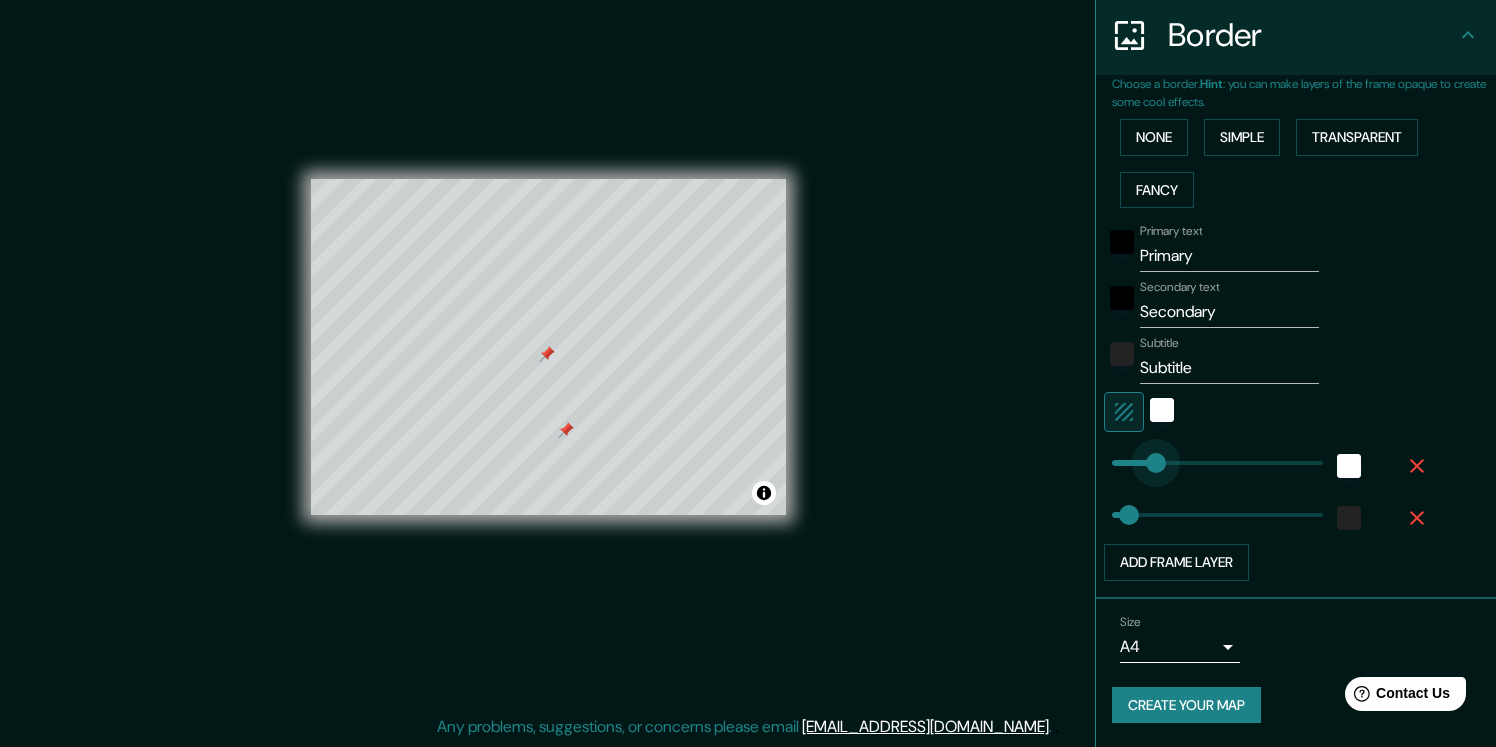 type on "36" 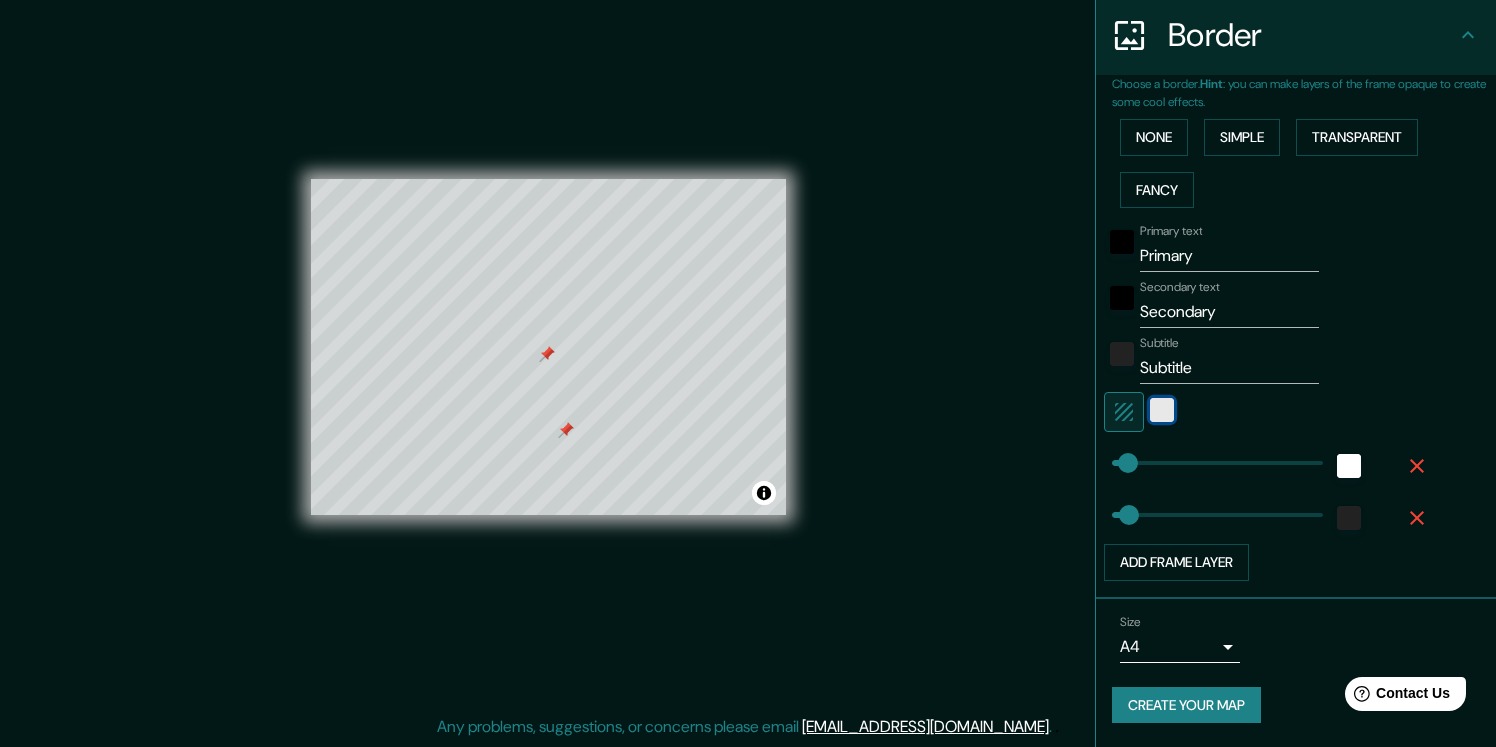 click at bounding box center (1162, 410) 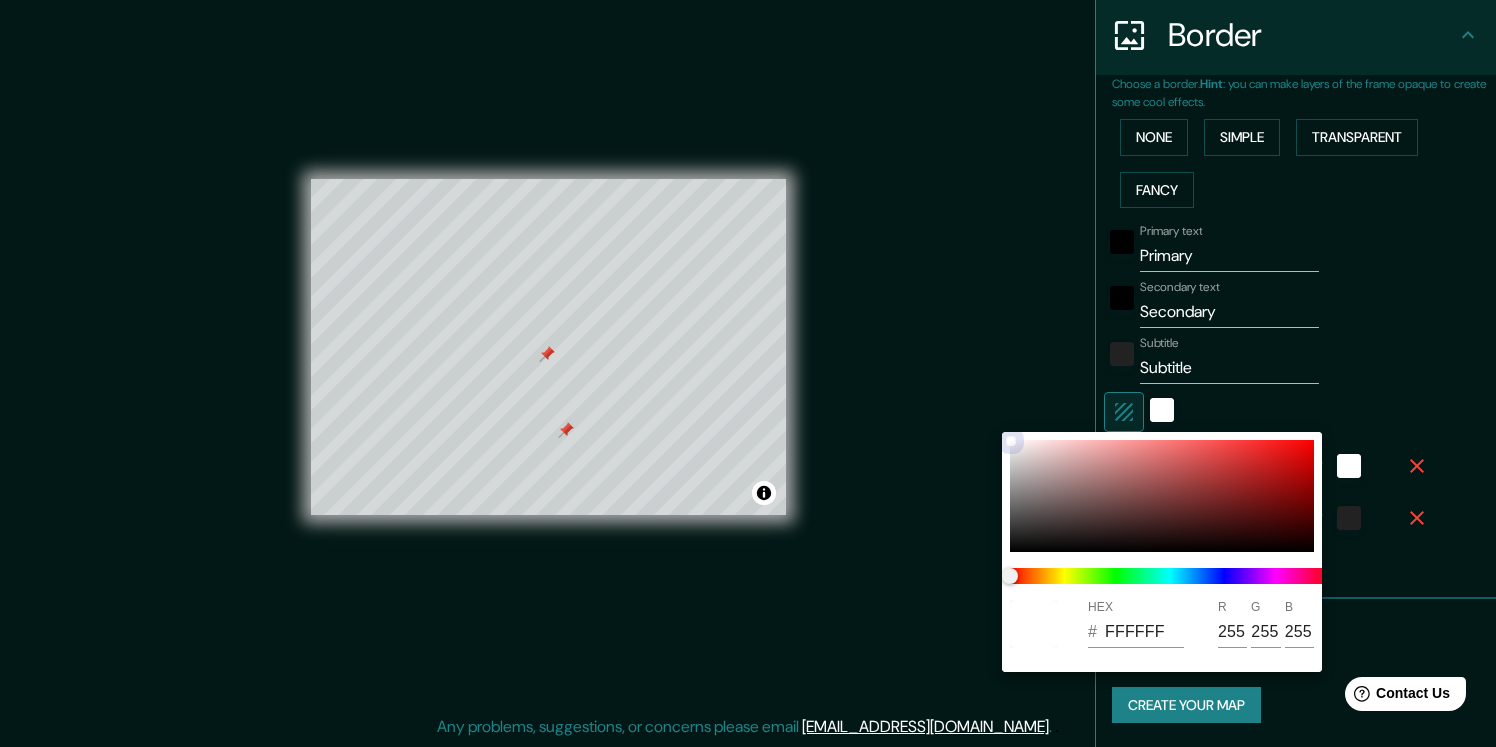 type on "8B4848" 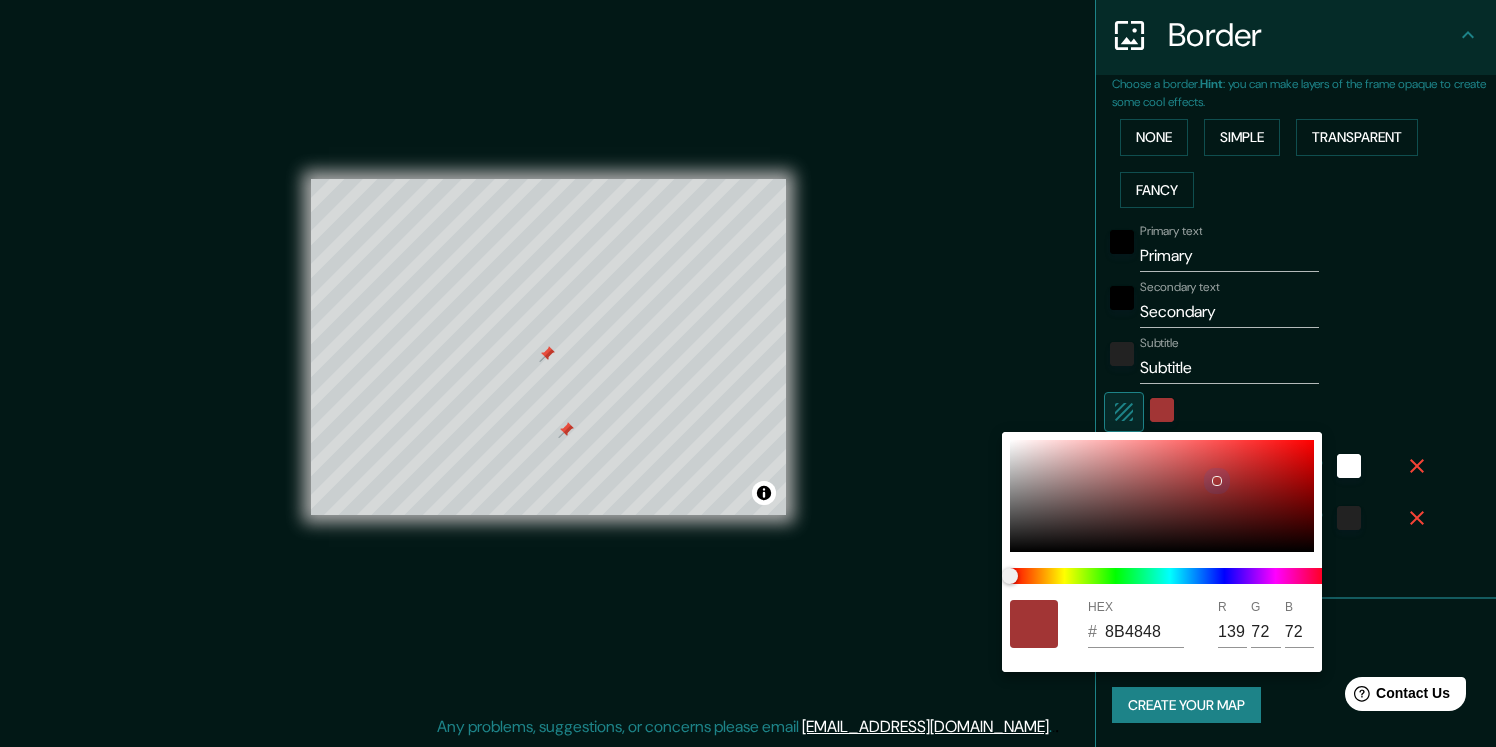 type on "A23434" 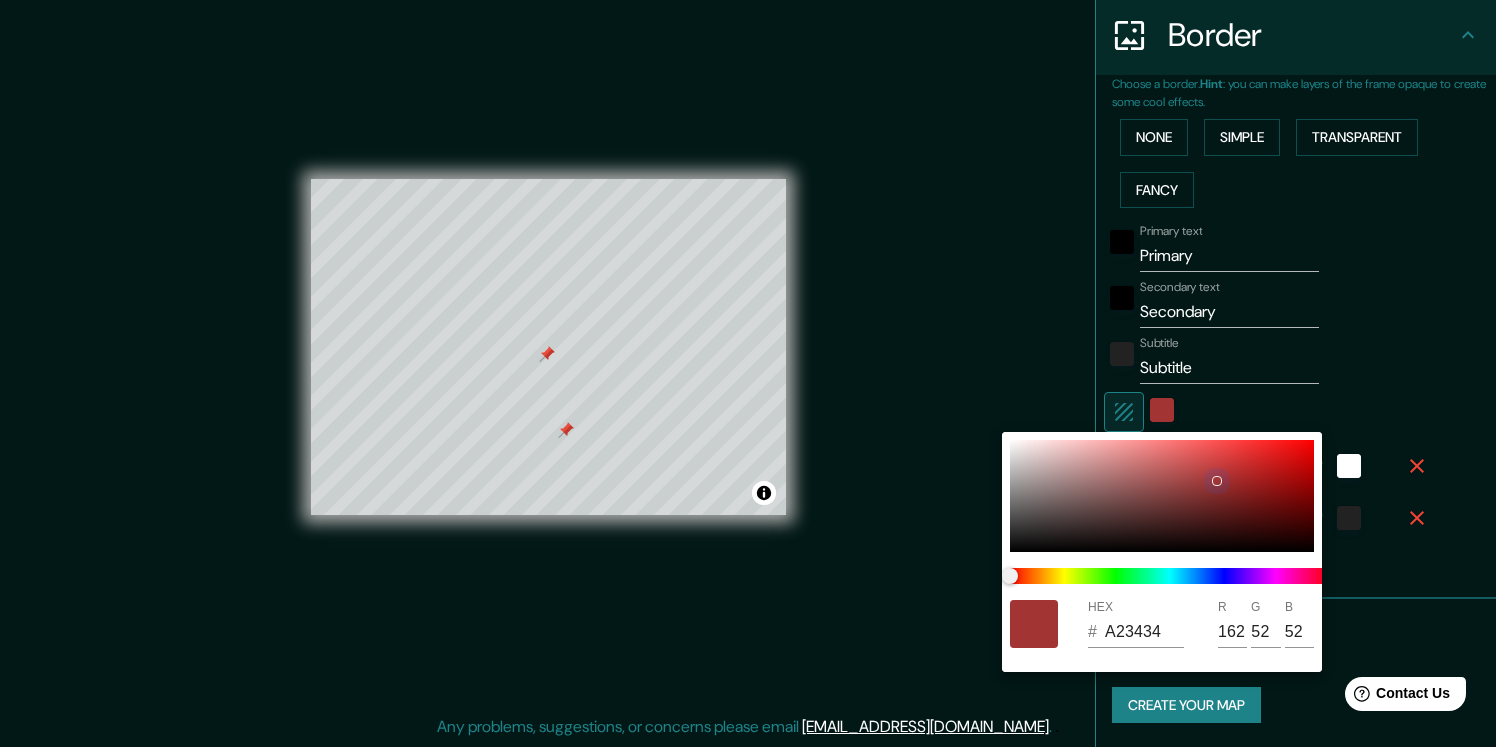type on "AD1F1F" 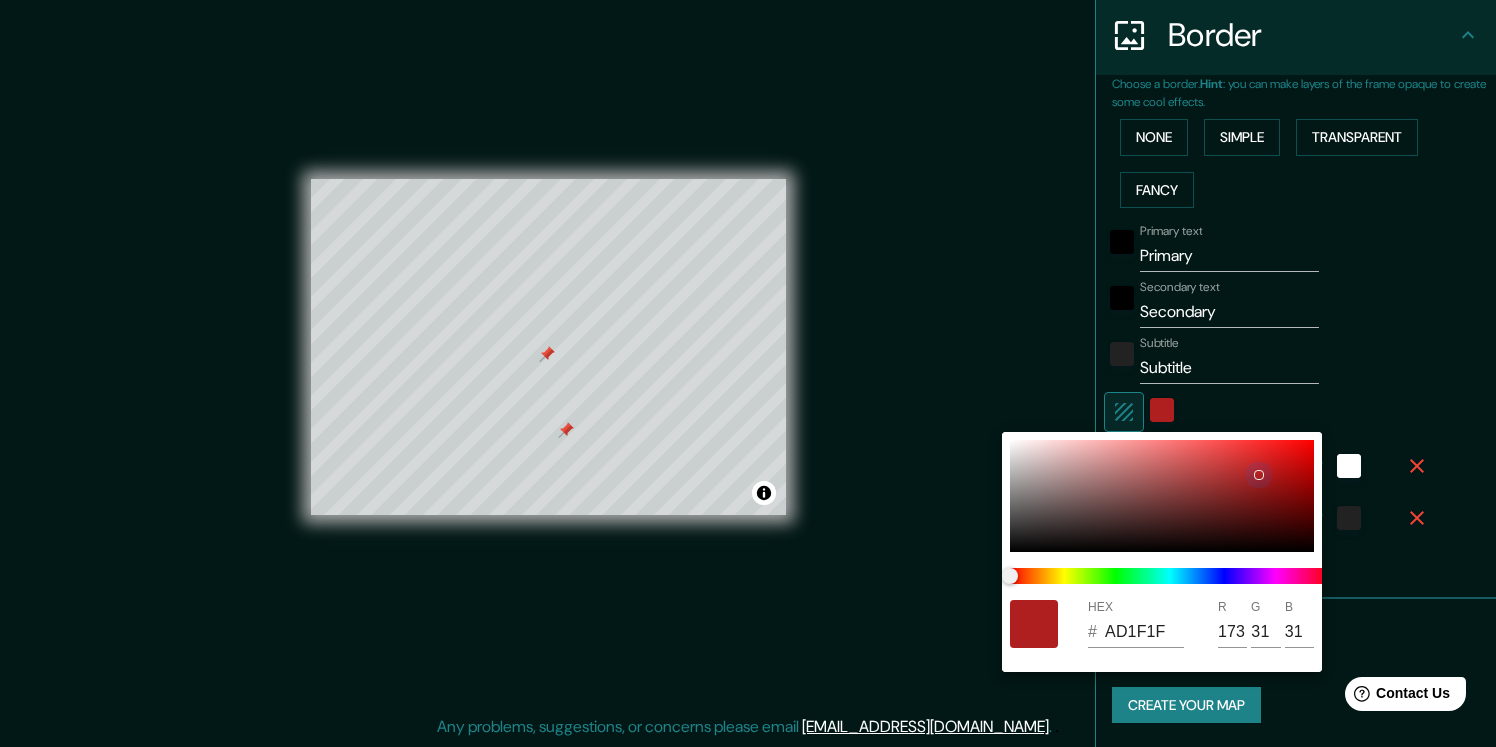 type on "B01F1F" 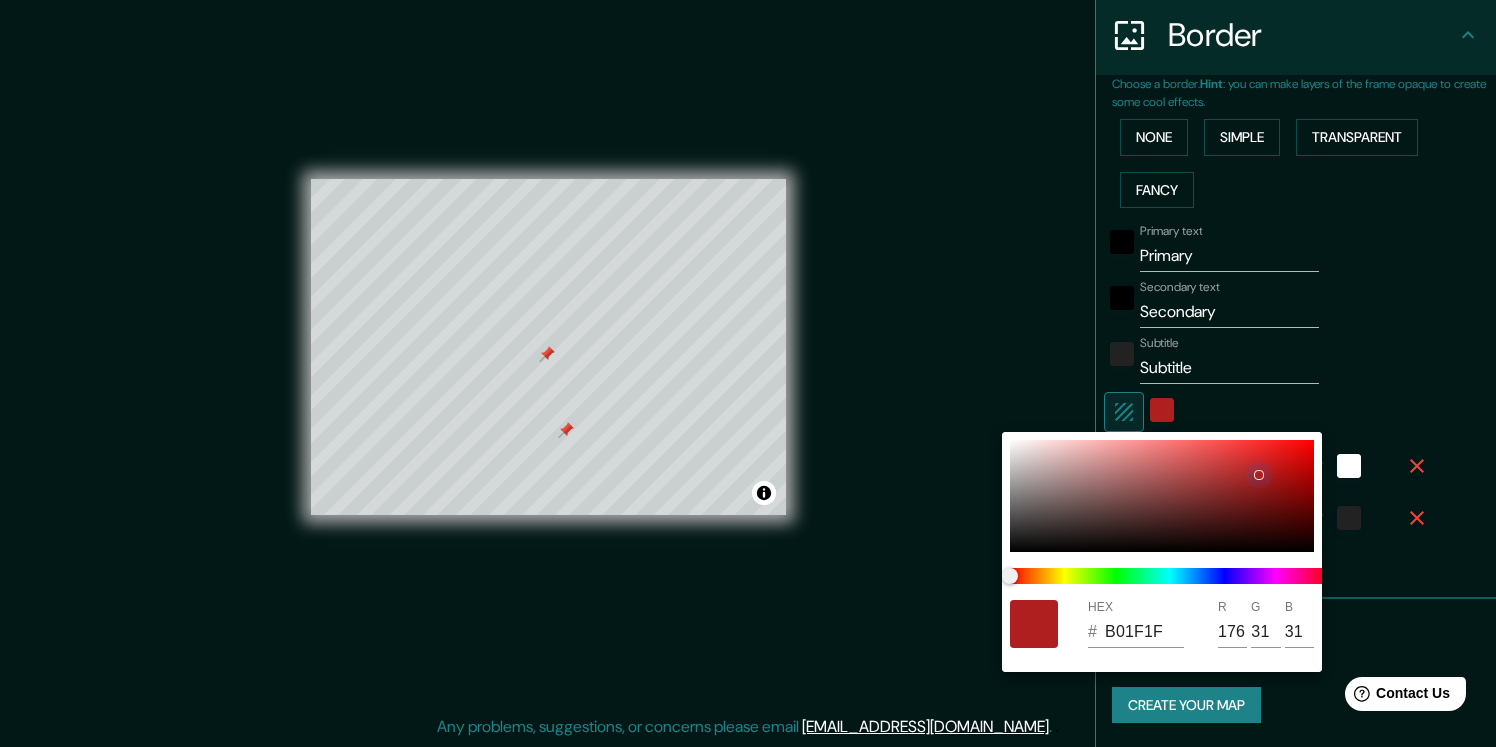 type on "696363" 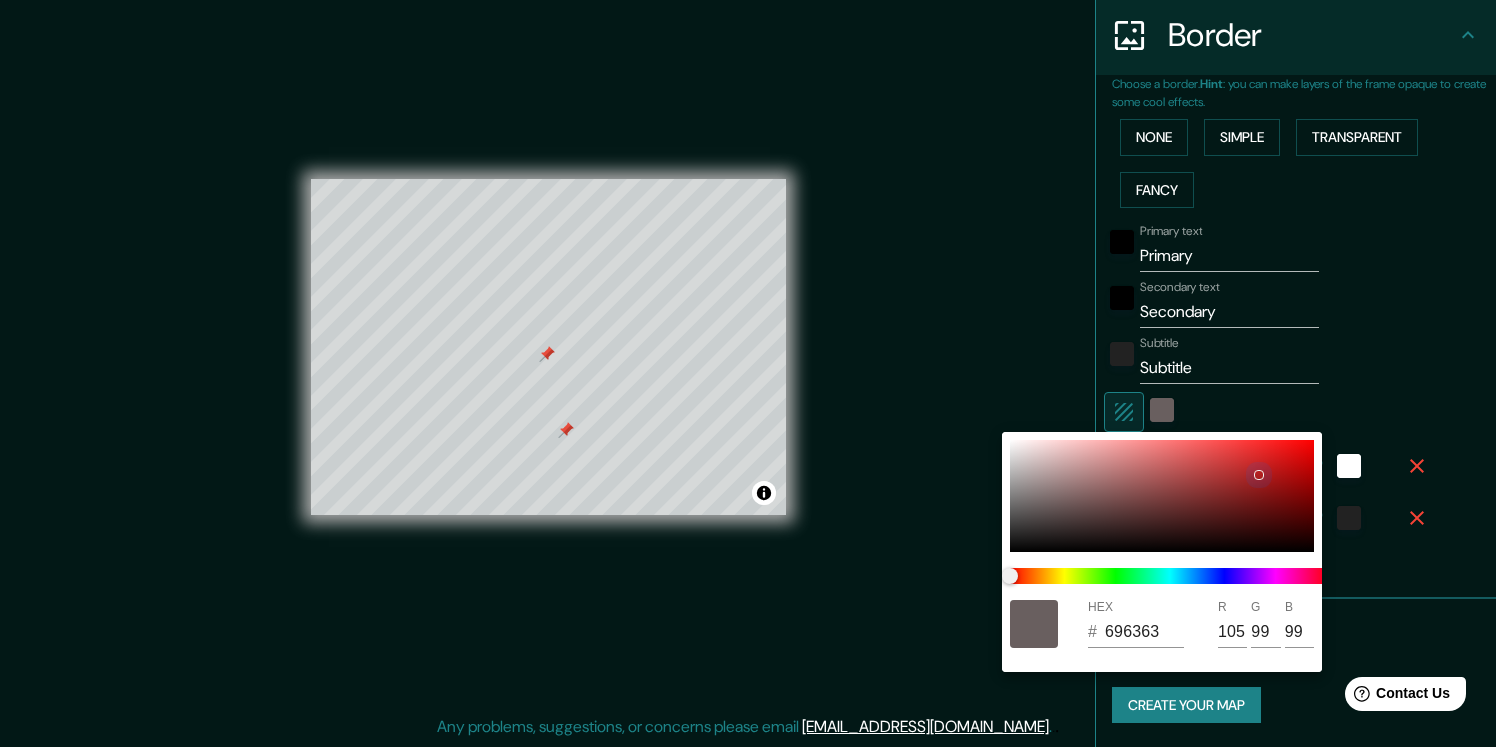 type on "696565" 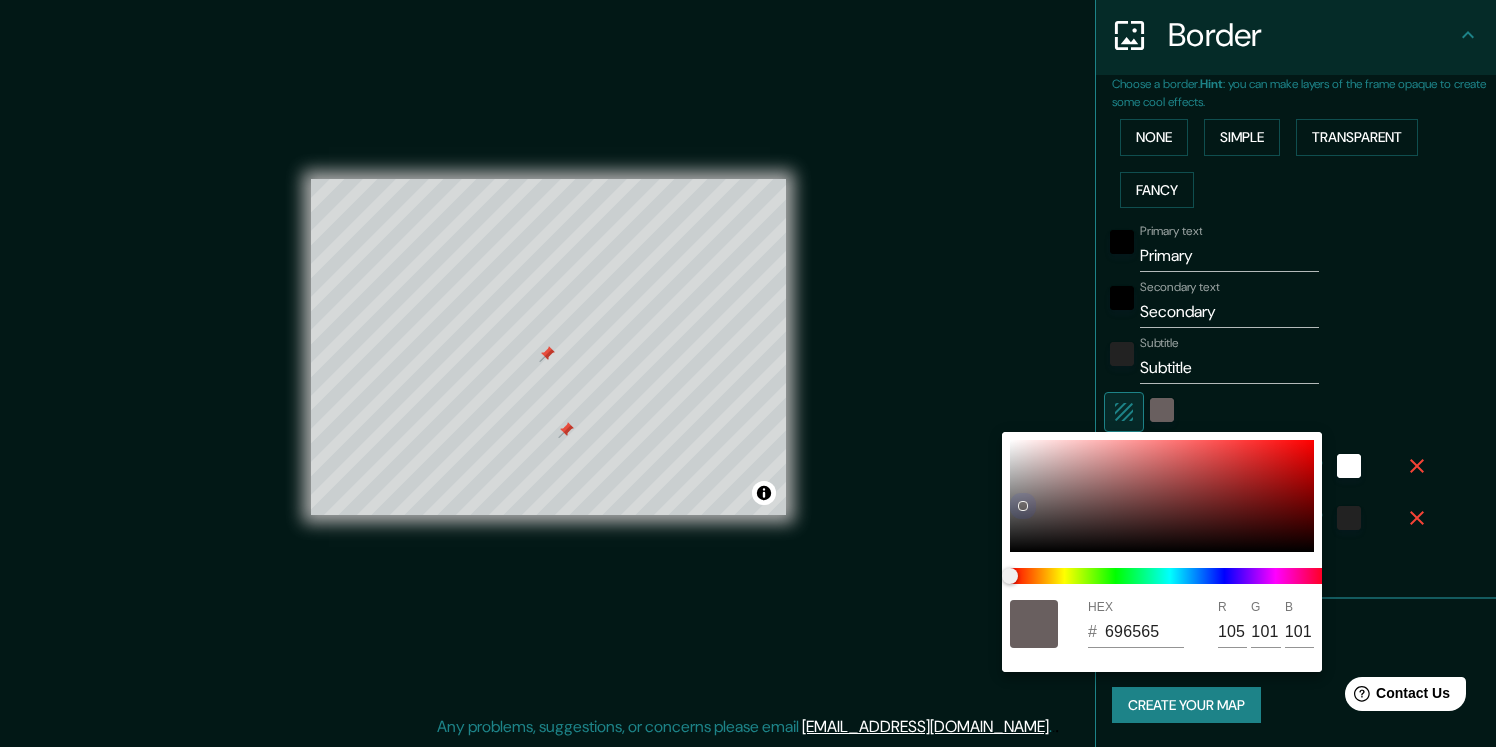 type on "6B6969" 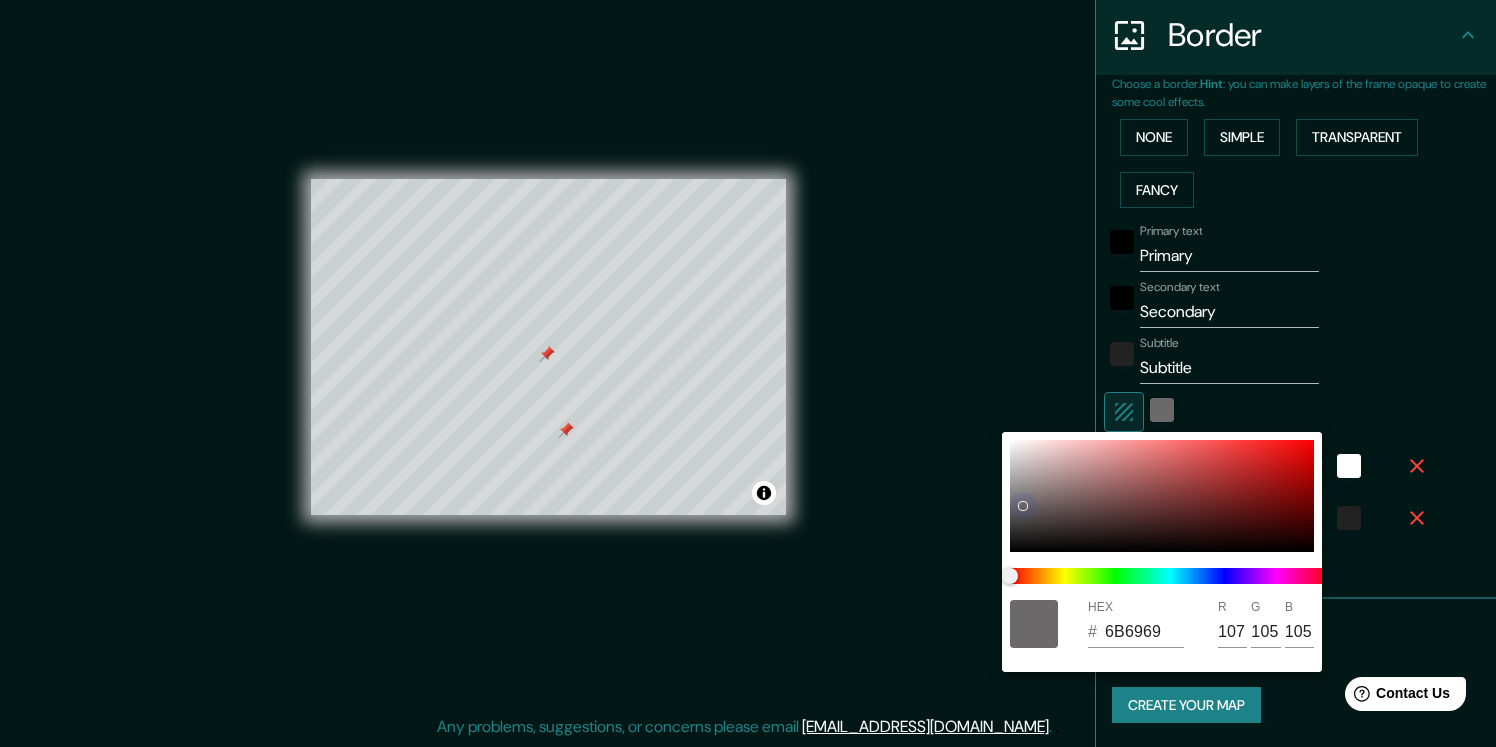 type on "6B6A6A" 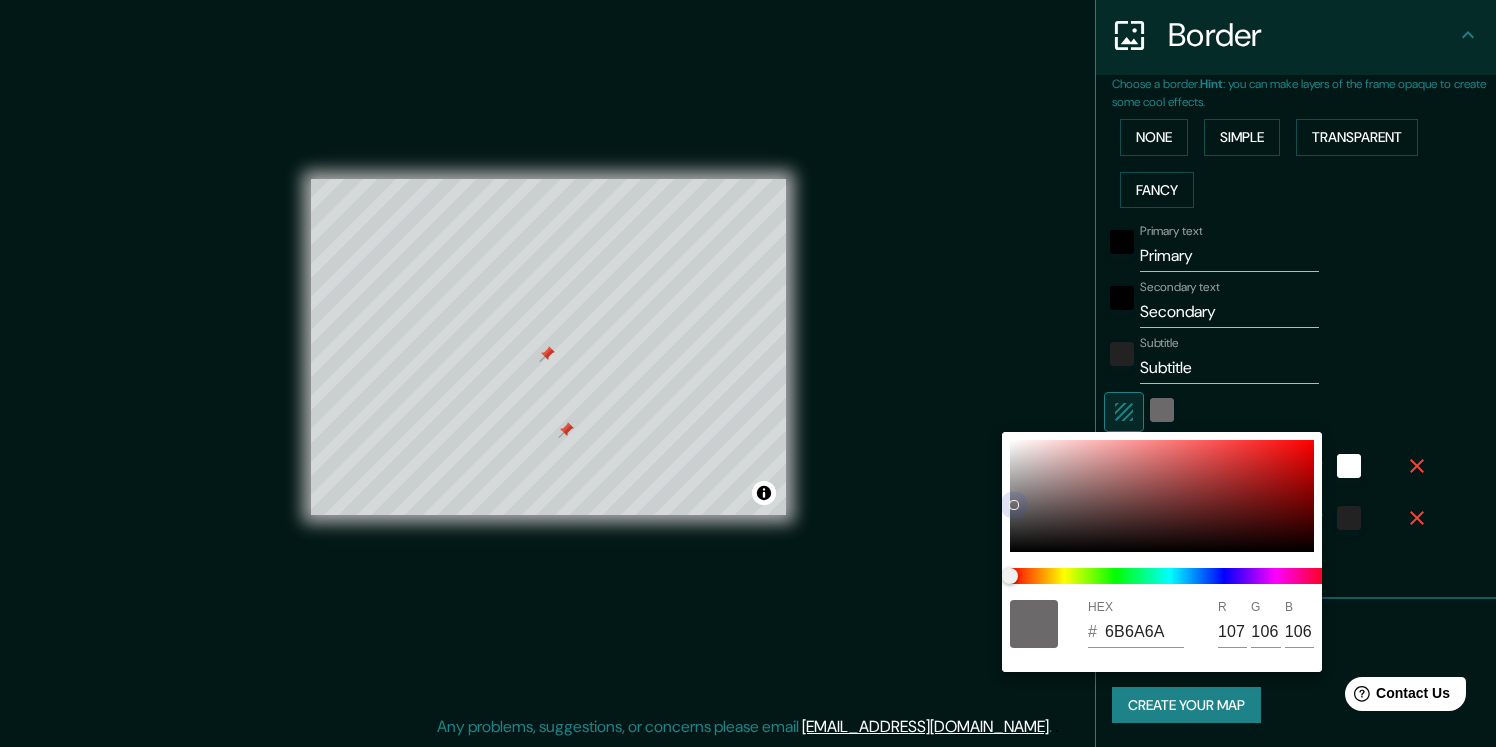 type on "6D6C6C" 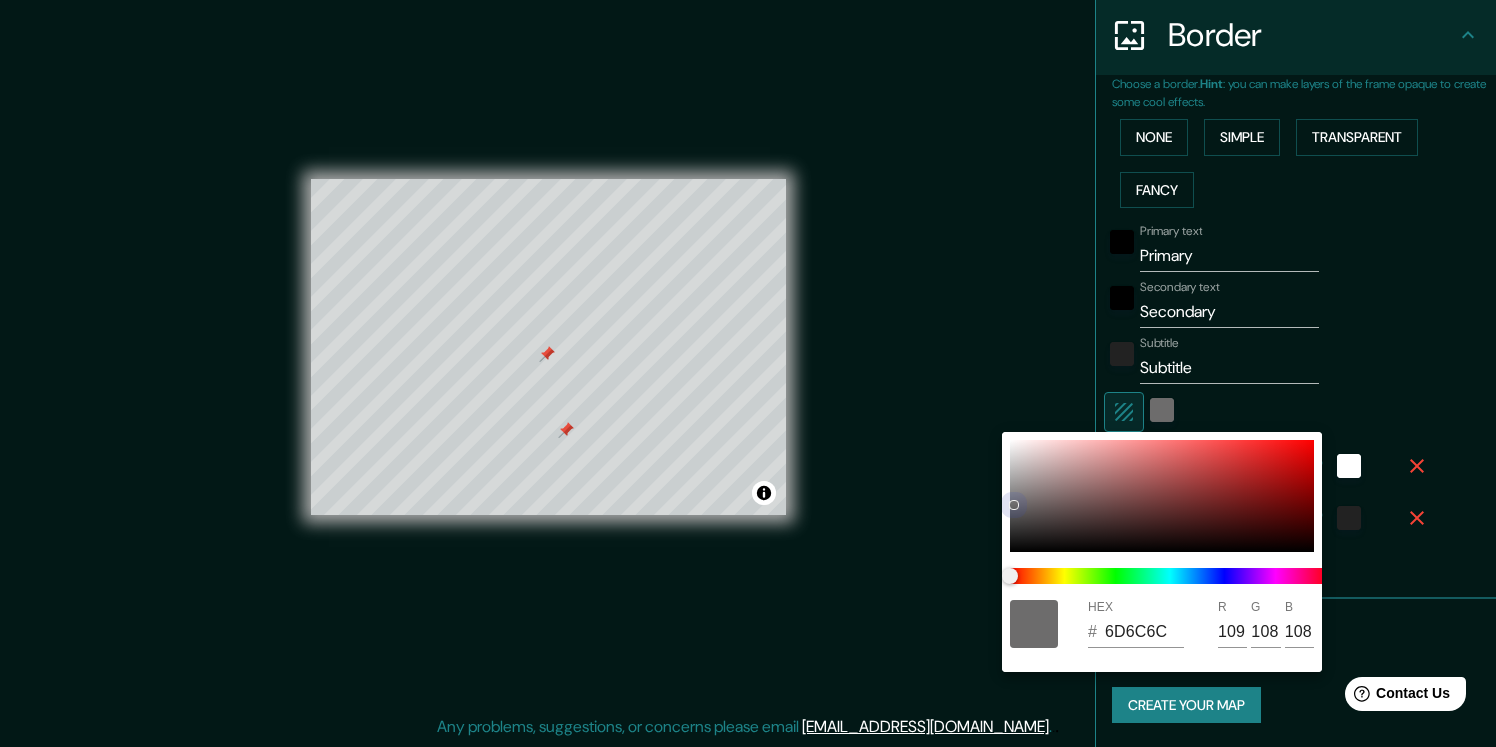 type on "7D7C7C" 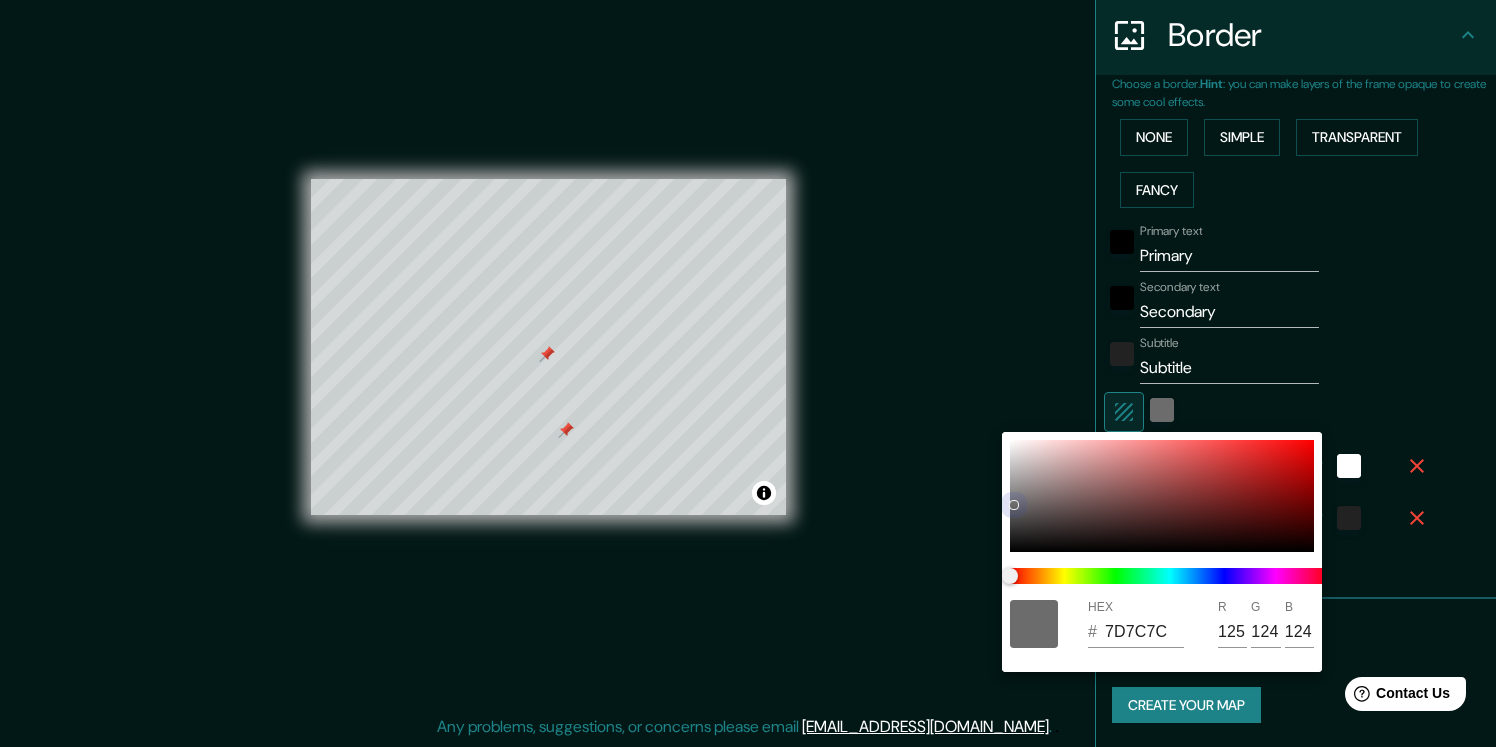type on "A2A0A0" 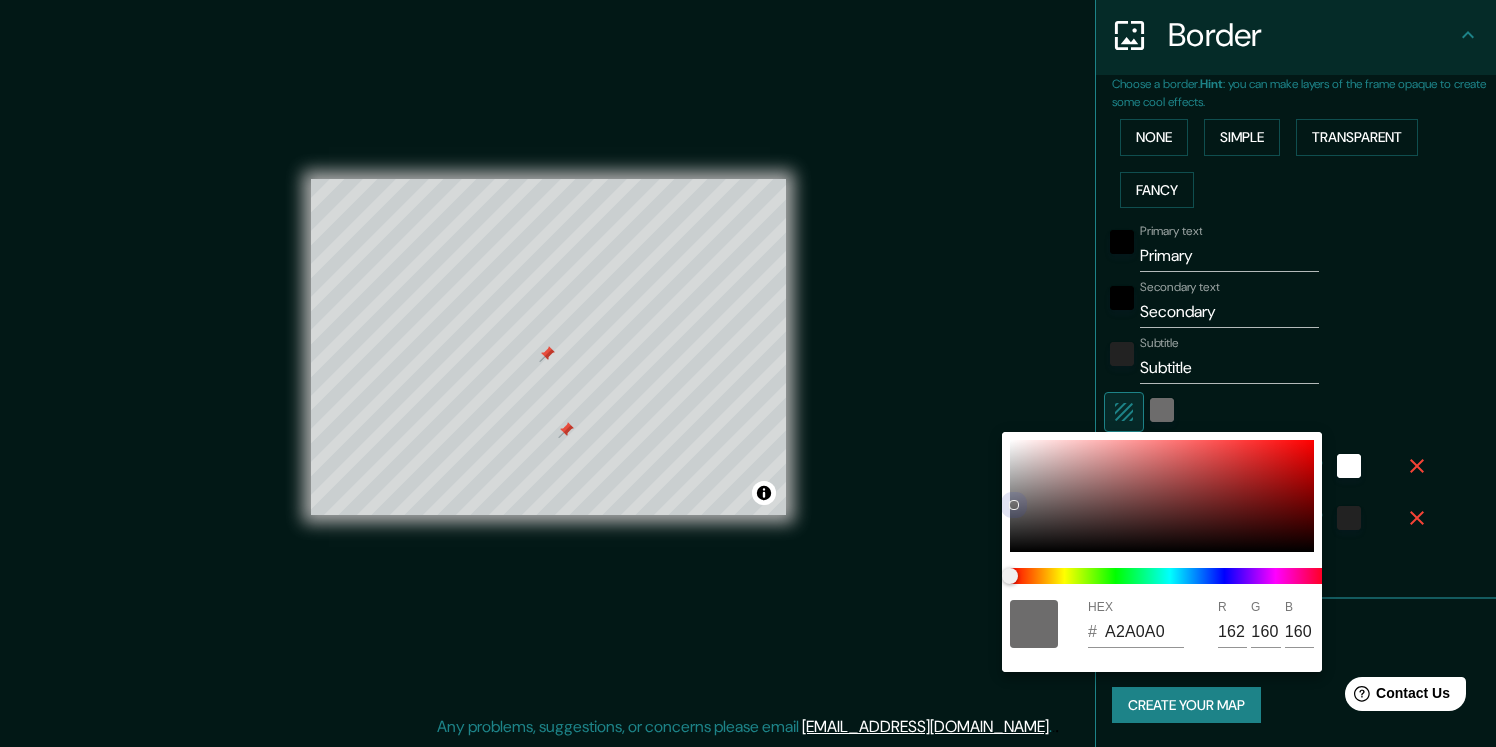 type on "C4C1C1" 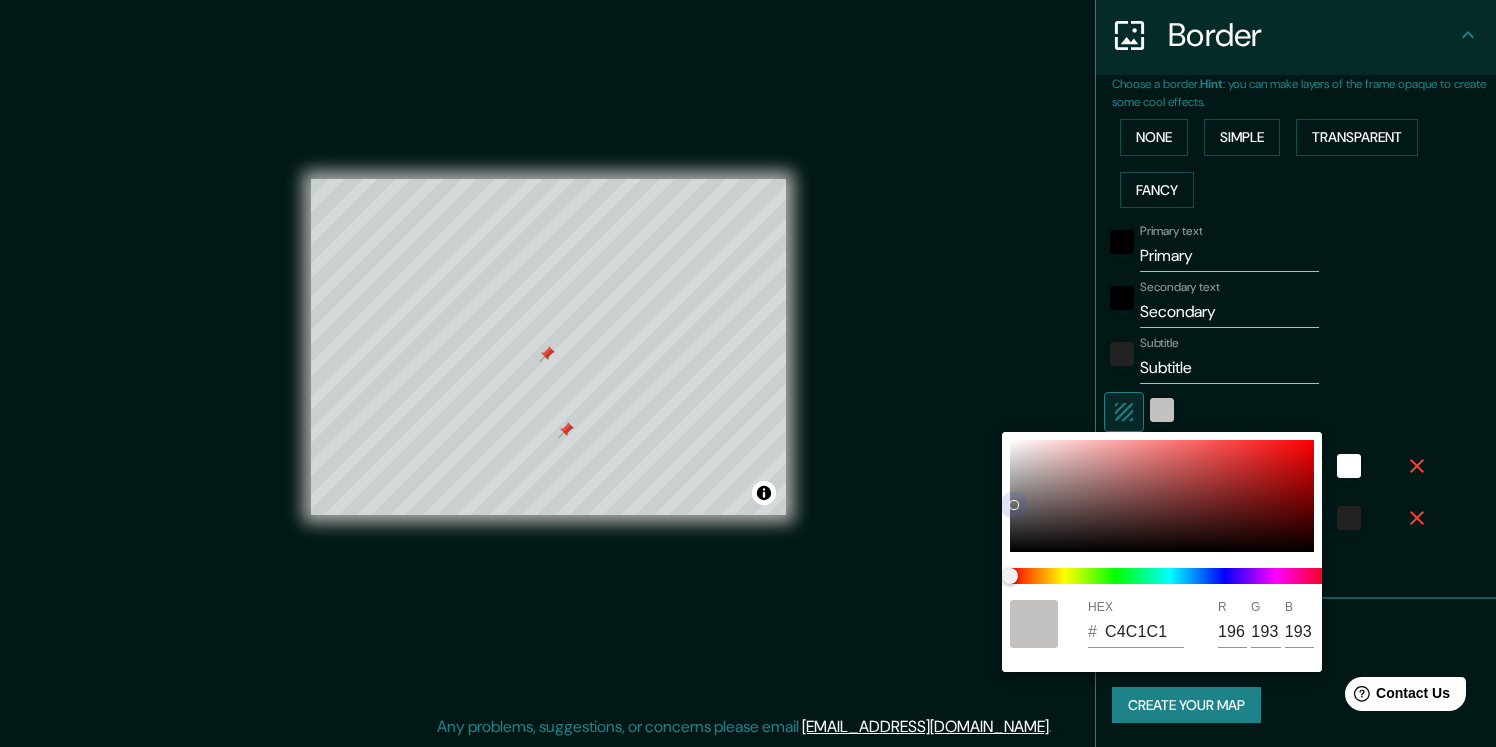 type on "D5D0D0" 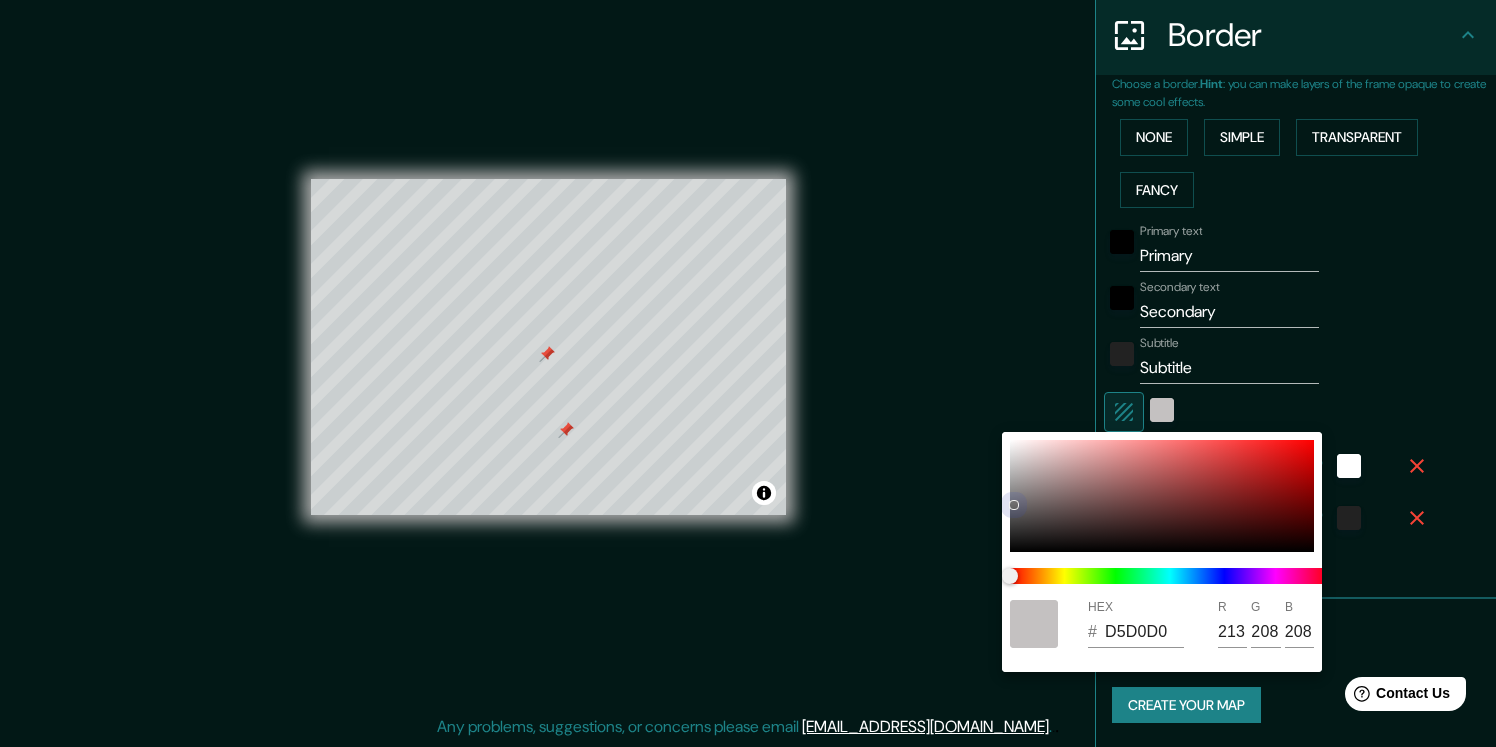 type on "F7F2F2" 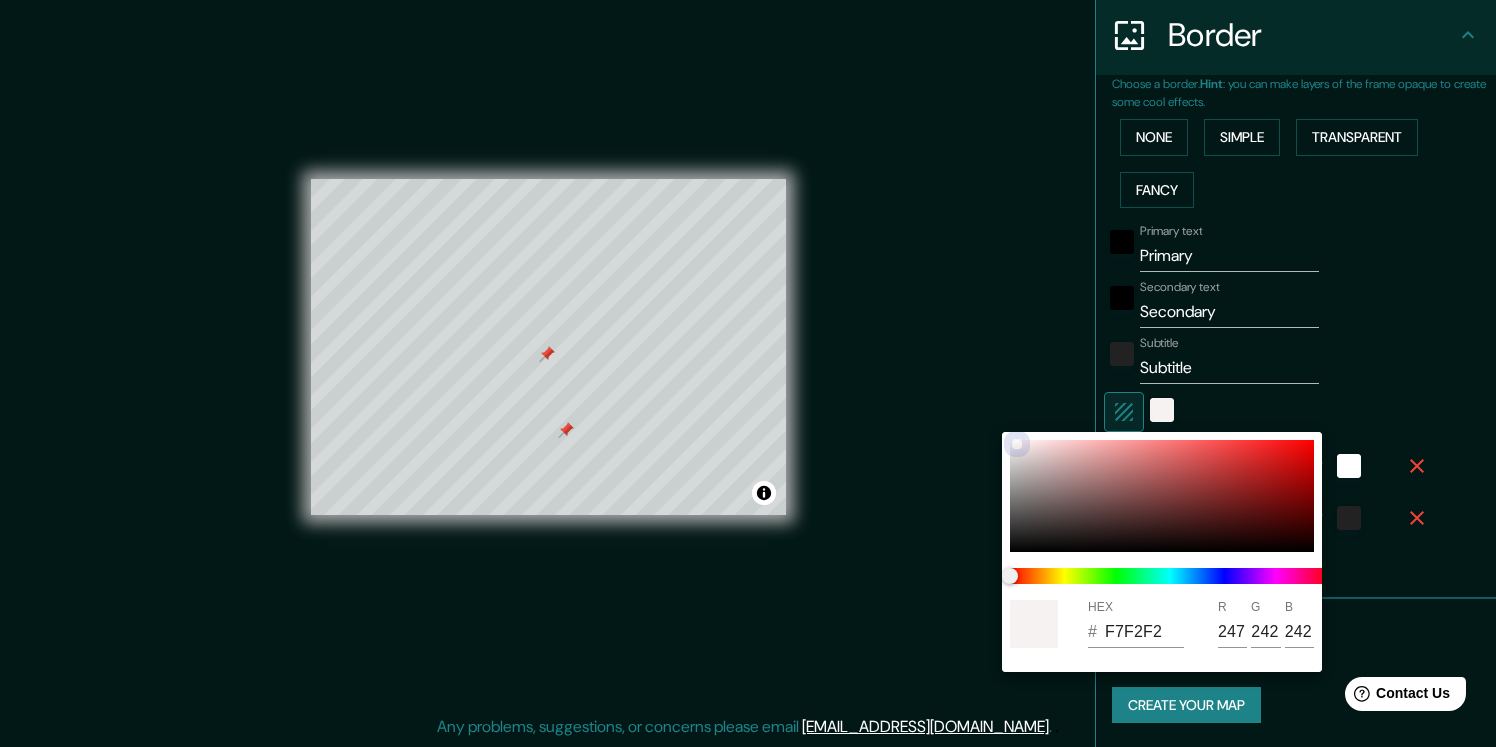 drag, startPoint x: 1215, startPoint y: 481, endPoint x: 996, endPoint y: 419, distance: 227.60712 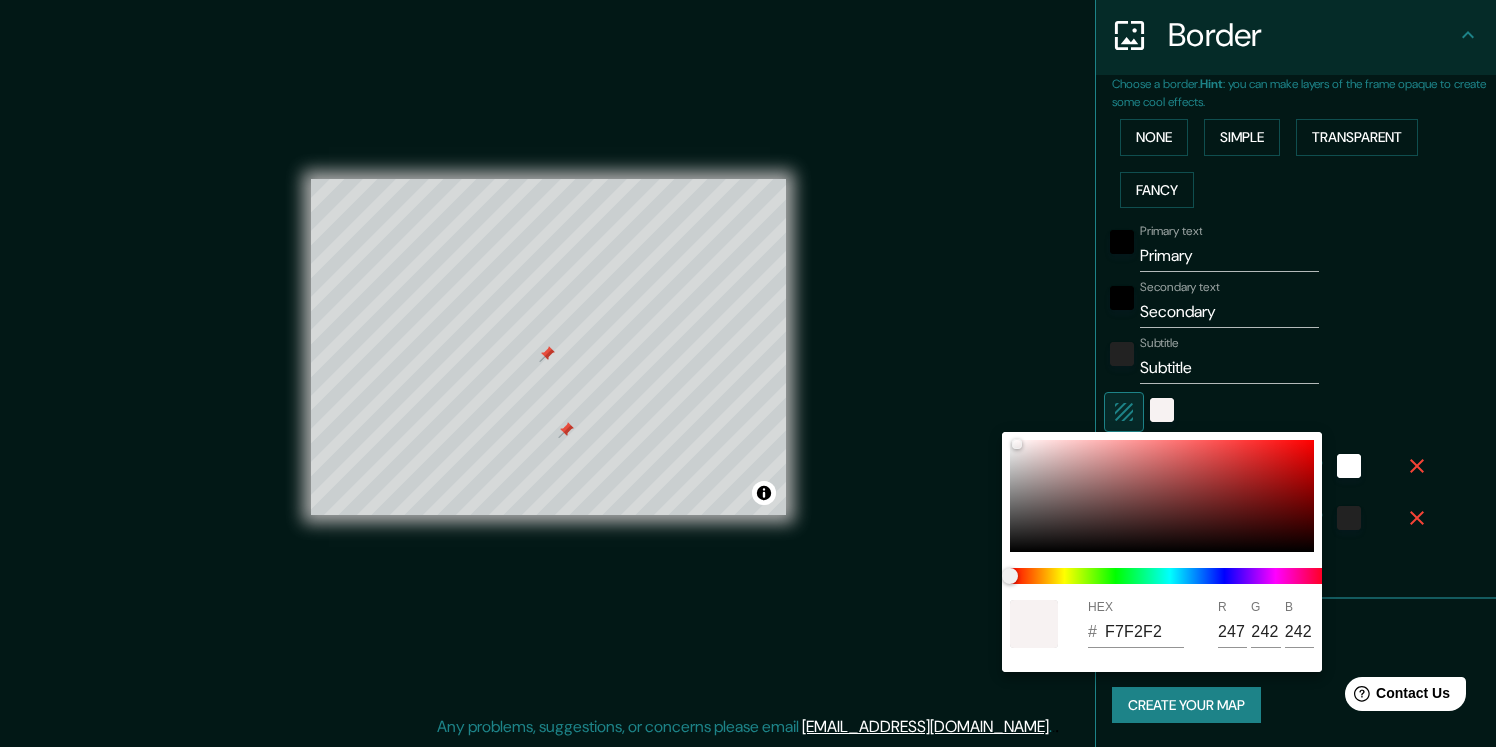 click at bounding box center (748, 373) 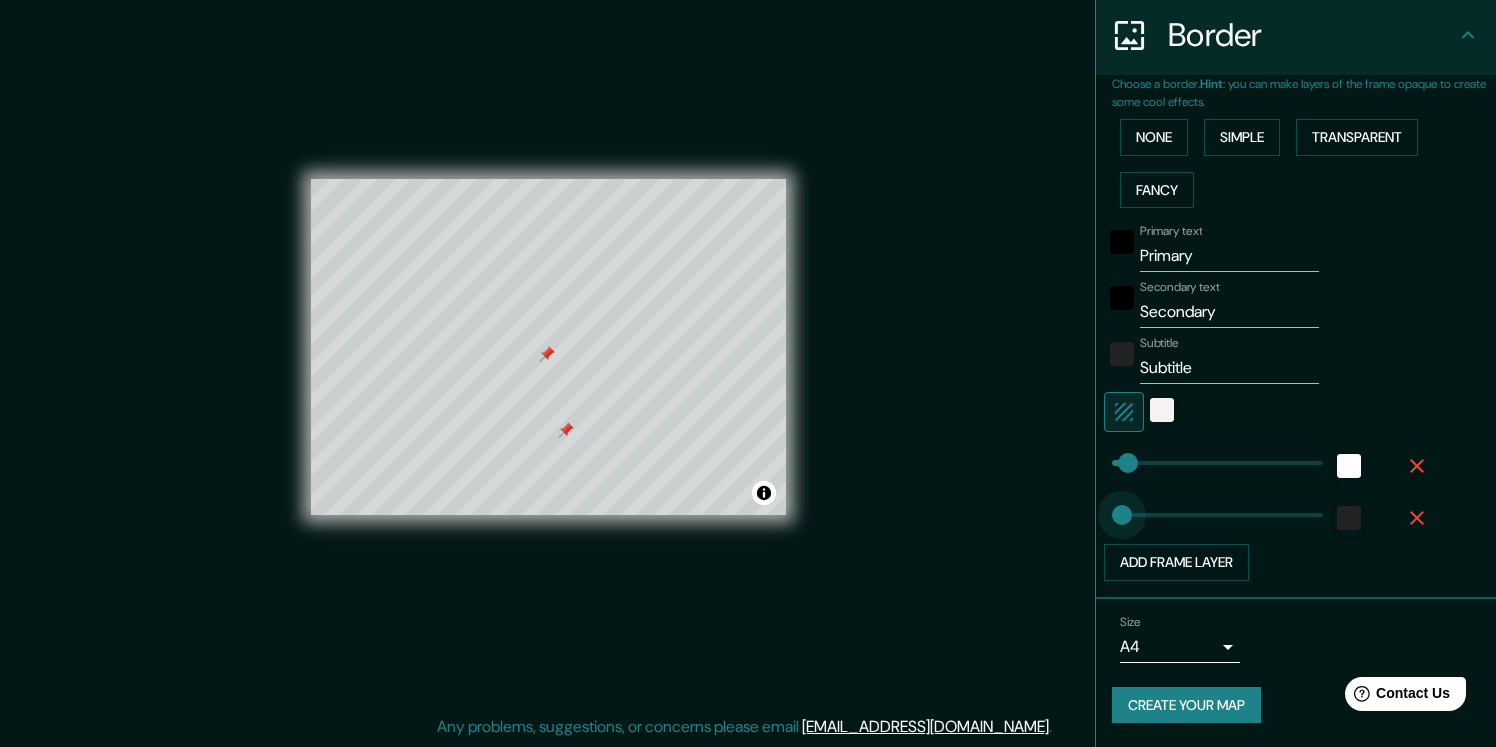 type on "0" 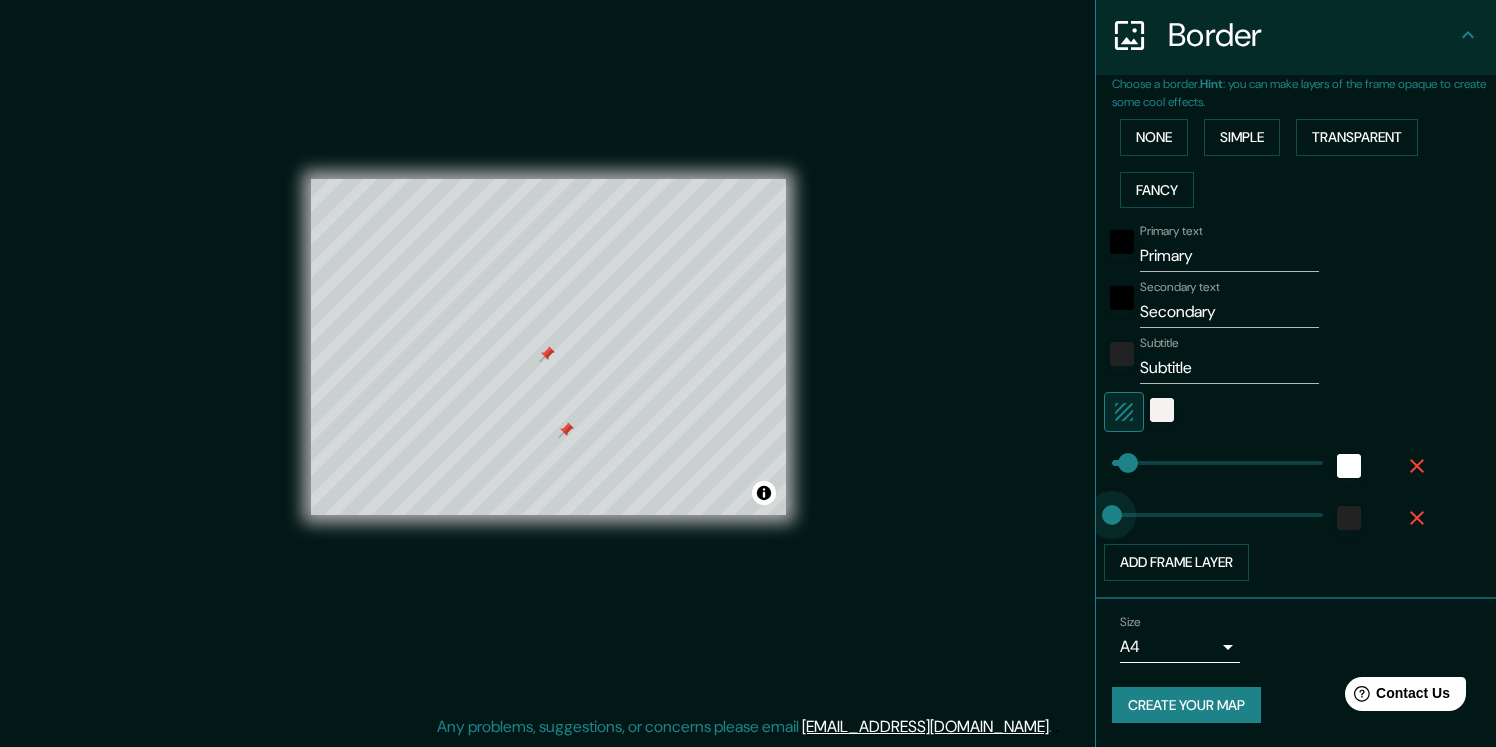 drag, startPoint x: 1122, startPoint y: 511, endPoint x: 1070, endPoint y: 515, distance: 52.153618 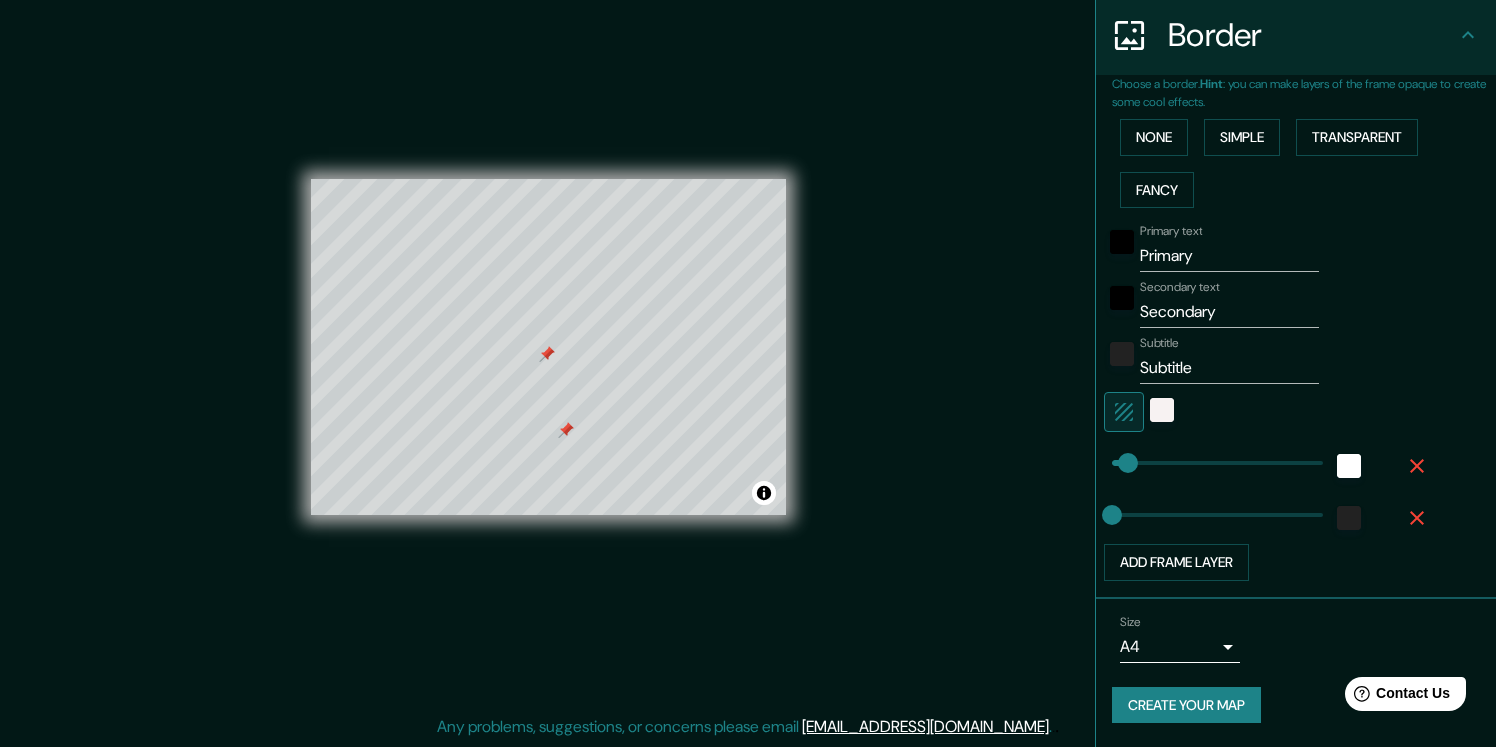 type on "0" 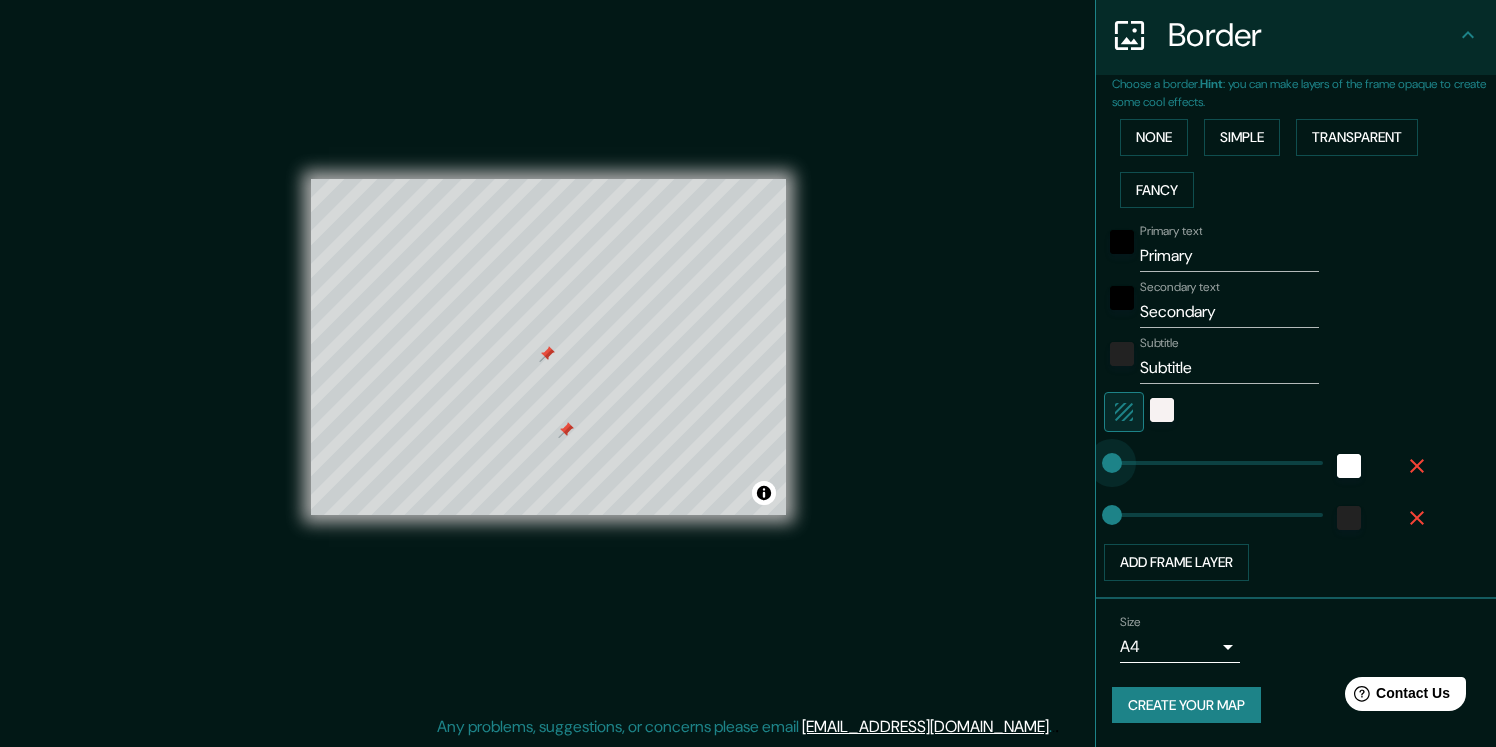 drag, startPoint x: 1120, startPoint y: 462, endPoint x: 1048, endPoint y: 460, distance: 72.02777 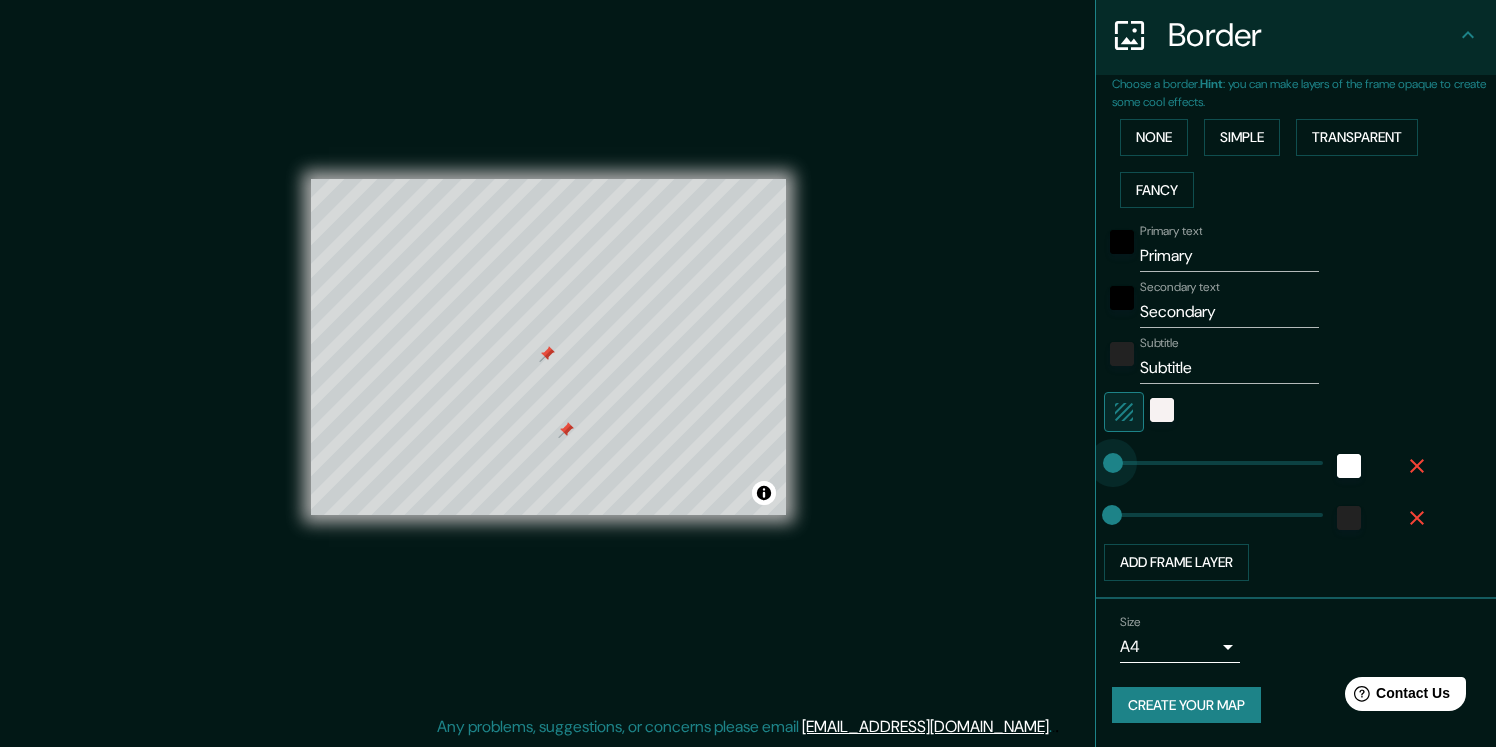 type on "7" 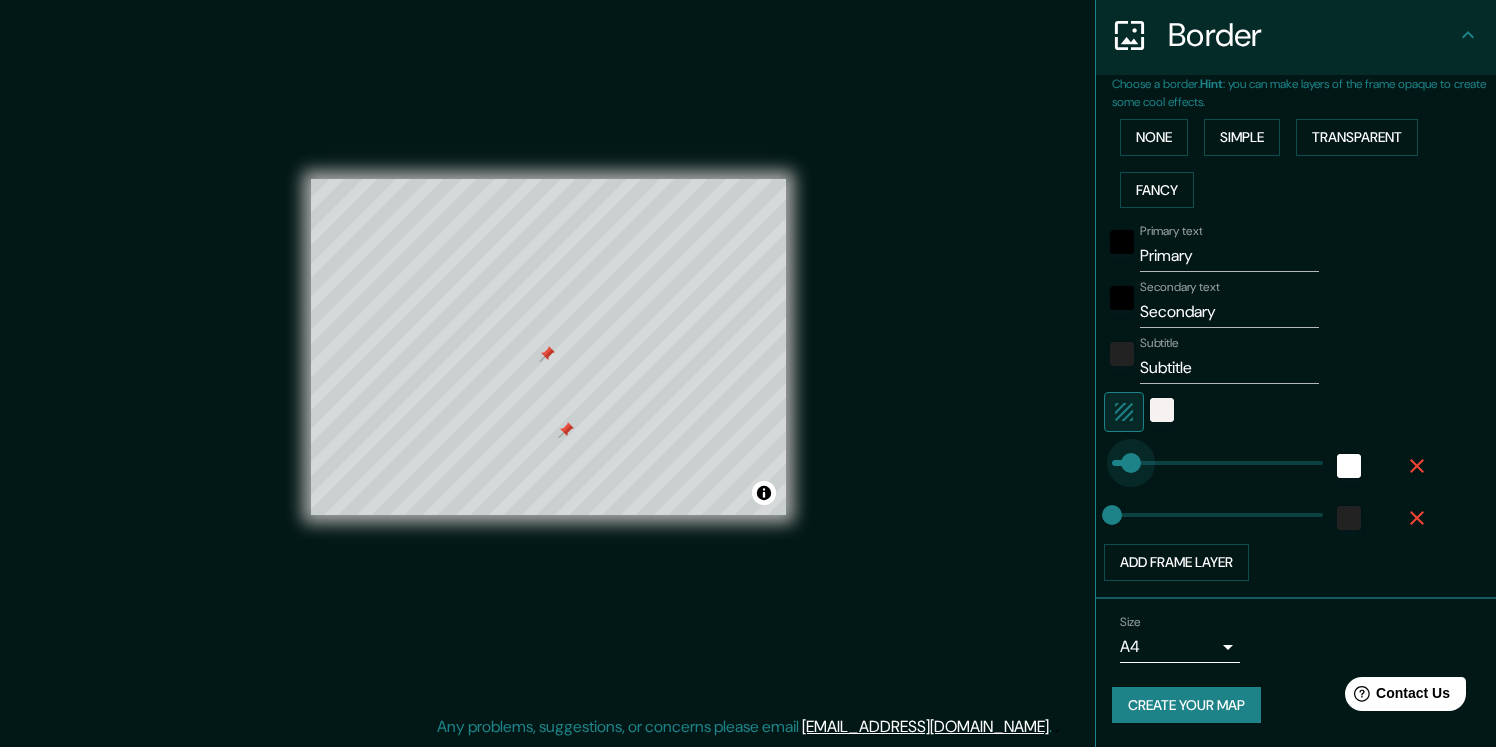 type on "47" 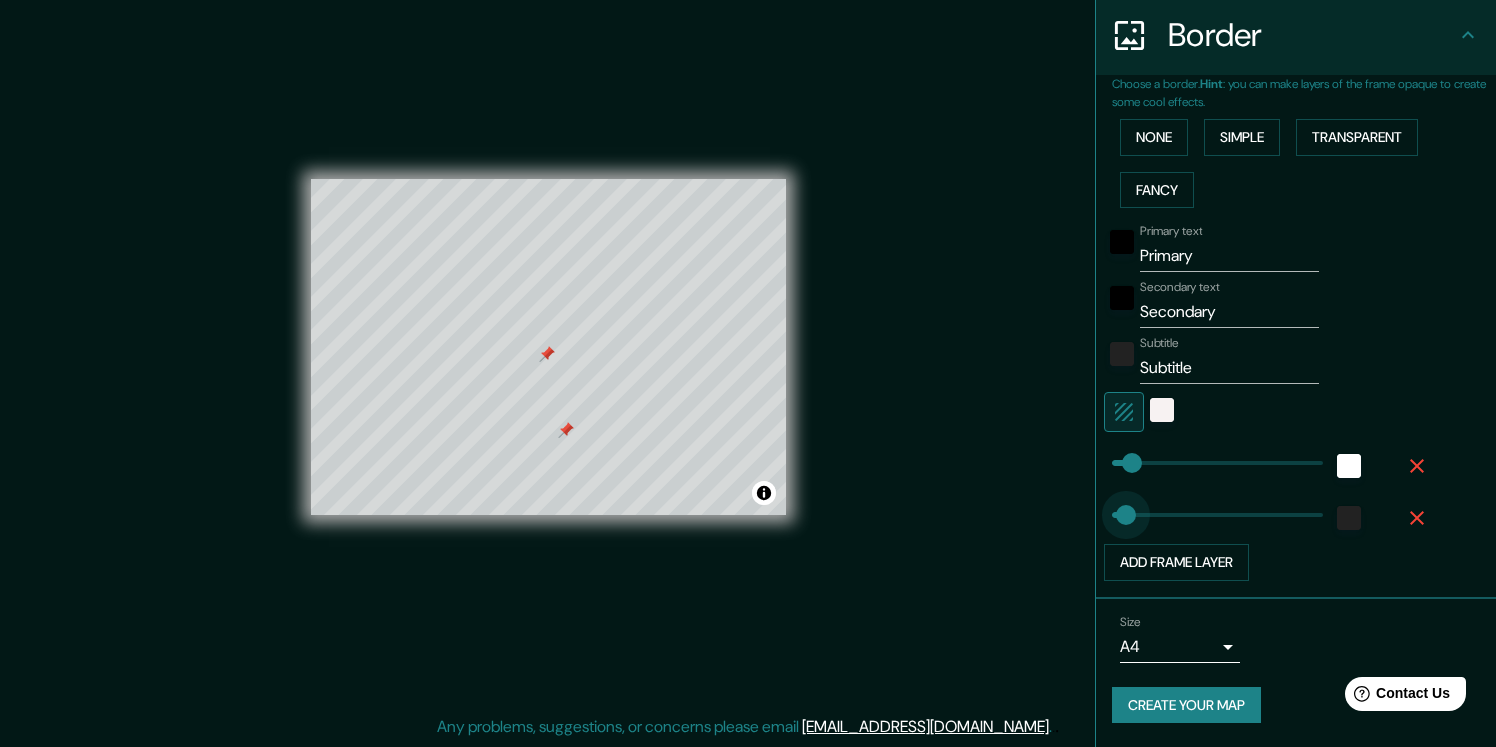 type on "41" 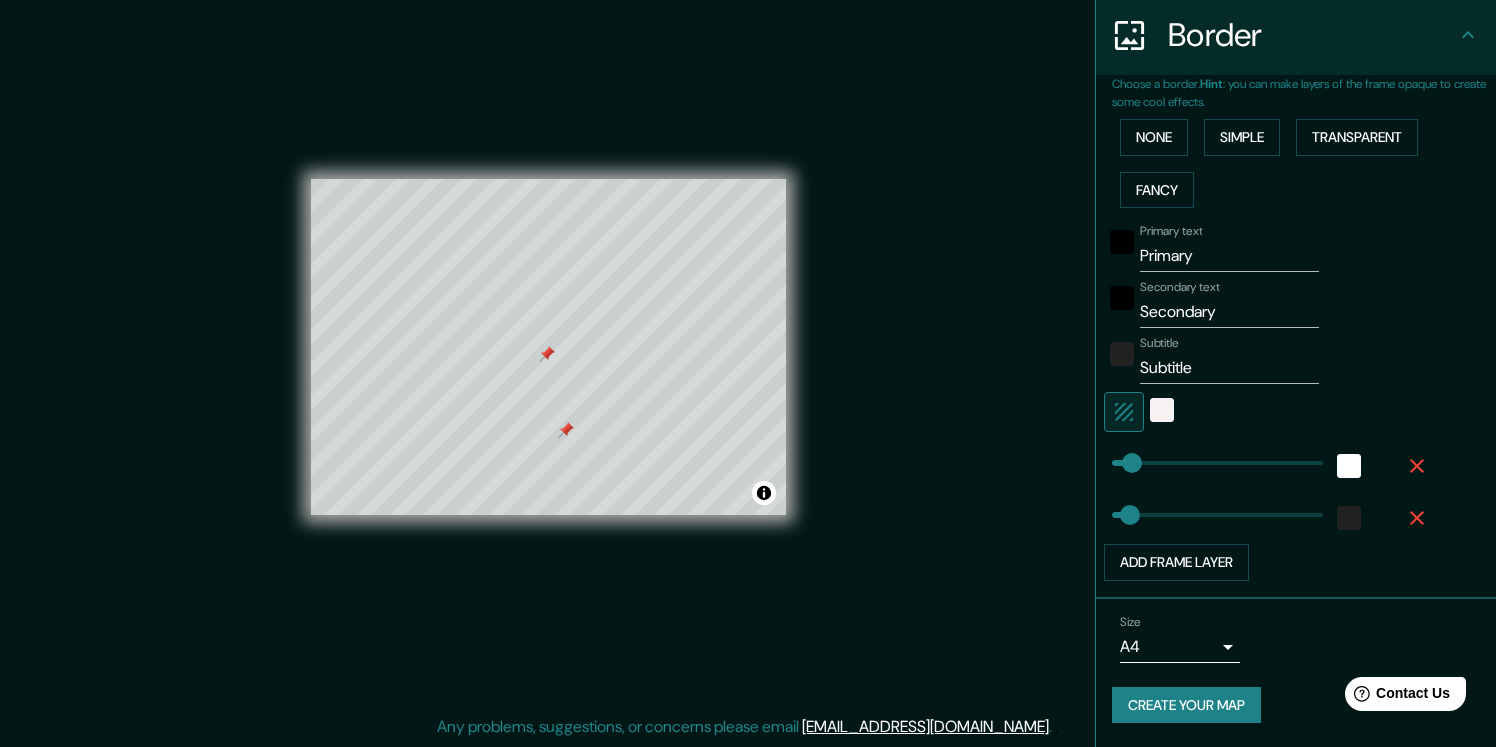 click 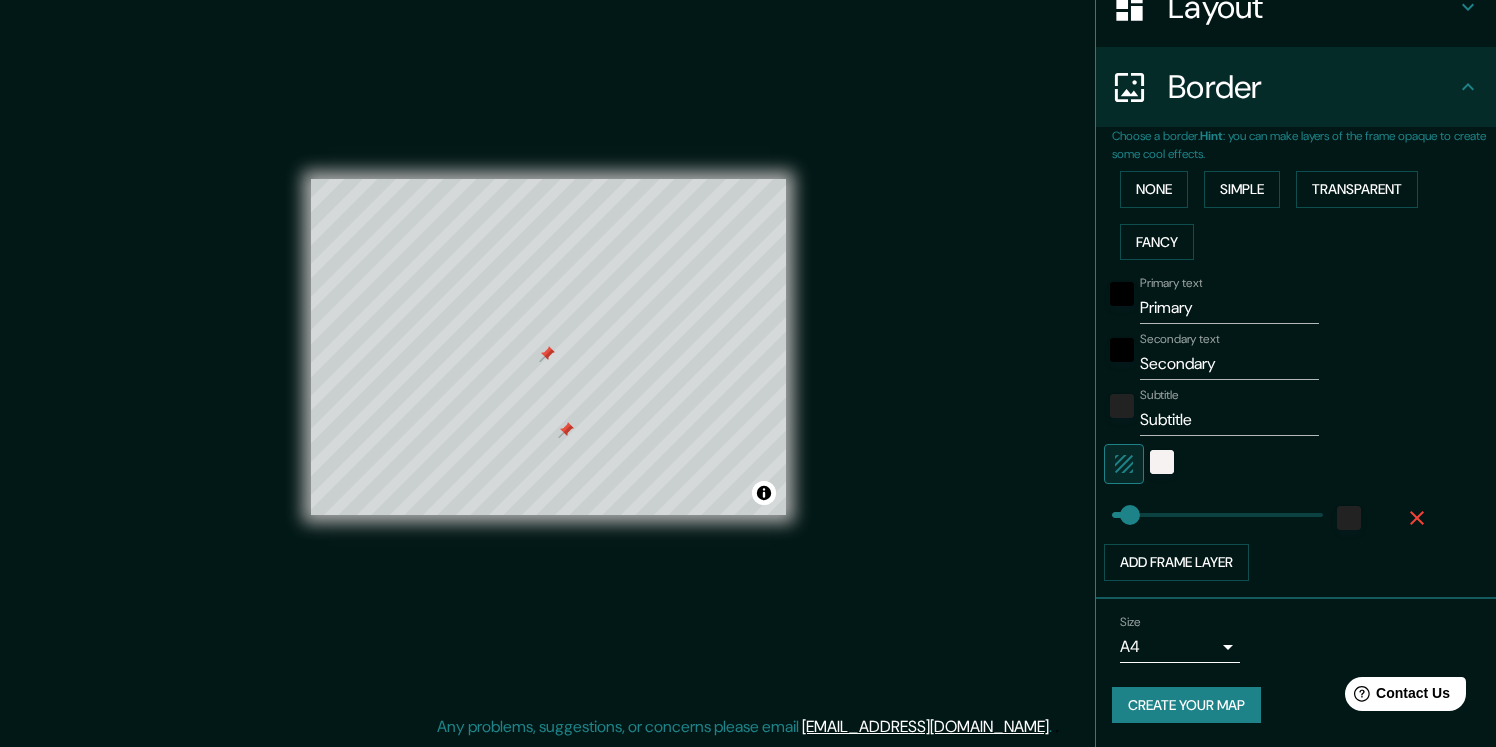 scroll, scrollTop: 339, scrollLeft: 0, axis: vertical 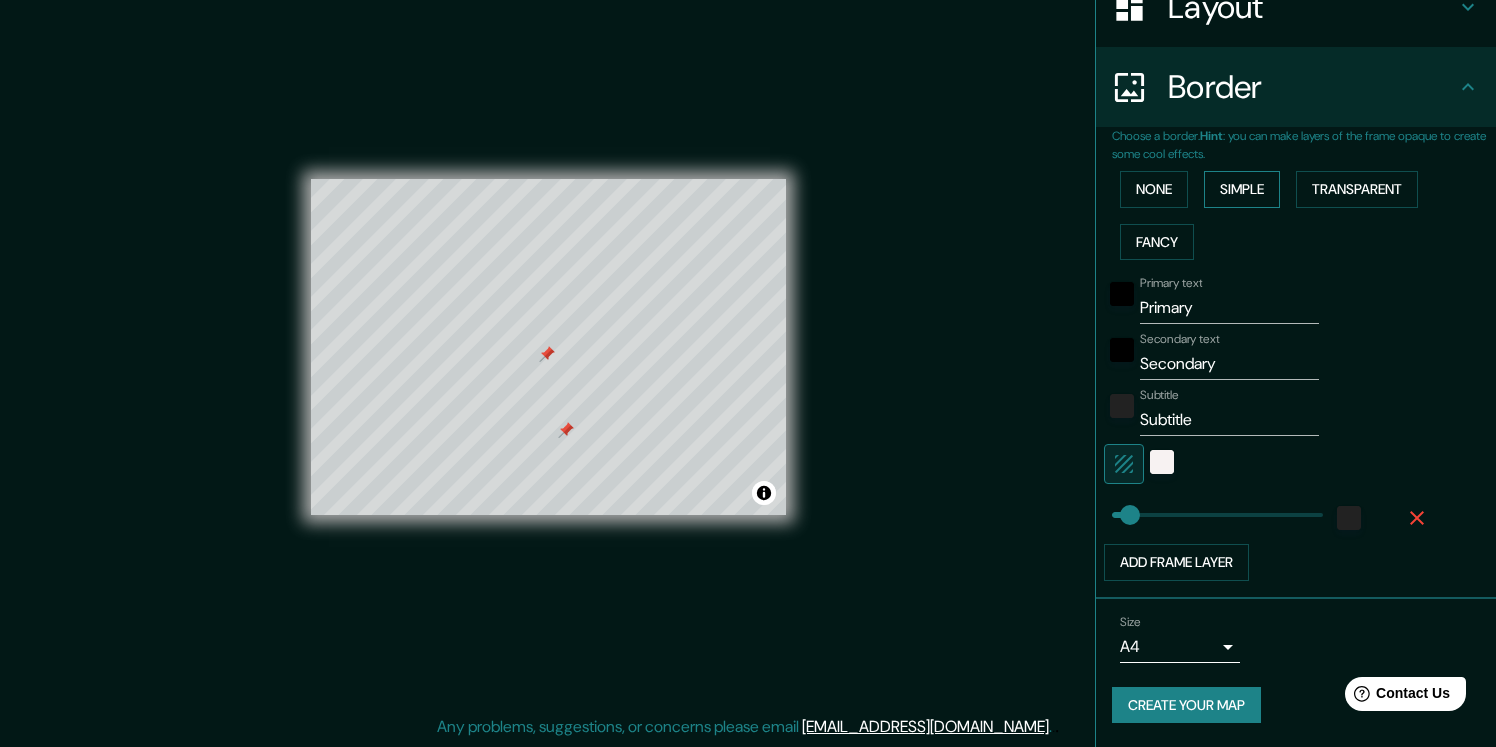 click on "Simple" at bounding box center [1242, 189] 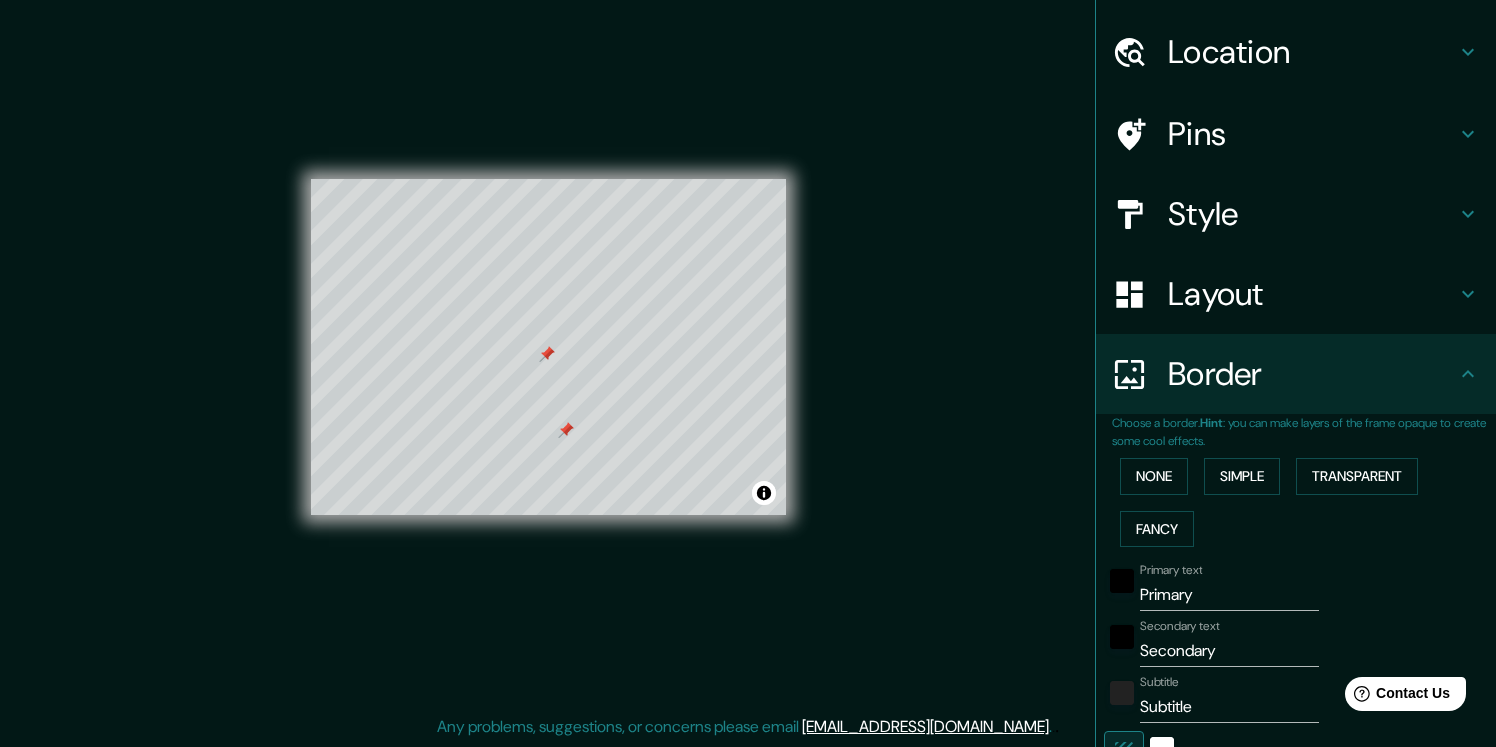 scroll, scrollTop: 0, scrollLeft: 0, axis: both 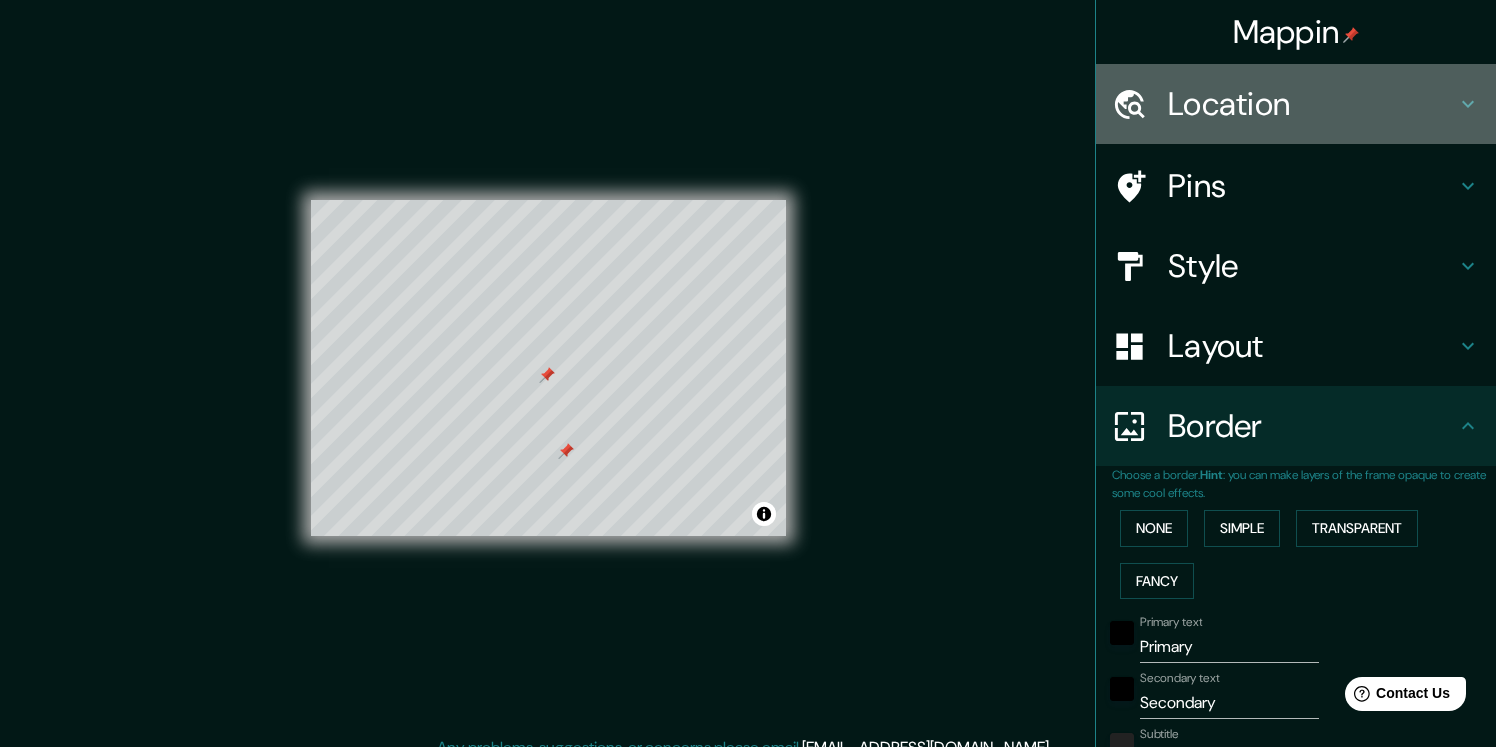 click on "Location" at bounding box center (1312, 104) 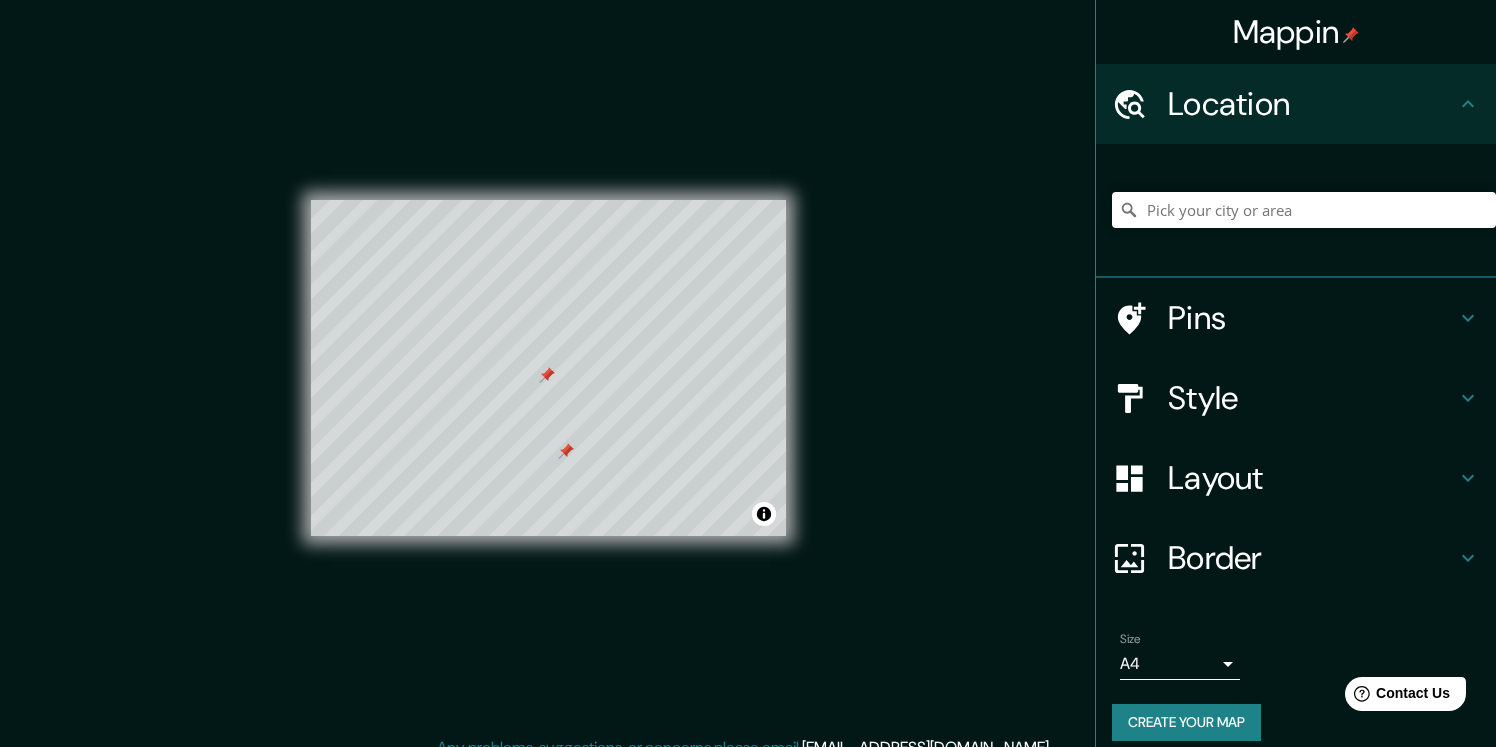click on "Location" at bounding box center [1312, 104] 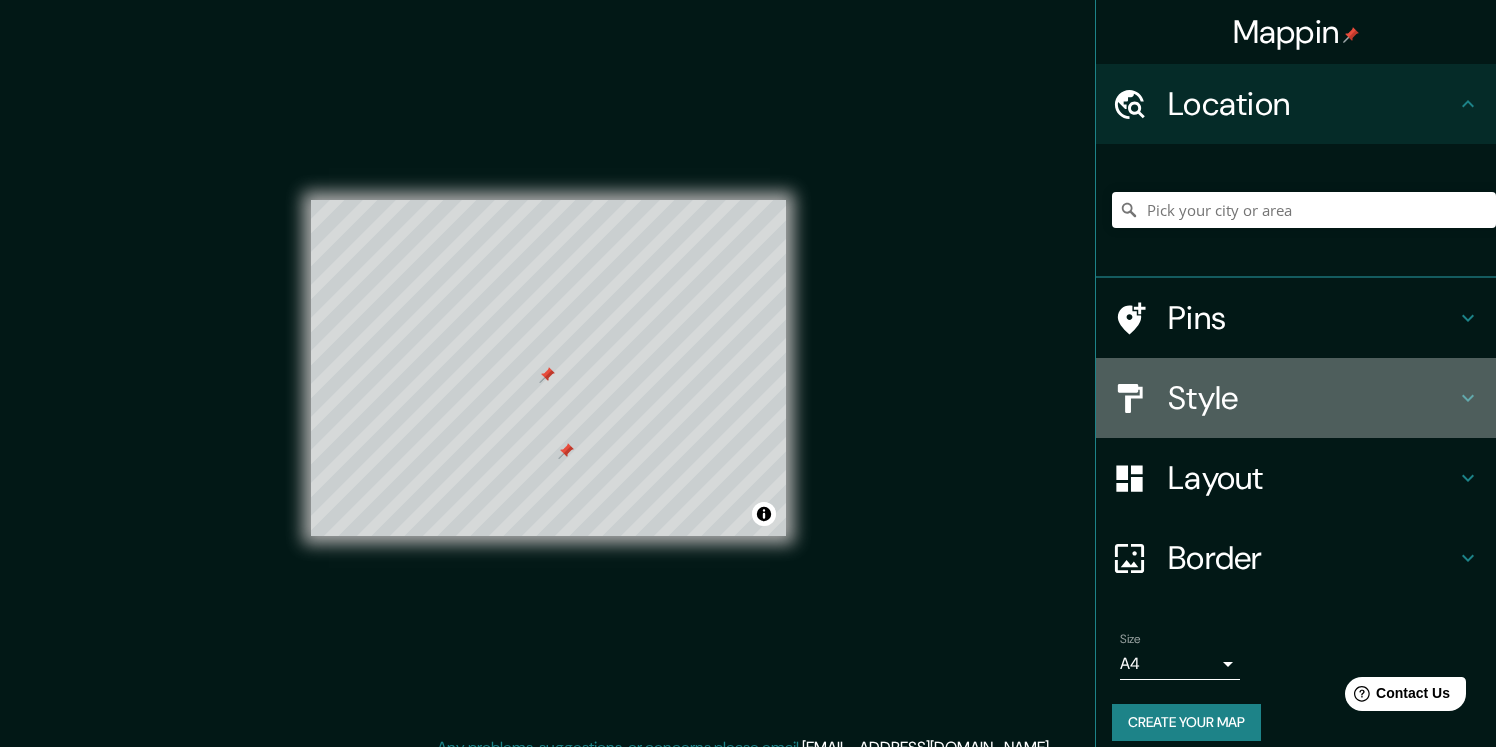 click on "Style" at bounding box center [1312, 398] 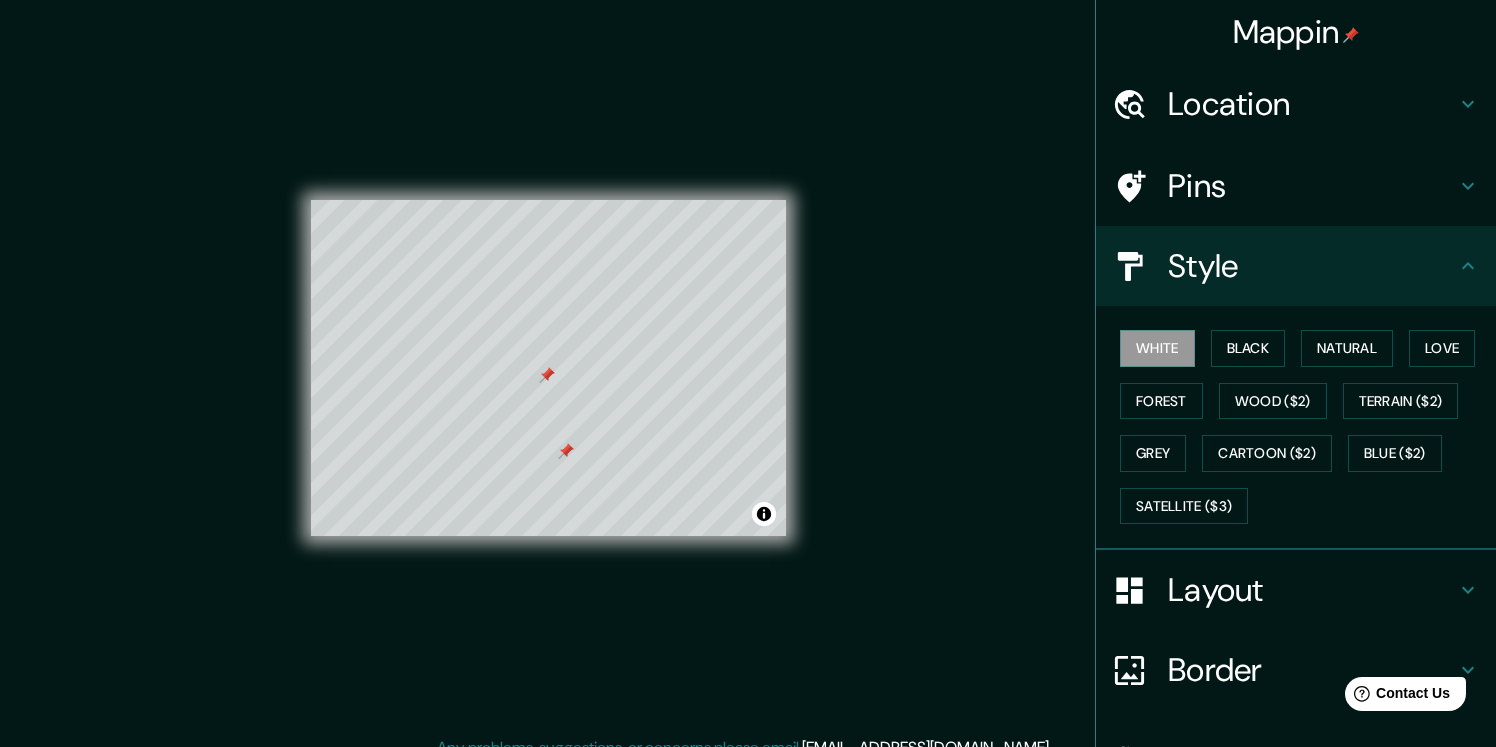 click on "Layout" at bounding box center (1312, 590) 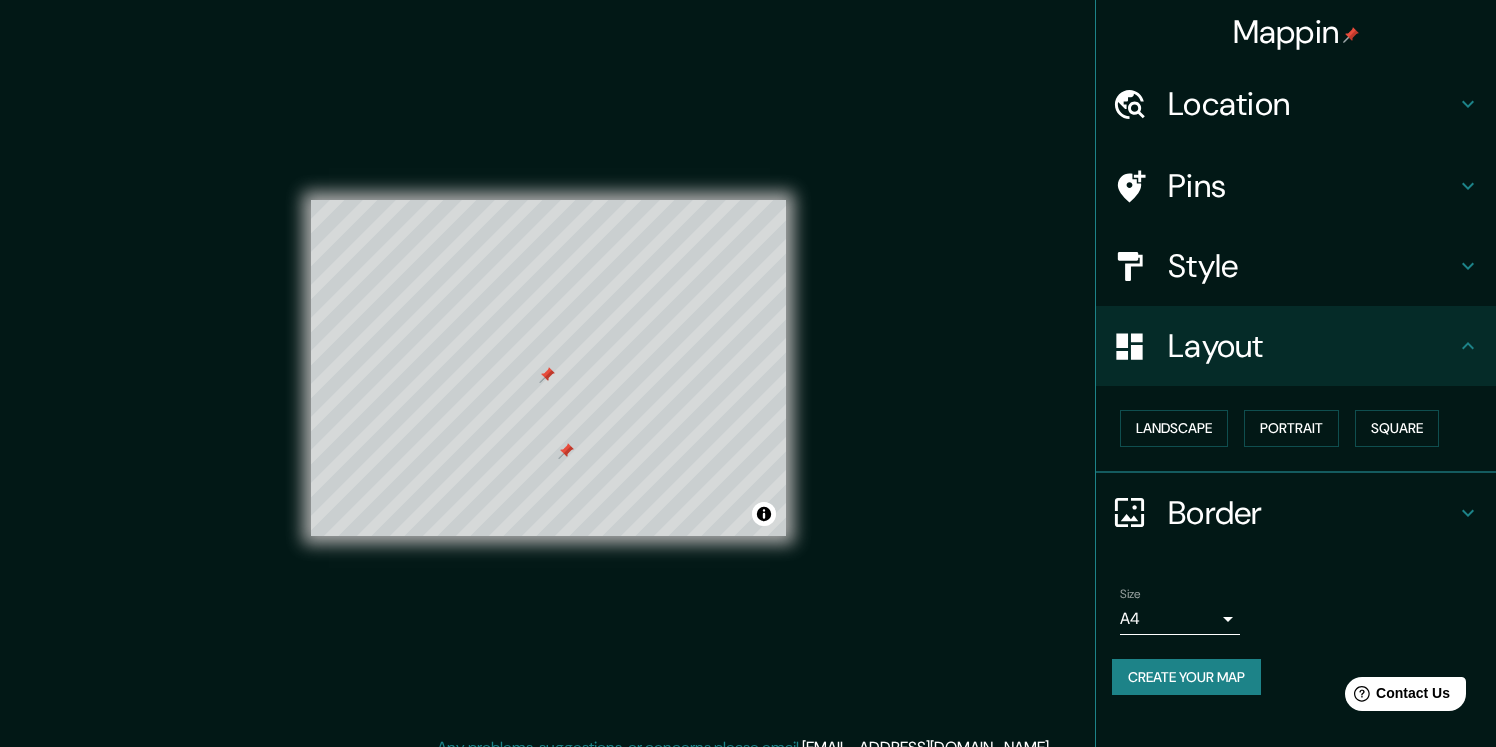 click on "Border" at bounding box center (1312, 513) 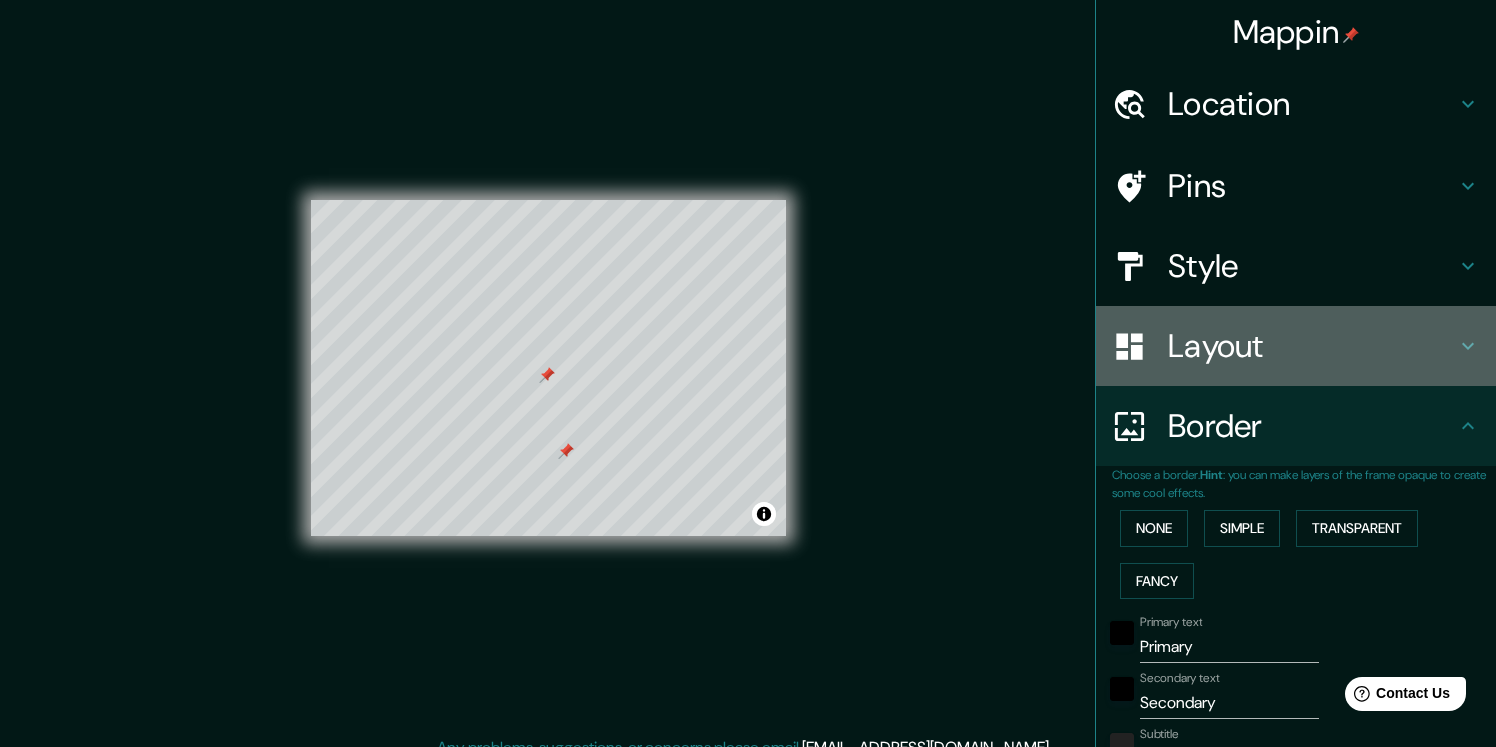 click 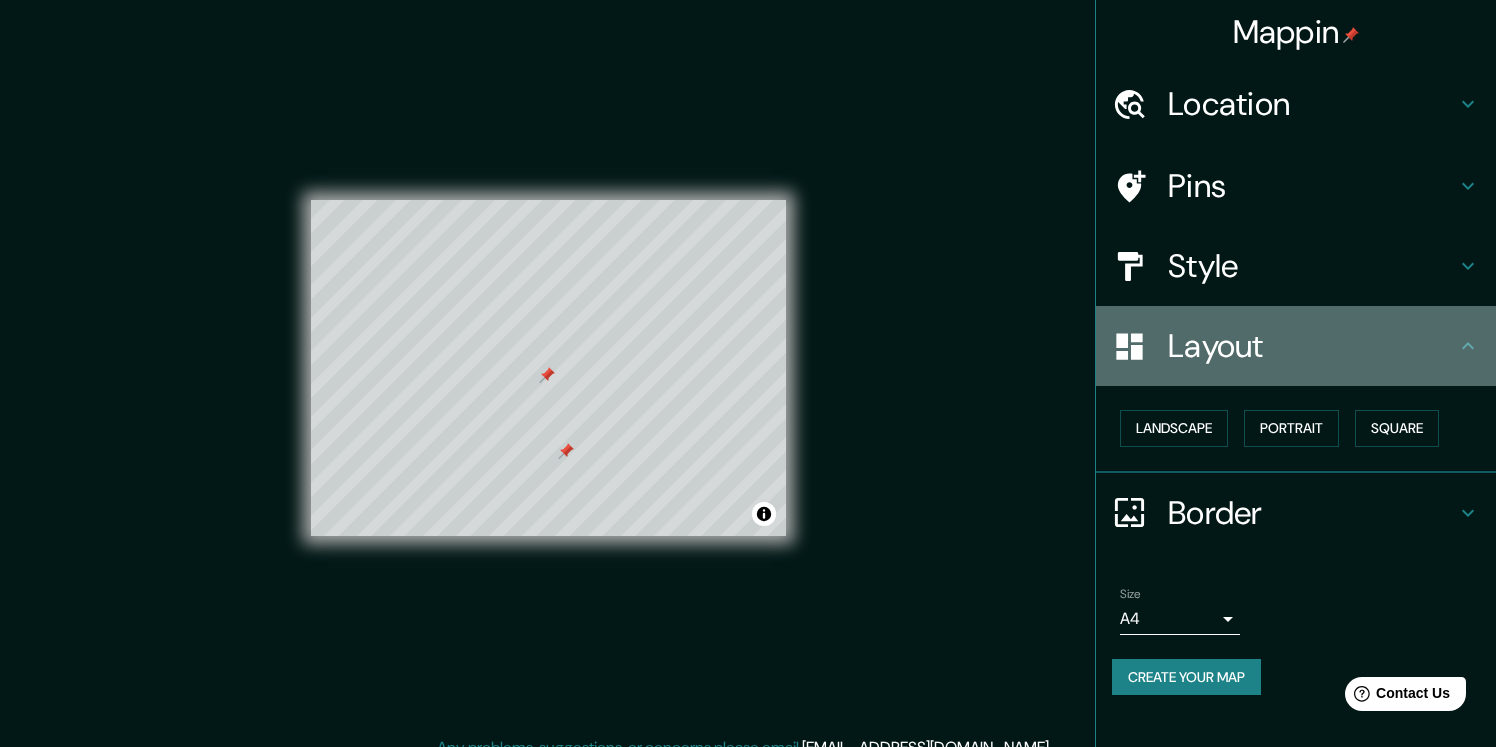 click 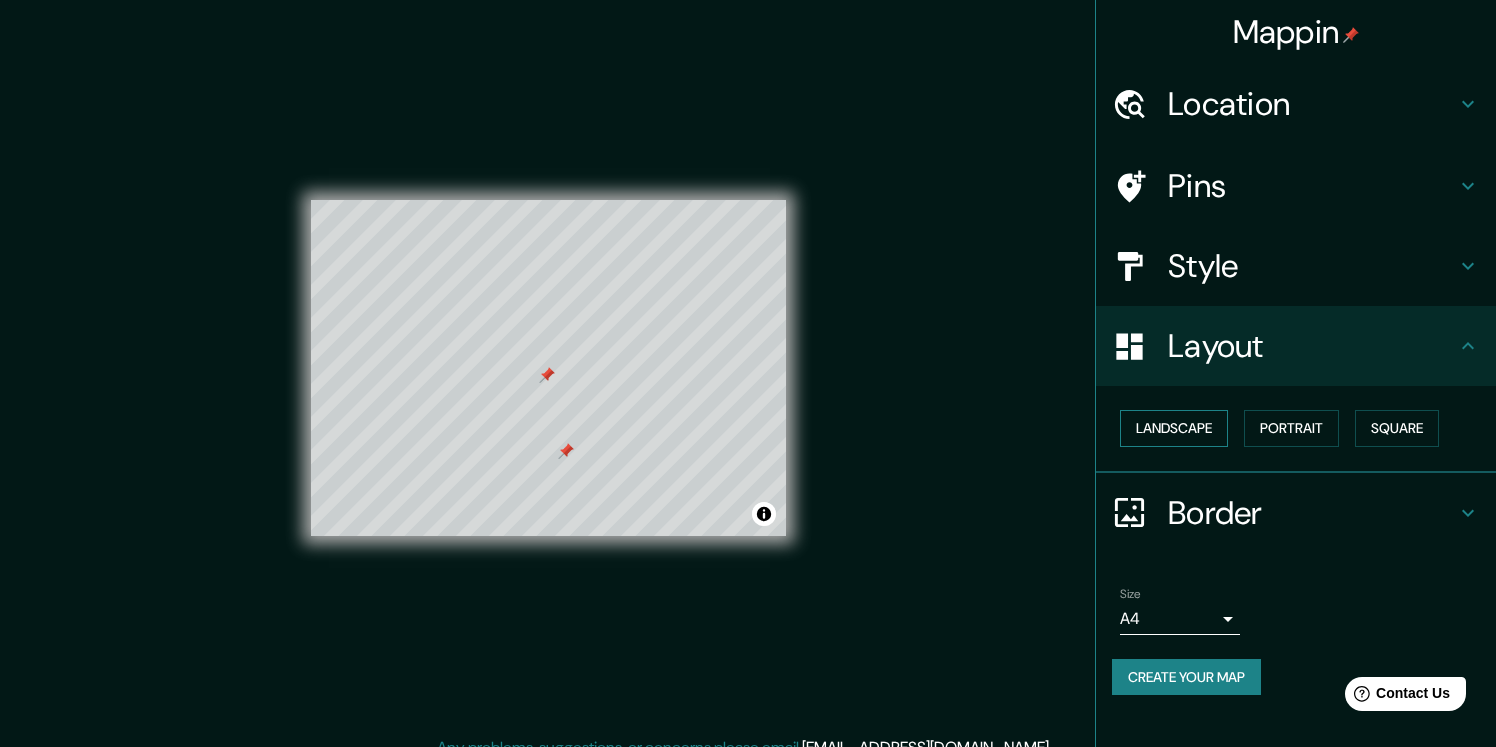click on "Landscape" at bounding box center [1174, 428] 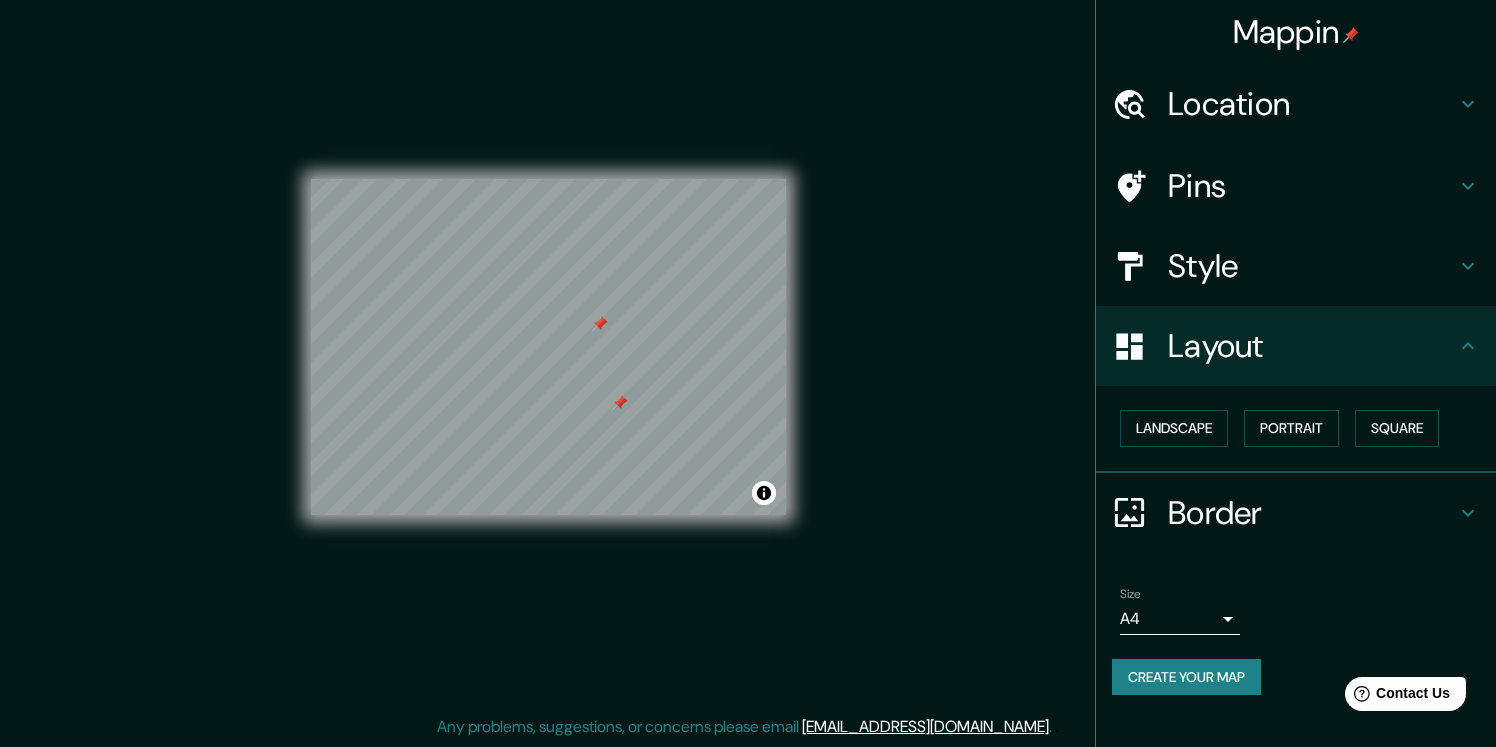 scroll, scrollTop: 0, scrollLeft: 0, axis: both 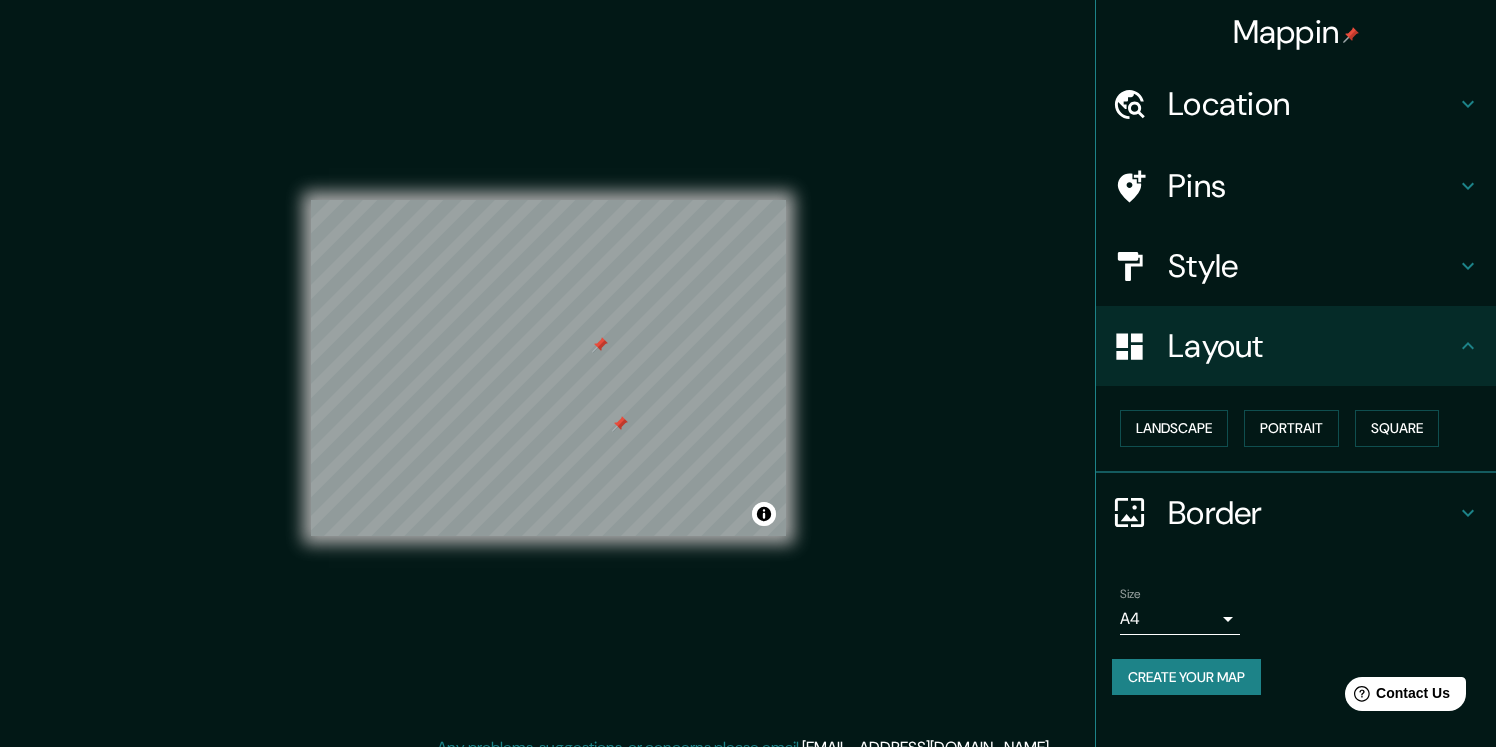 click on "Location" at bounding box center (1312, 104) 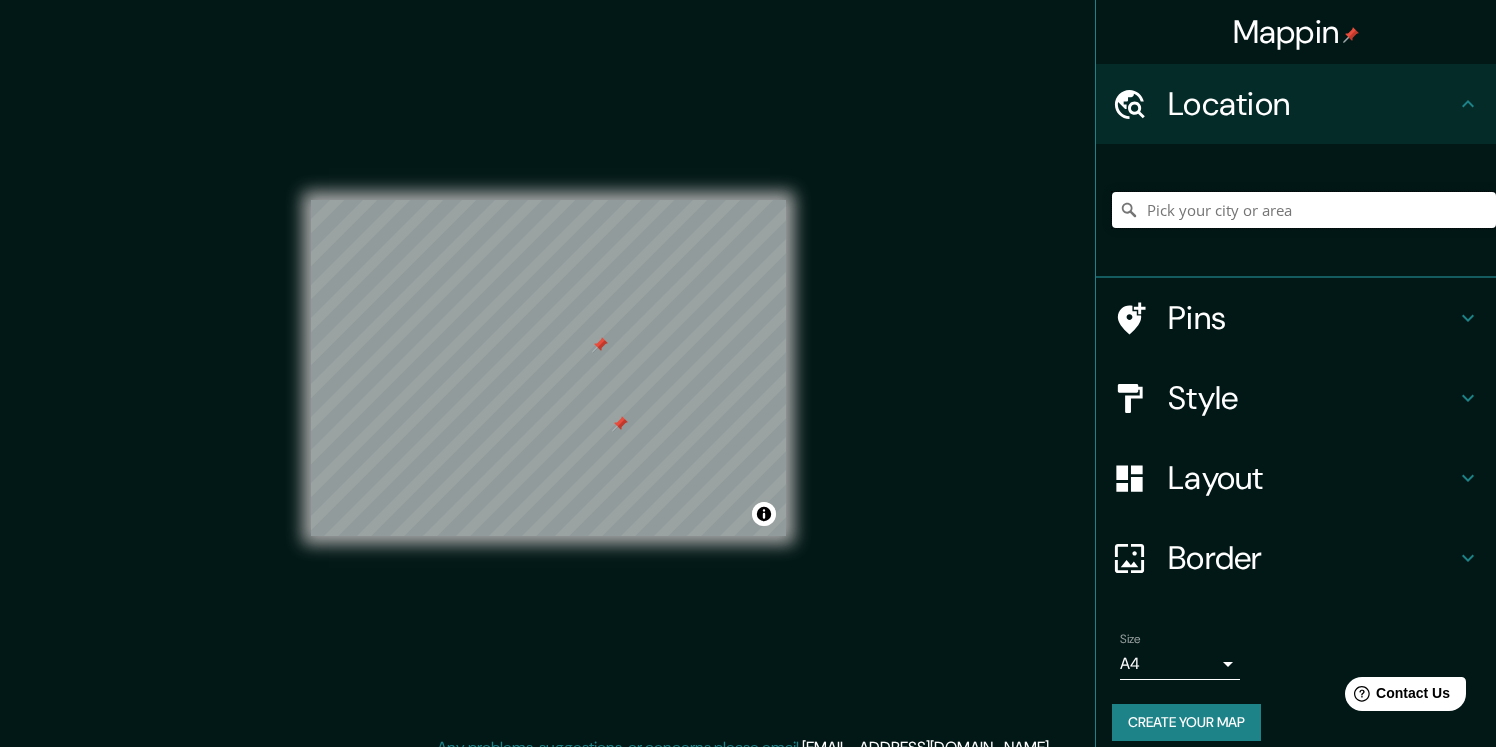 click at bounding box center [1304, 210] 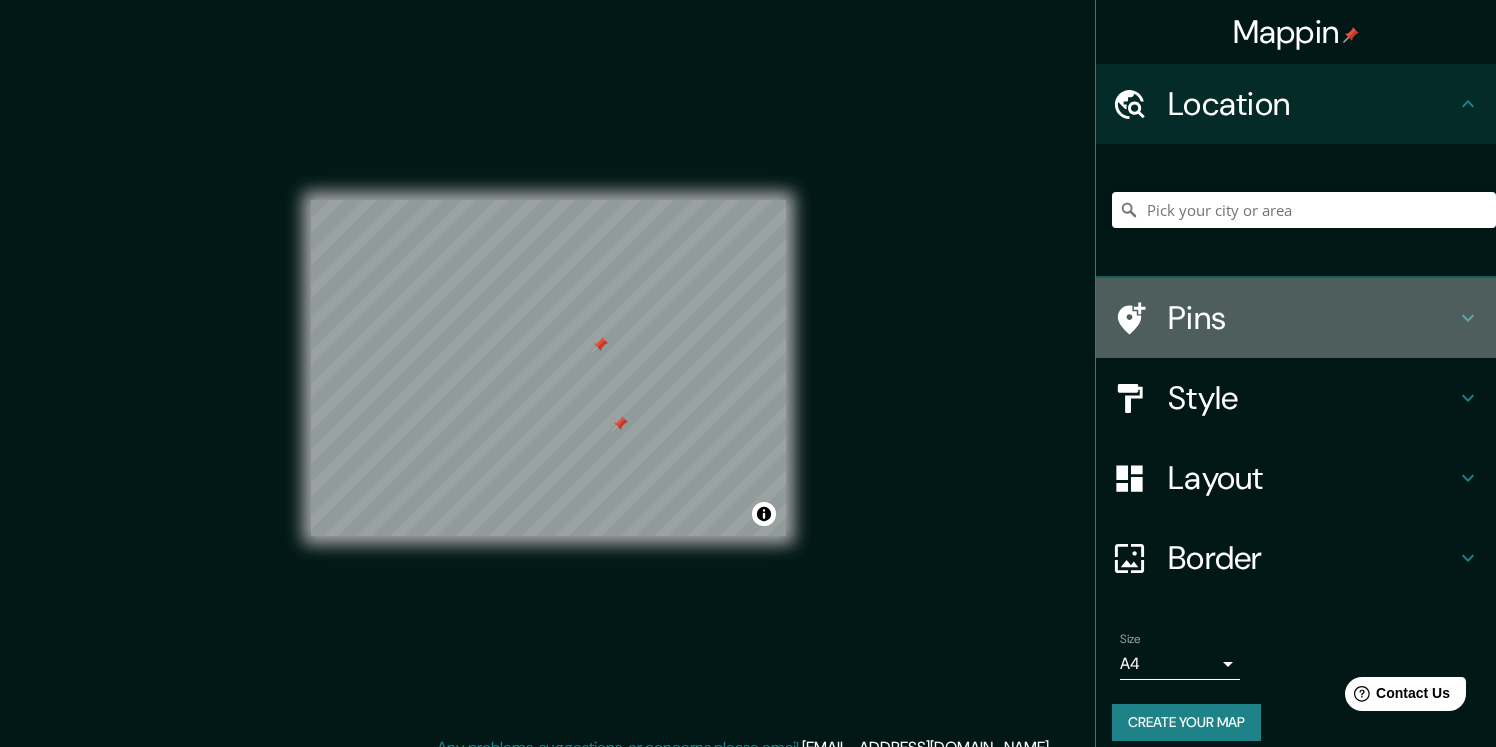 click on "Pins" at bounding box center (1296, 318) 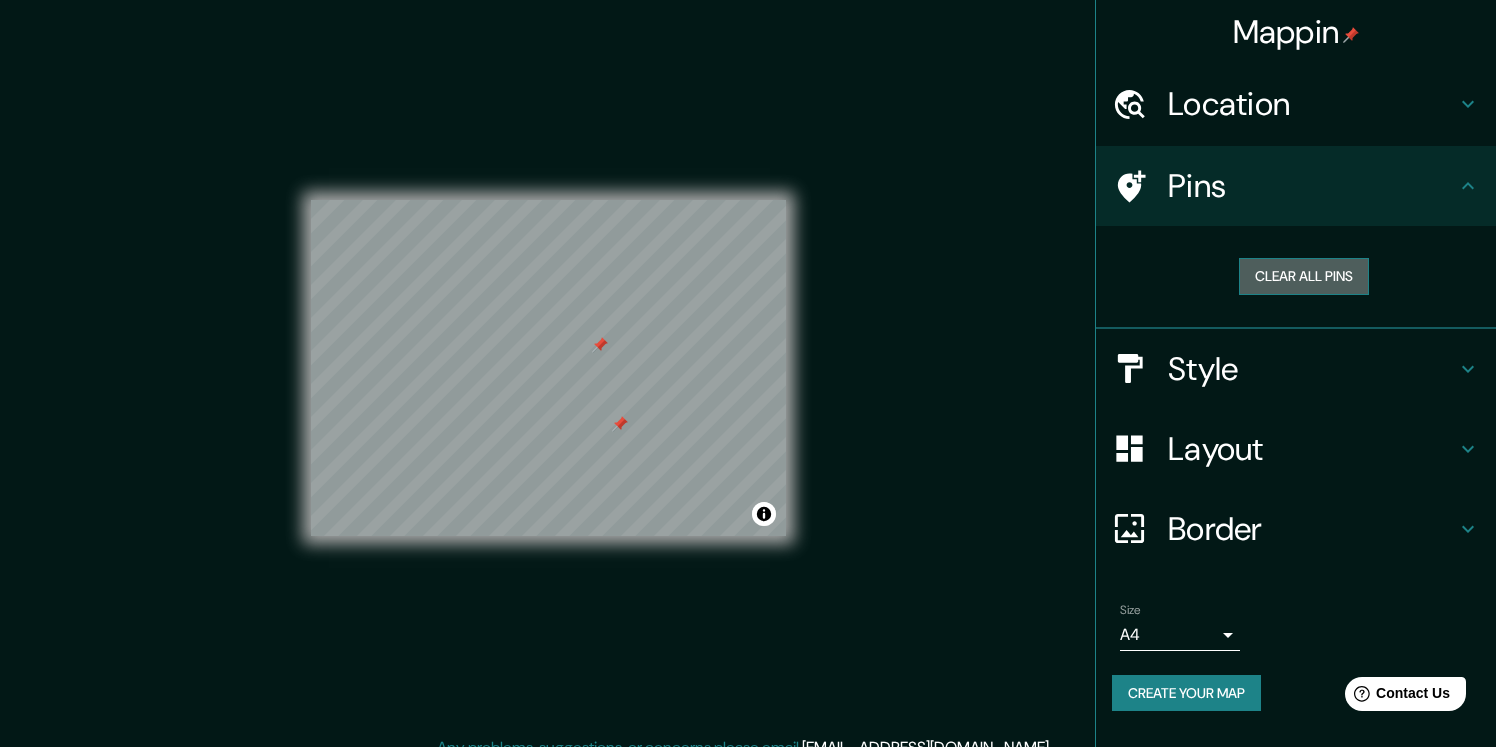 click on "Clear all pins" at bounding box center (1304, 276) 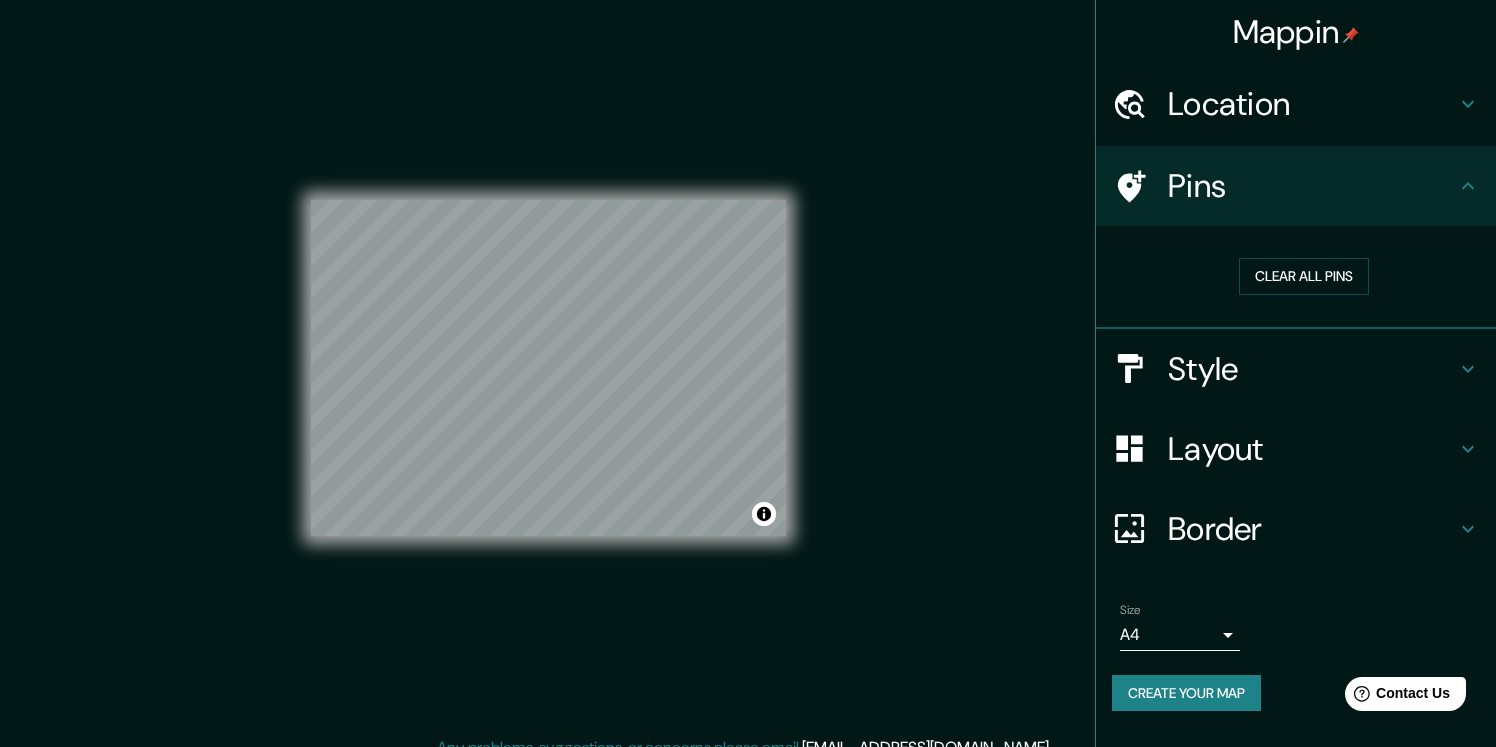 click on "Pins" at bounding box center (1312, 186) 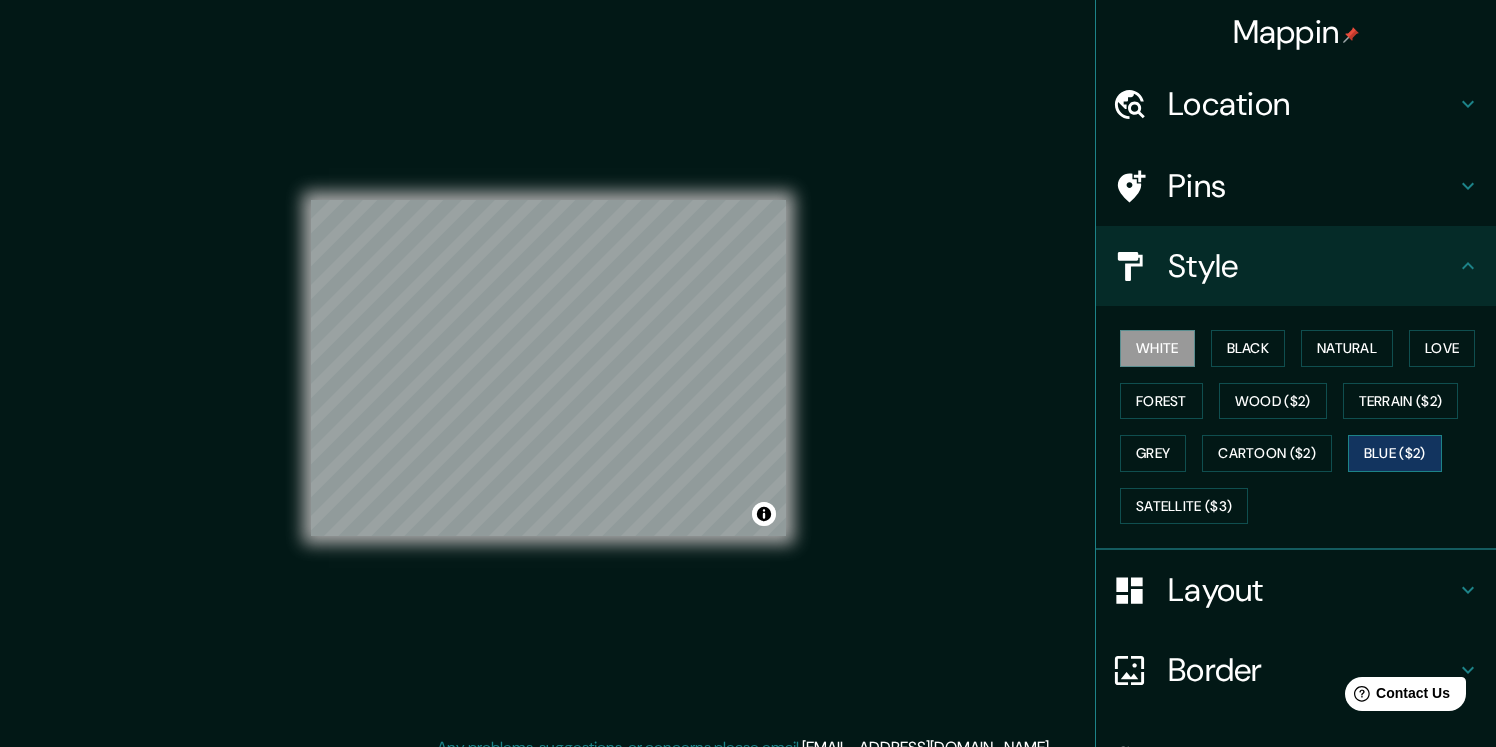 click on "Blue ($2)" at bounding box center [1395, 453] 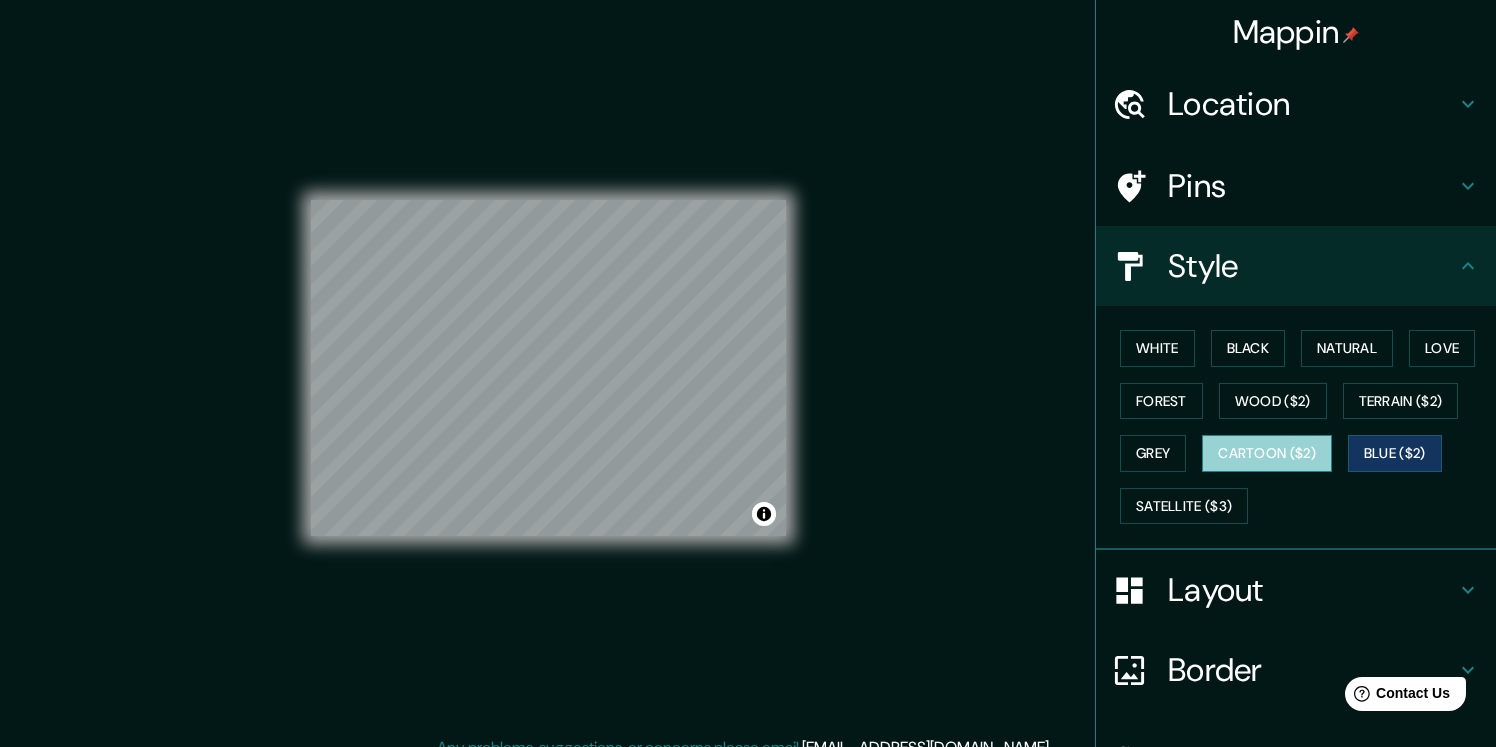 click on "Cartoon ($2)" at bounding box center [1267, 453] 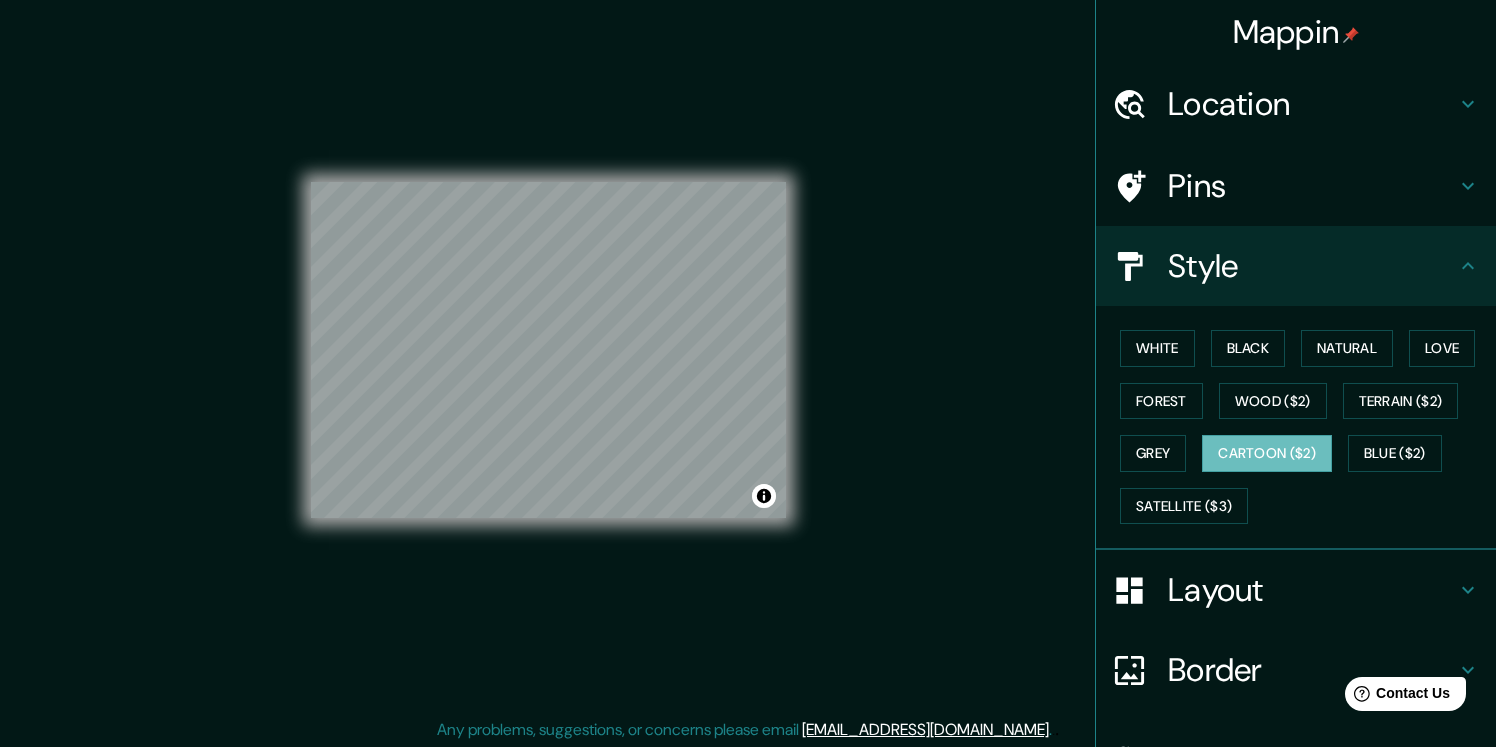 scroll, scrollTop: 21, scrollLeft: 0, axis: vertical 